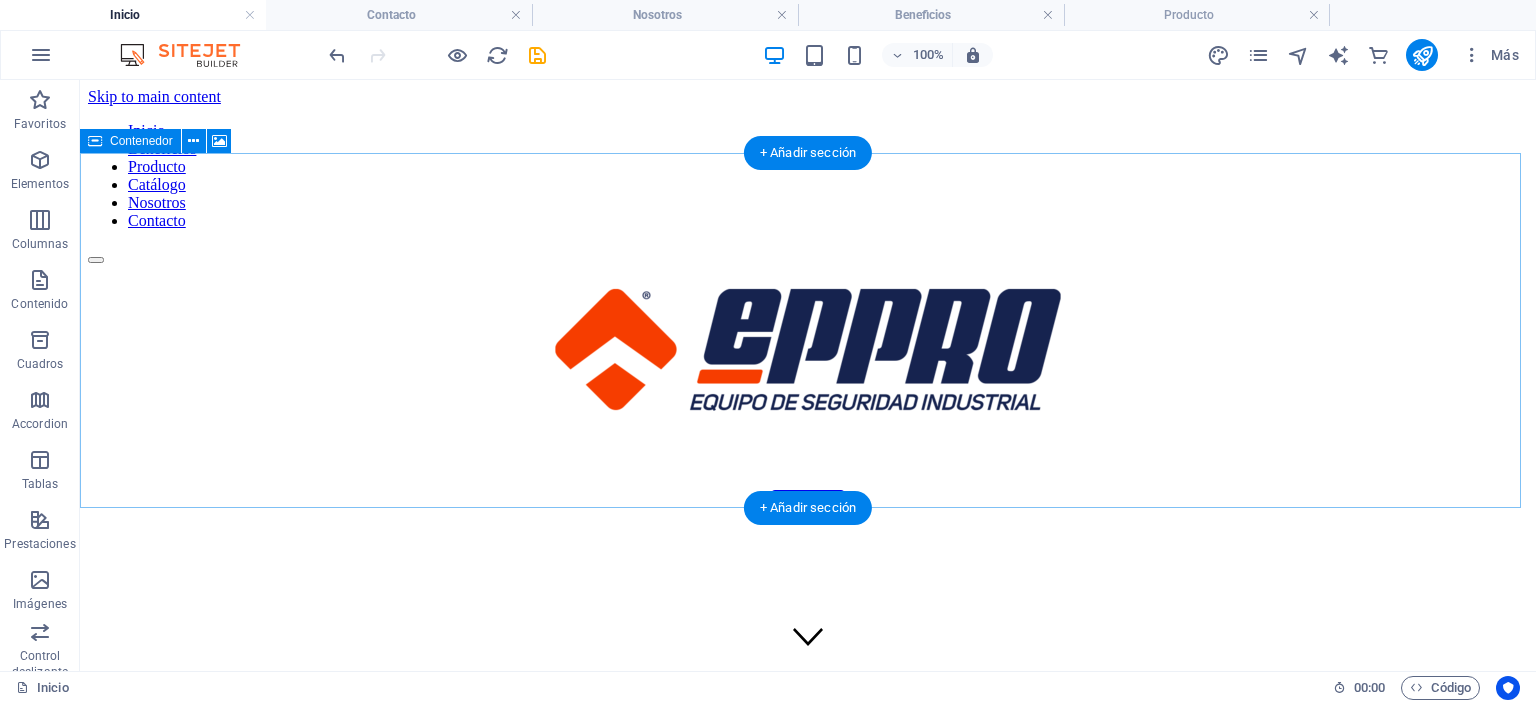 scroll, scrollTop: 3643, scrollLeft: 0, axis: vertical 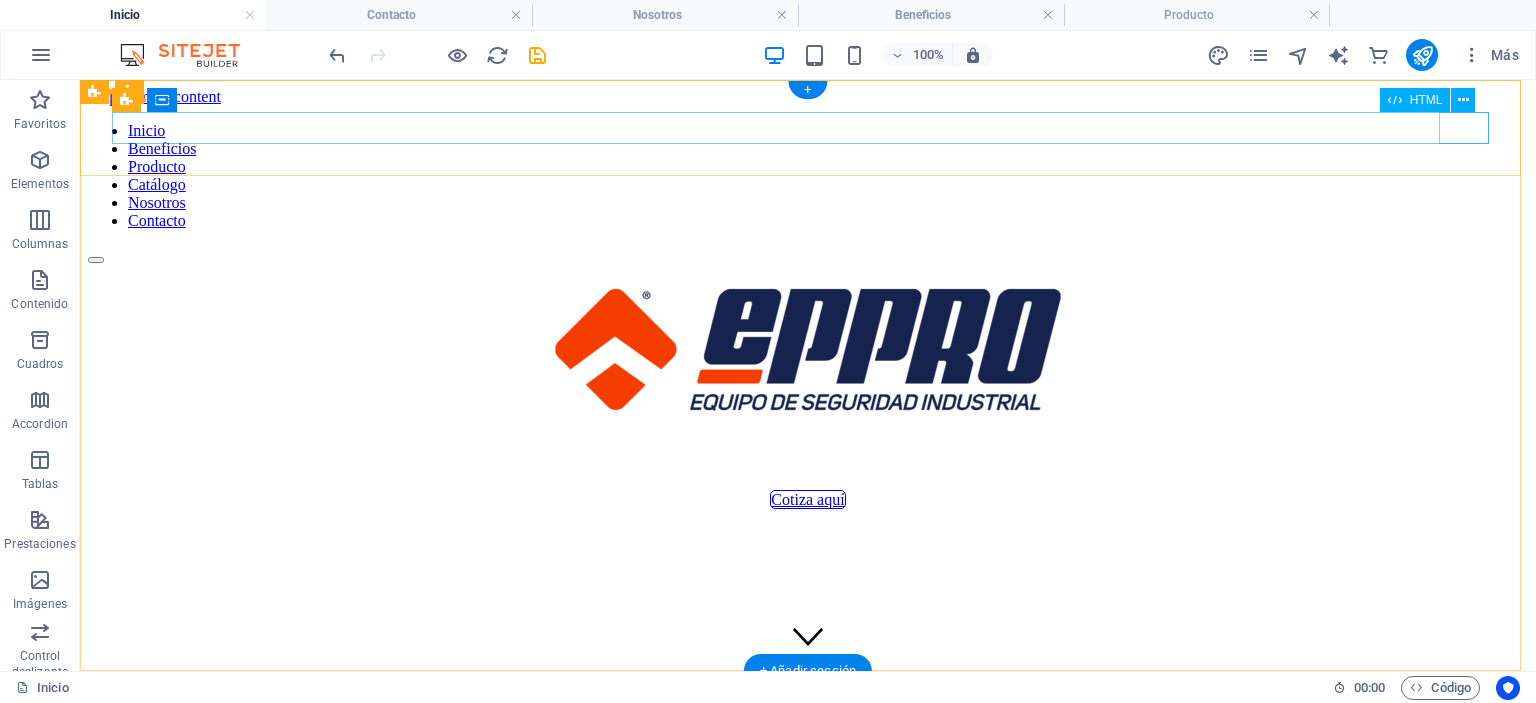 click at bounding box center [808, 255] 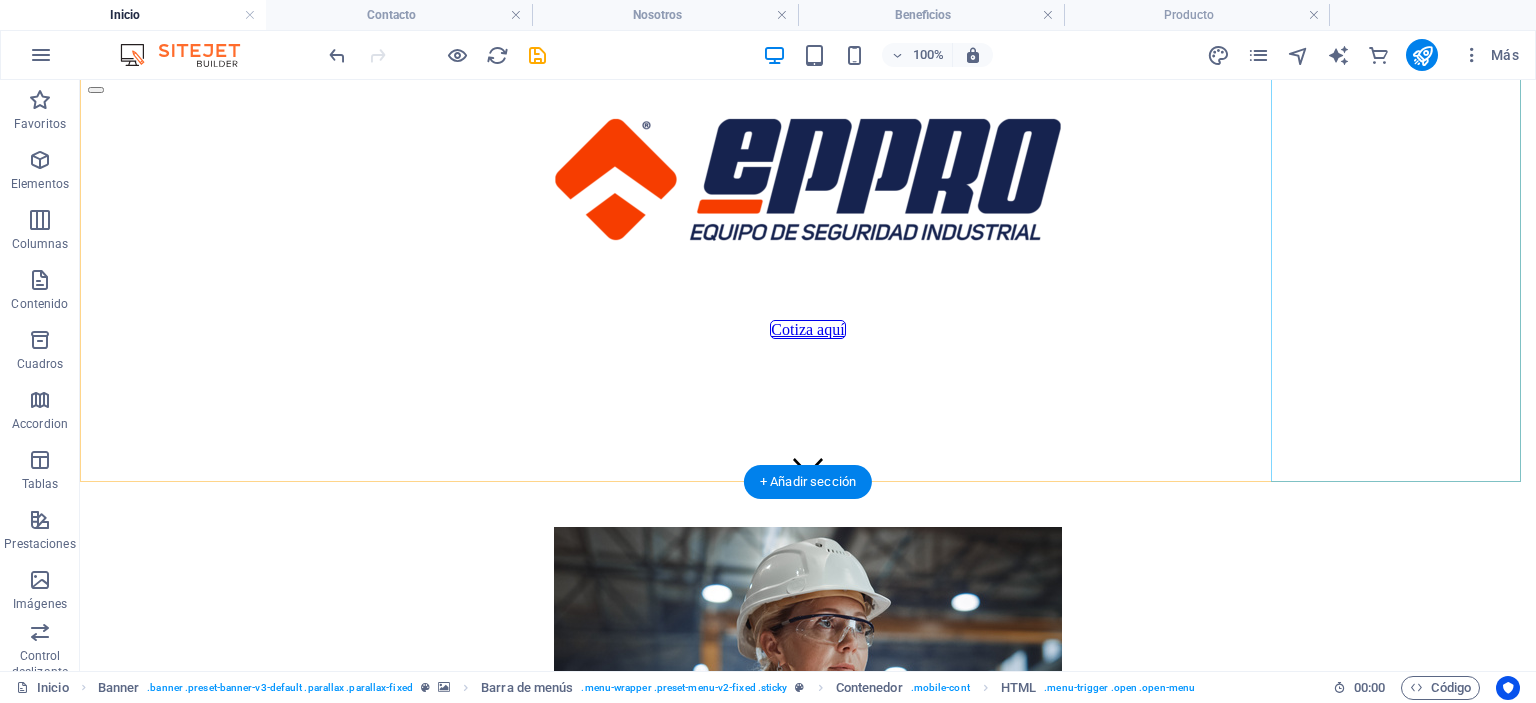scroll, scrollTop: 200, scrollLeft: 0, axis: vertical 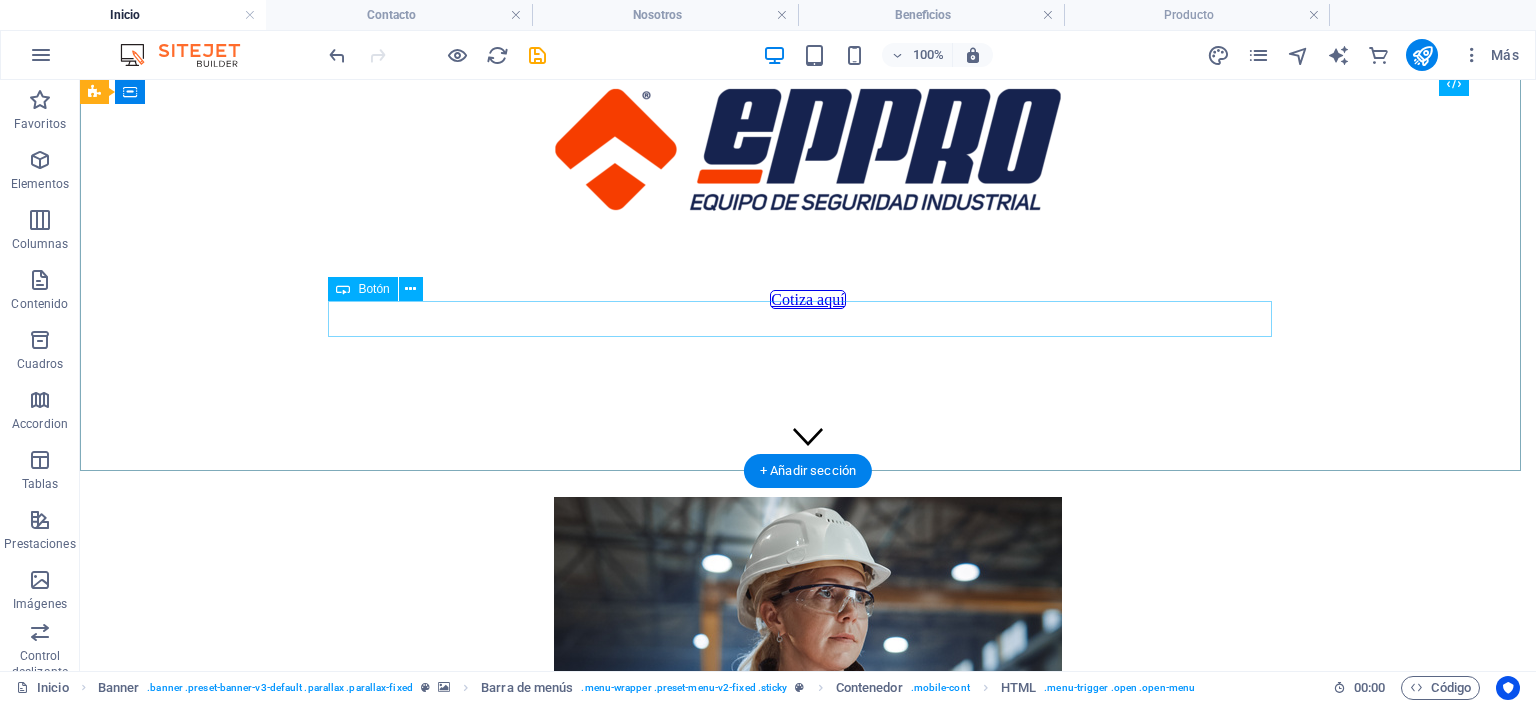 click on "Cotiza aquí" at bounding box center [808, 300] 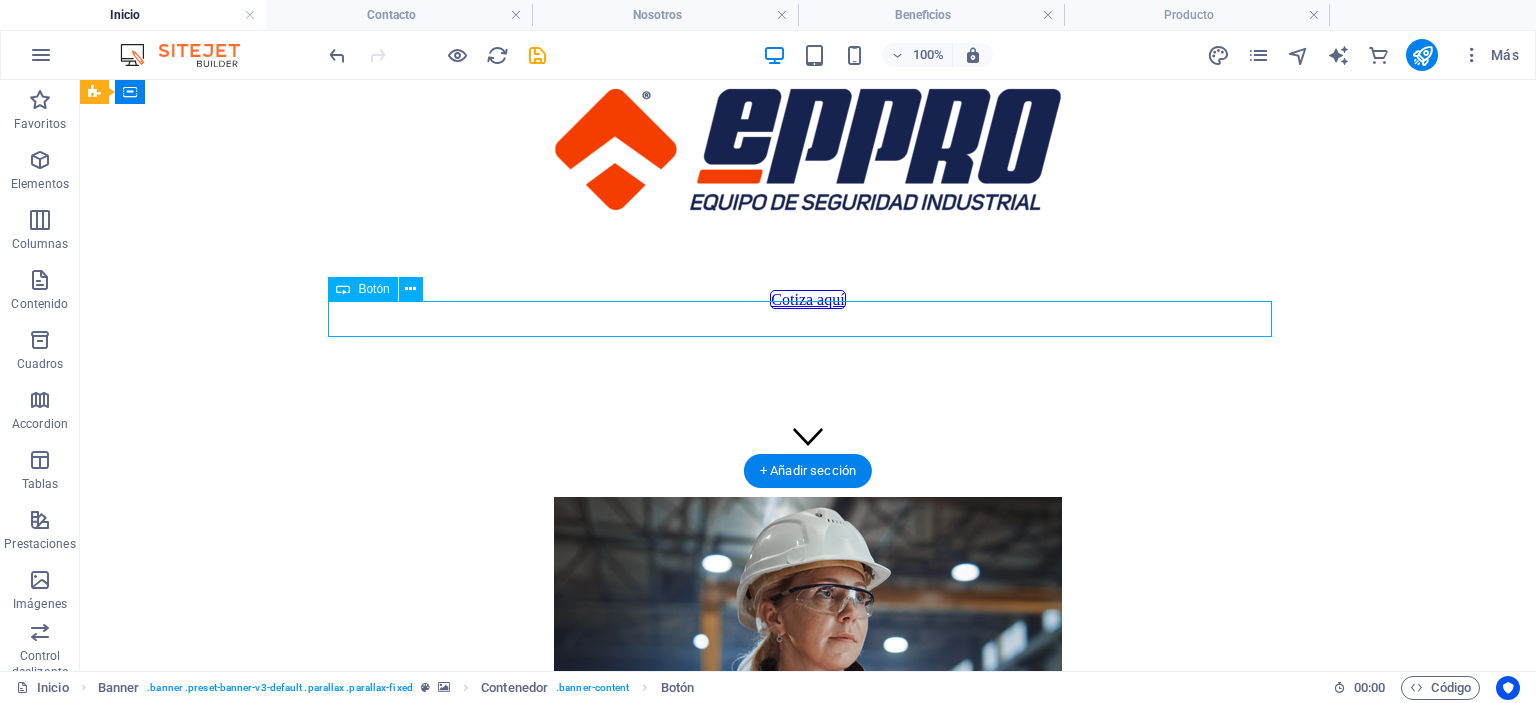 click on "Cotiza aquí" at bounding box center (808, 300) 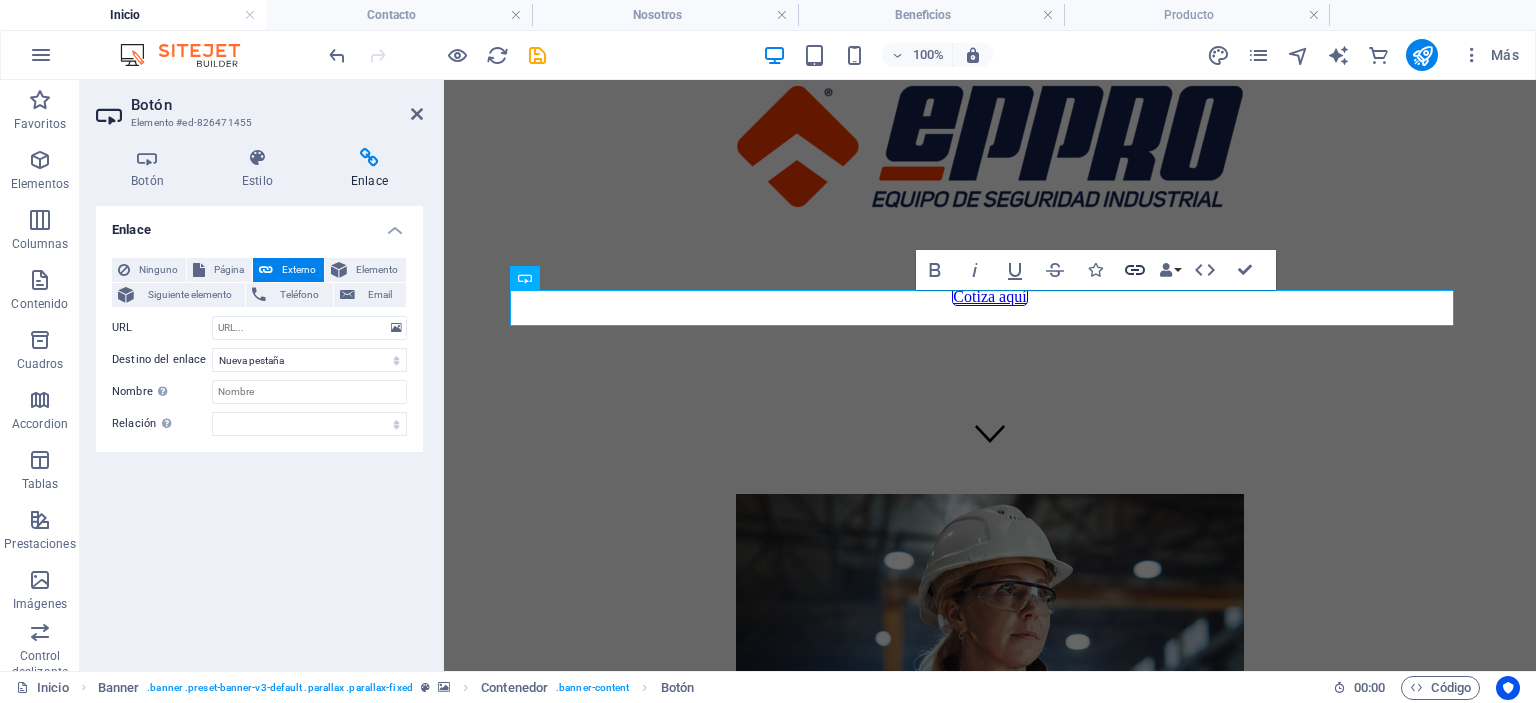click 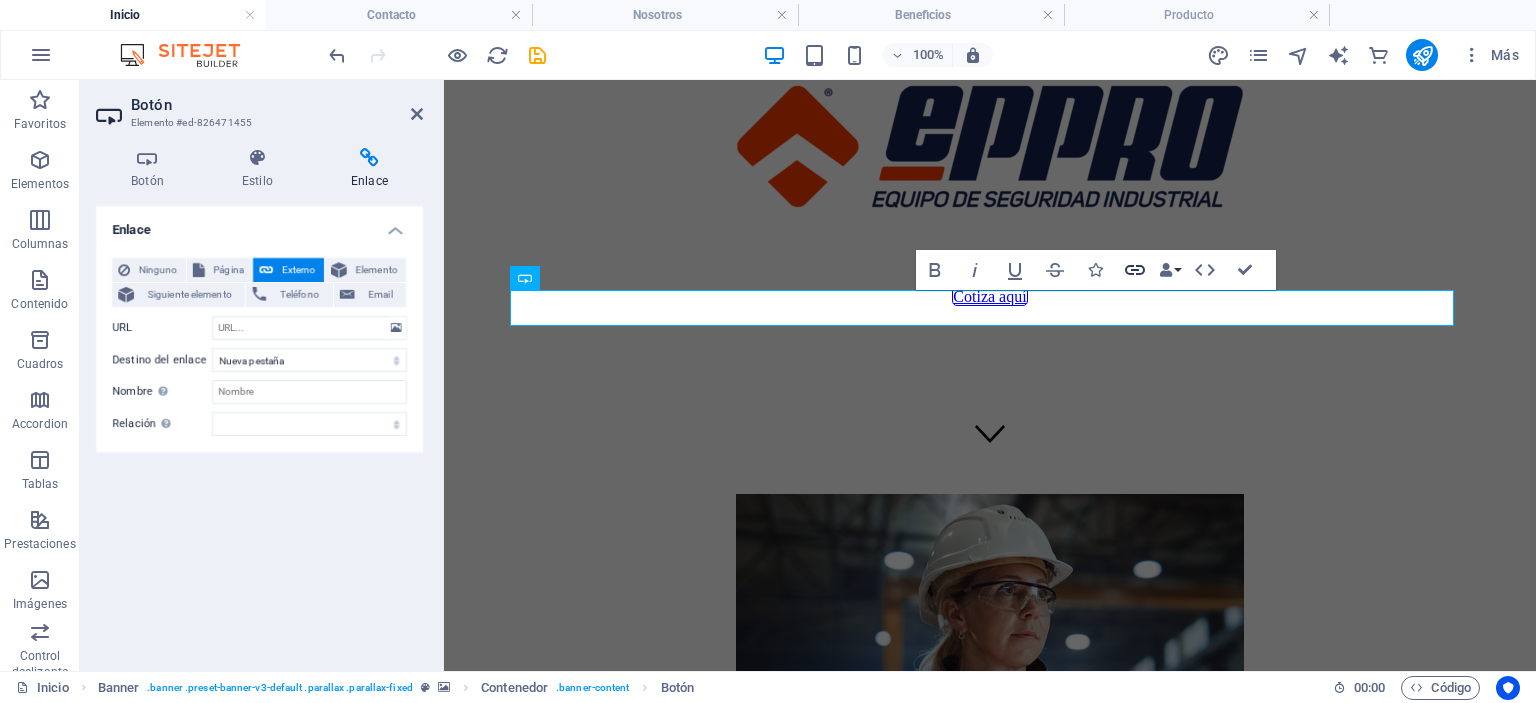click 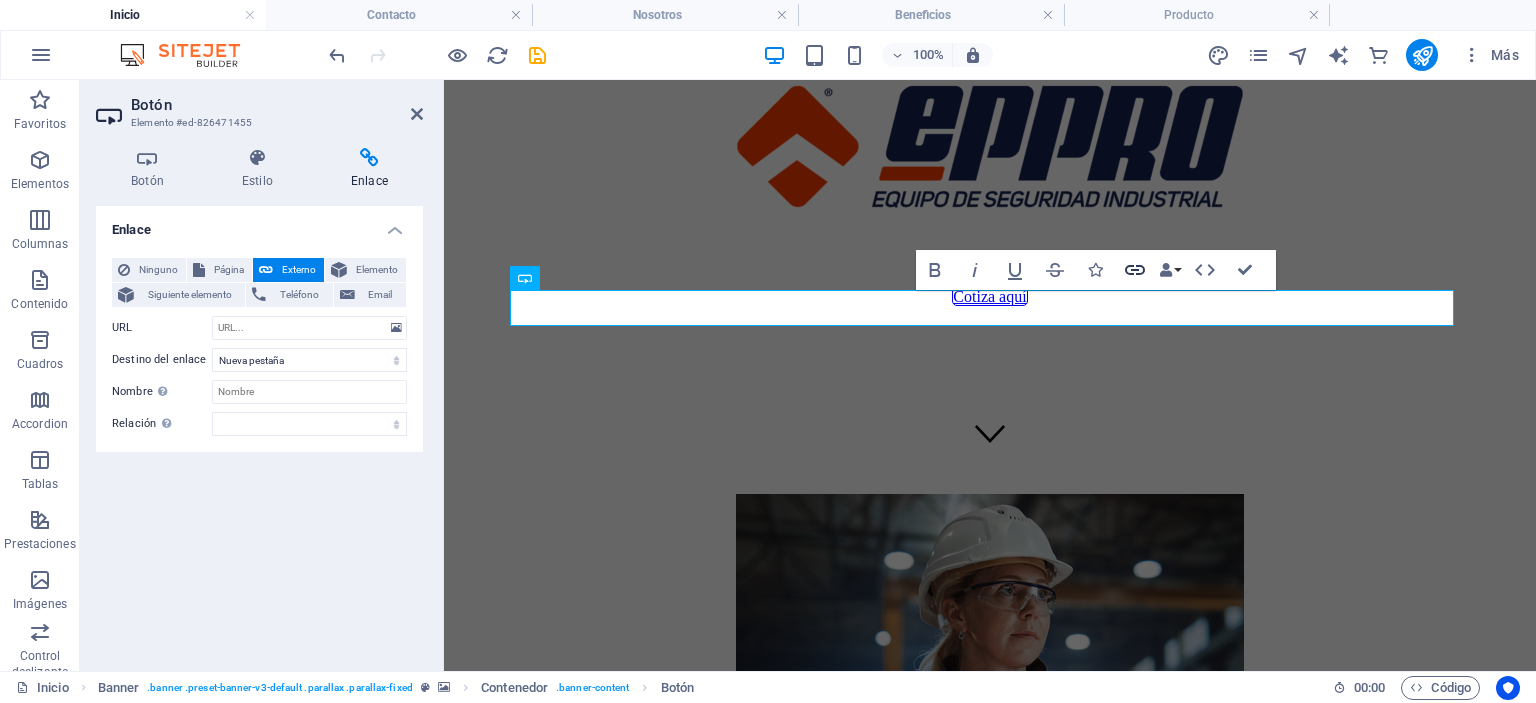 click 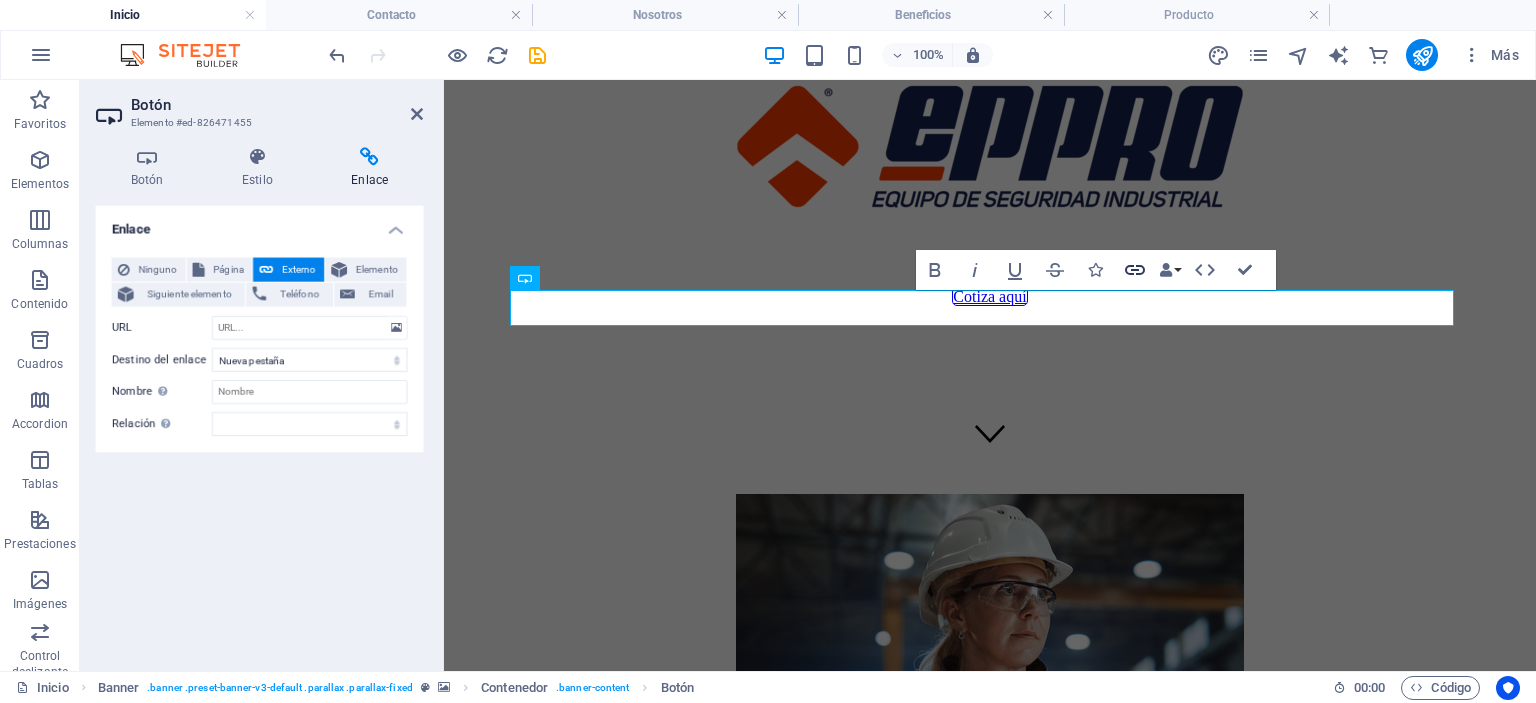 click 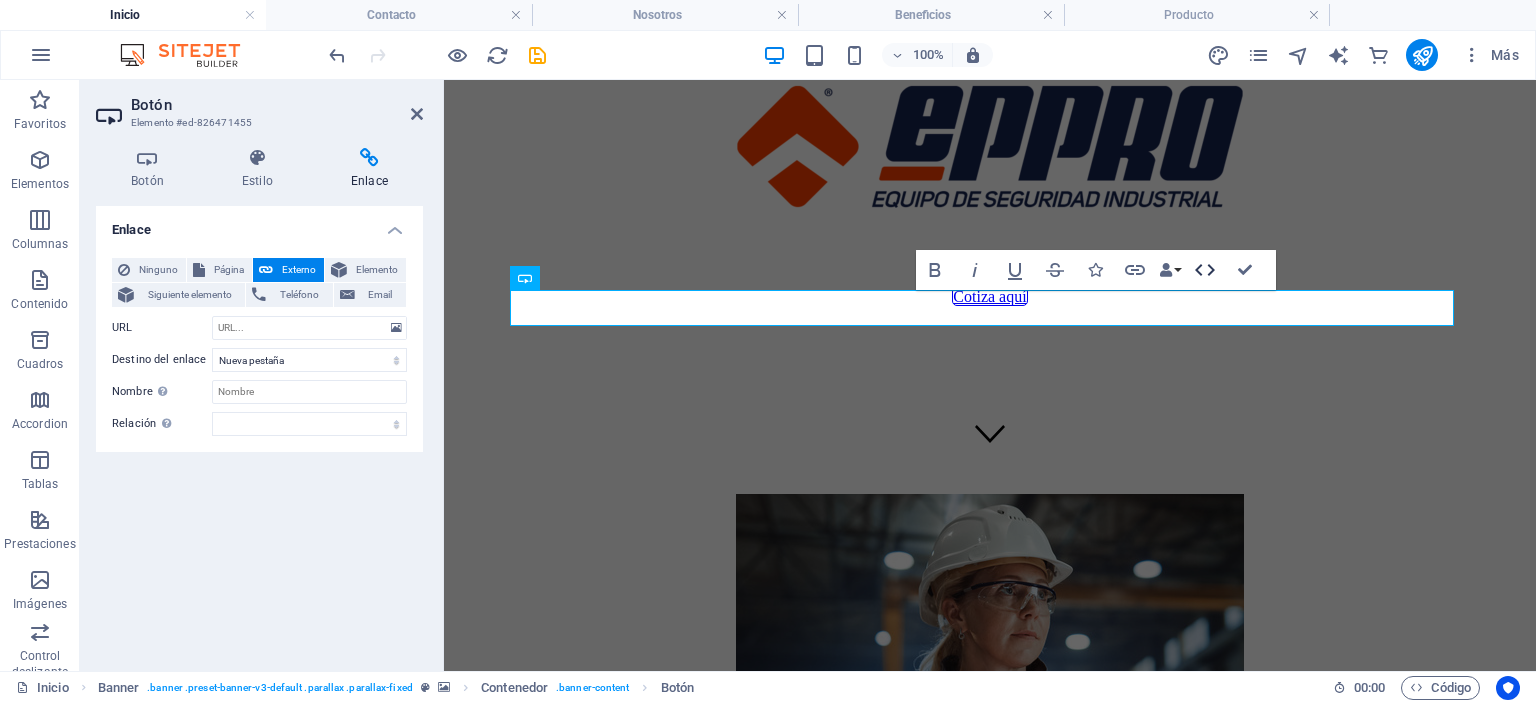 click 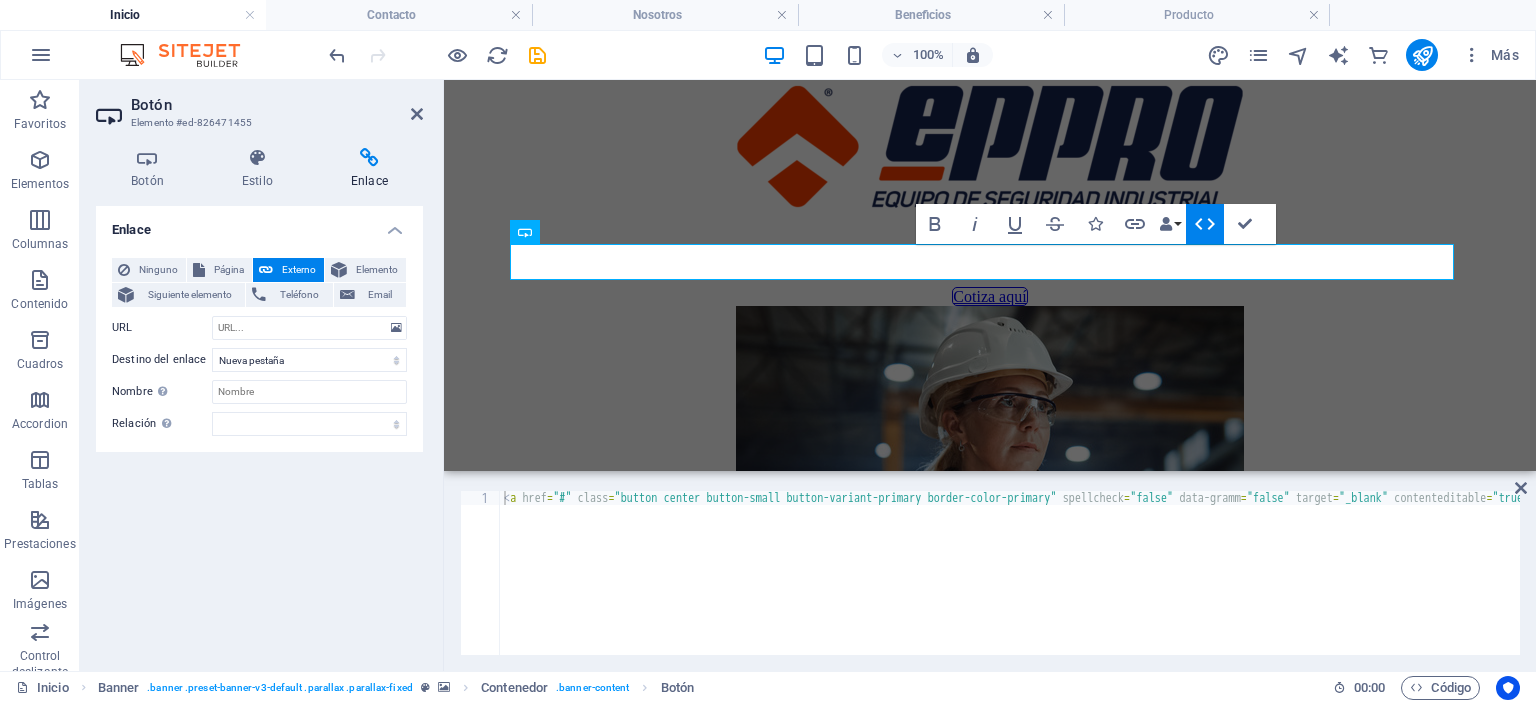 click 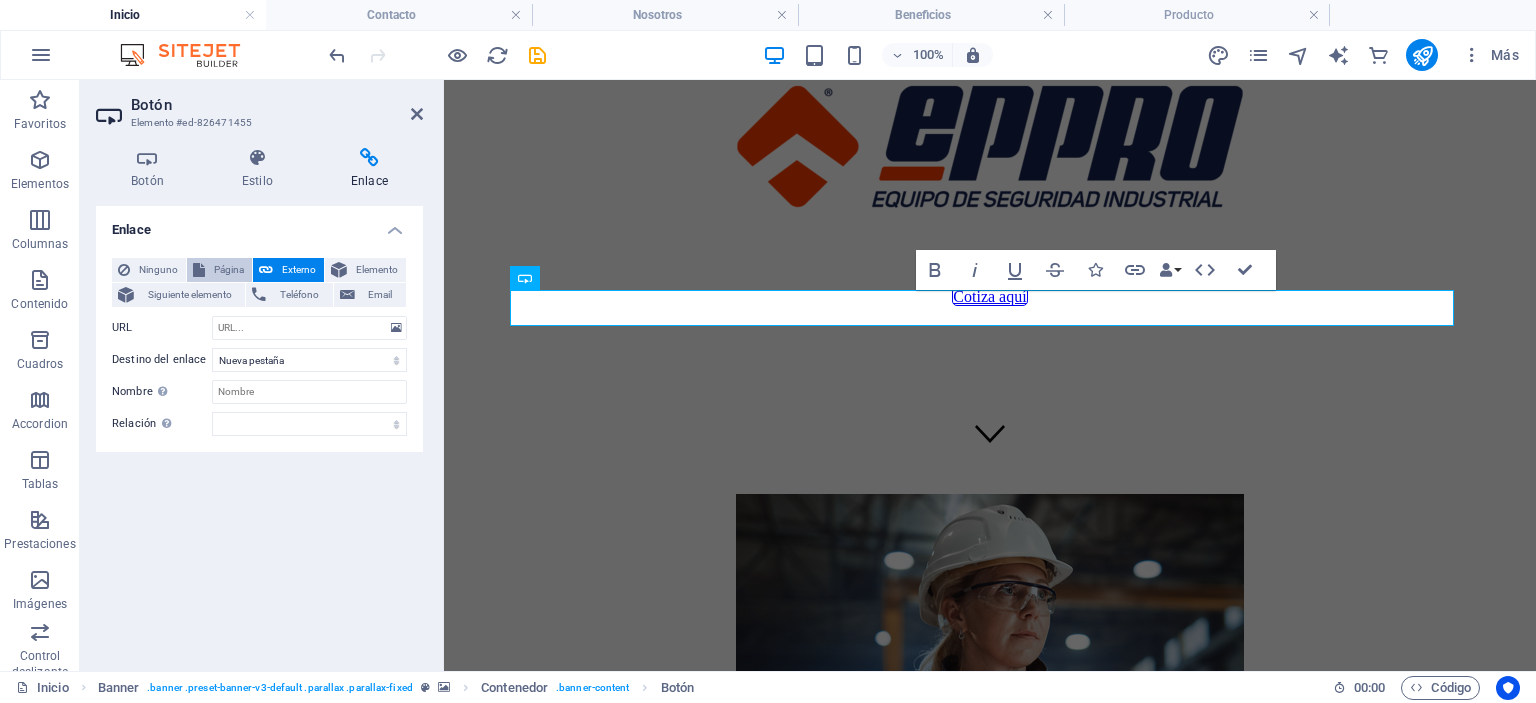 click on "Página" at bounding box center (228, 270) 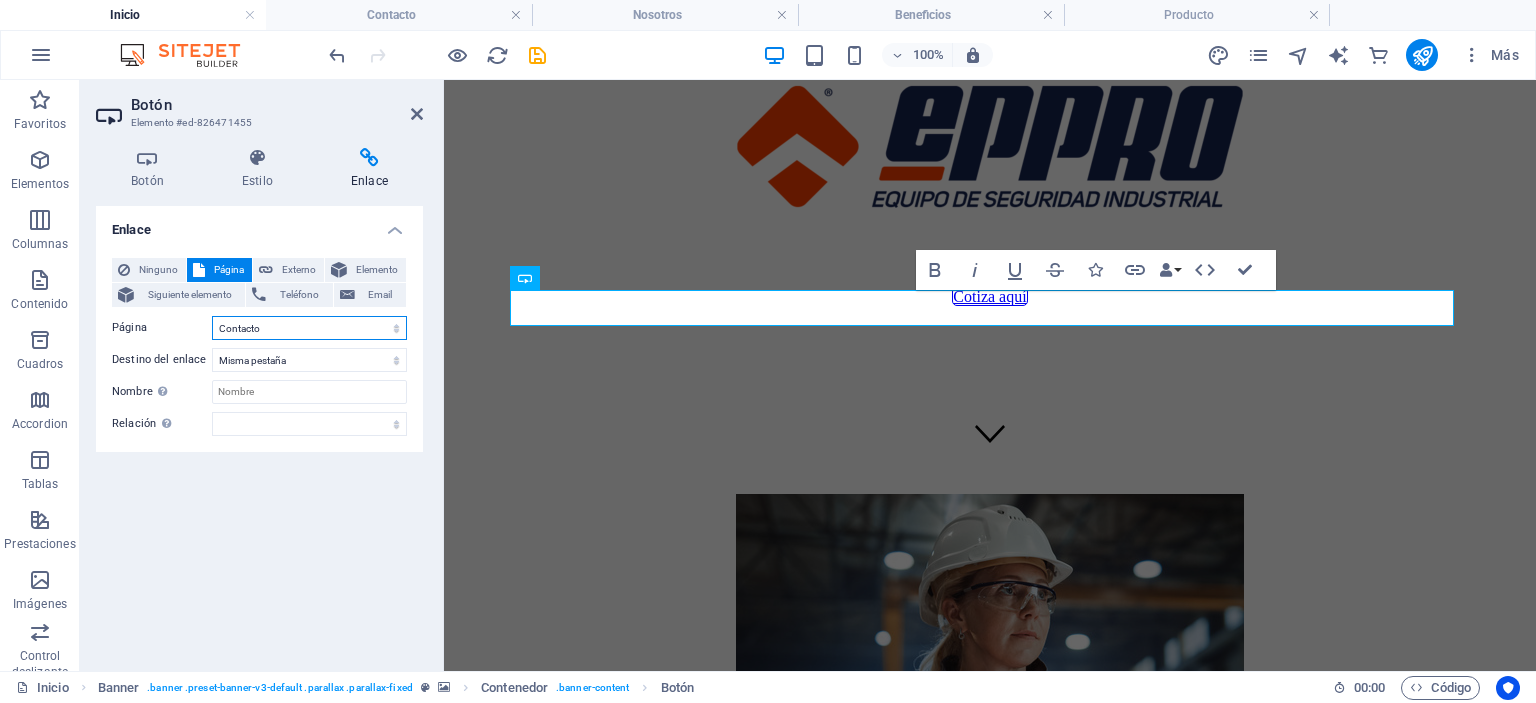 click on "Inicio Beneficios Producto Nosotros Contacto" at bounding box center (309, 328) 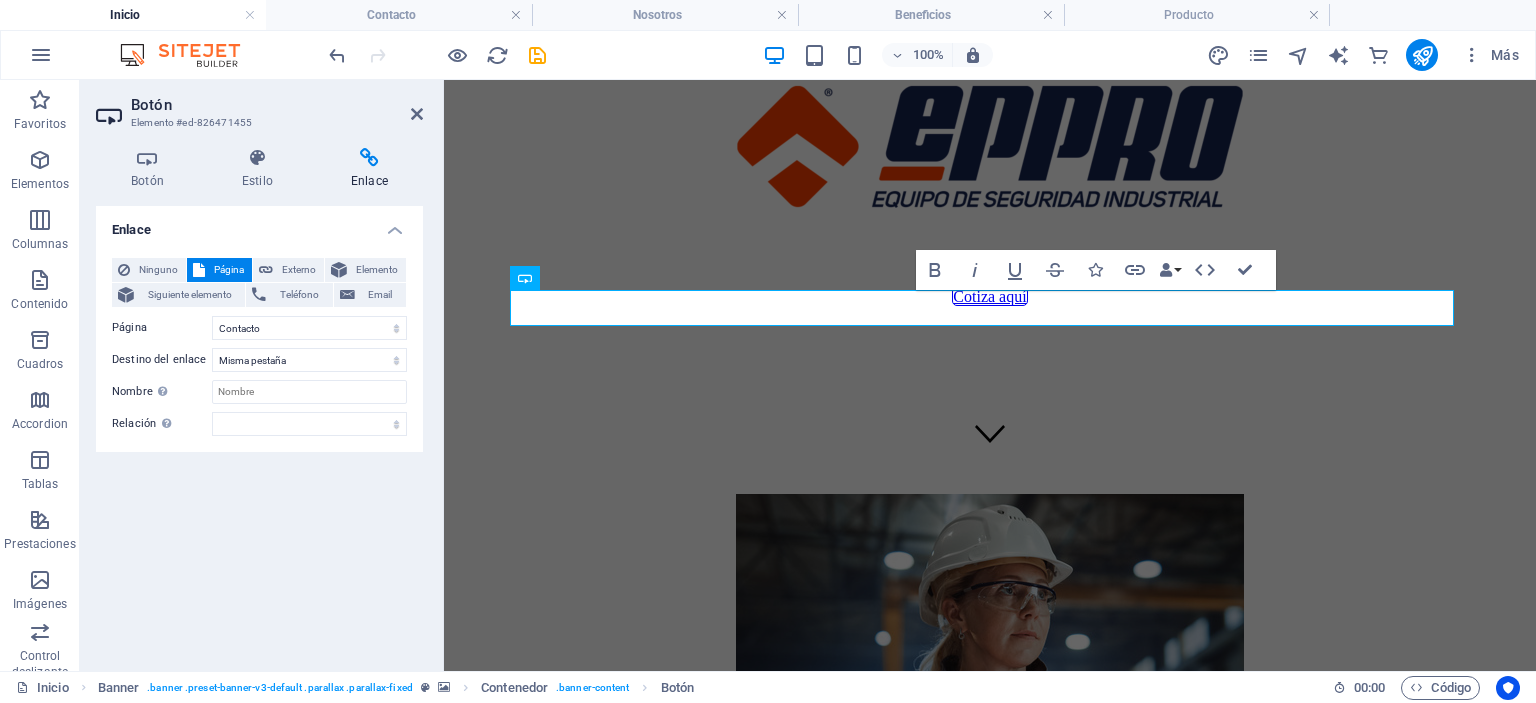 click on "Enlace Ninguno Página Externo Elemento Siguiente elemento Teléfono Email Página Inicio Beneficios Producto Nosotros Contacto Elemento
URL Teléfono Email Destino del enlace Nueva pestaña Misma pestaña Superposición Nombre Una descripción adicional del enlace no debería ser igual al texto del enlace. El título suele mostrarse como un texto de información cuando se mueve el ratón por encima del elemento. Déjalo en blanco en caso de dudas. Relación Define la  relación de este enlace con el destino del enlace . Por ejemplo, el valor "nofollow" indica a los buscadores que no sigan al enlace. Puede dejarse vacío. alternativo autor marcador externo ayuda licencia siguiente nofollow noreferrer noopener ant buscar etiqueta" at bounding box center [259, 430] 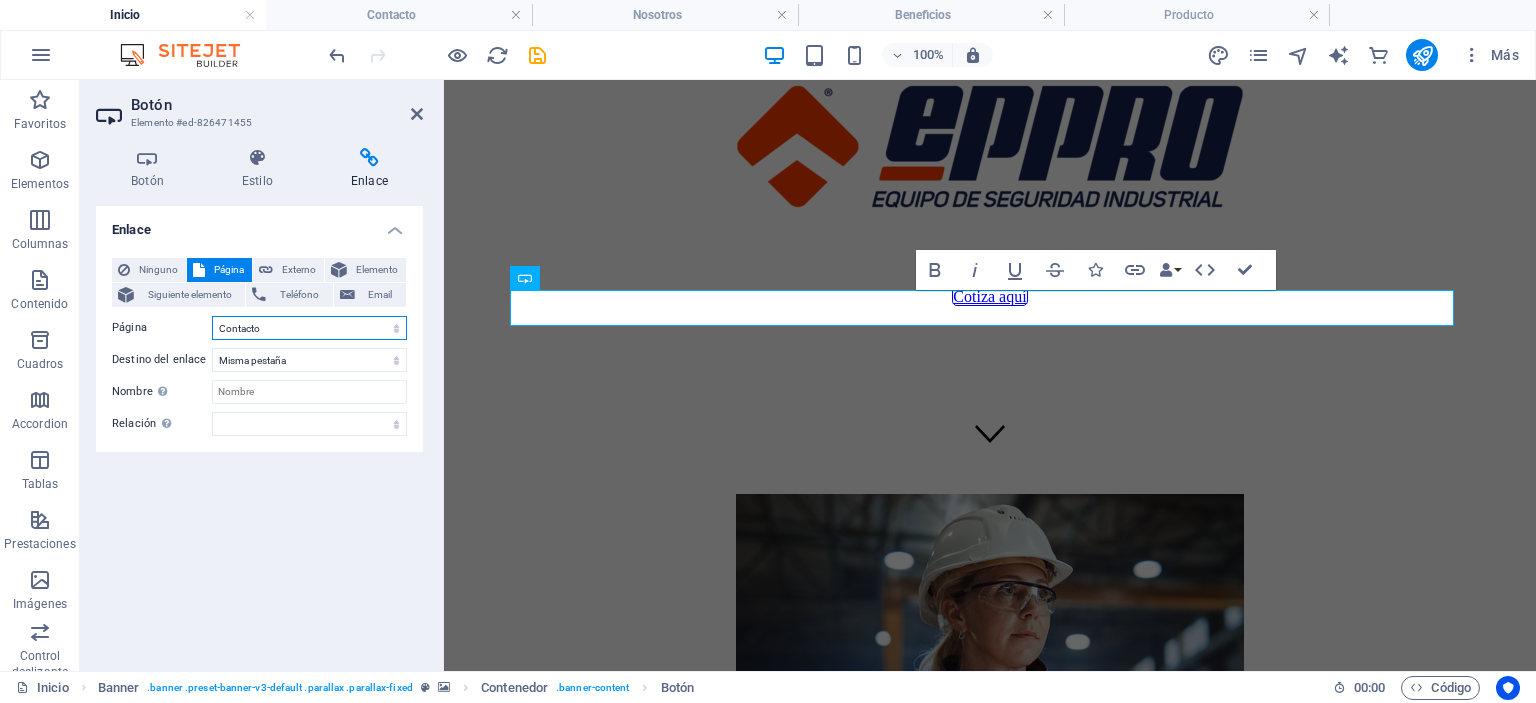 click on "Inicio Beneficios Producto Nosotros Contacto" at bounding box center (309, 328) 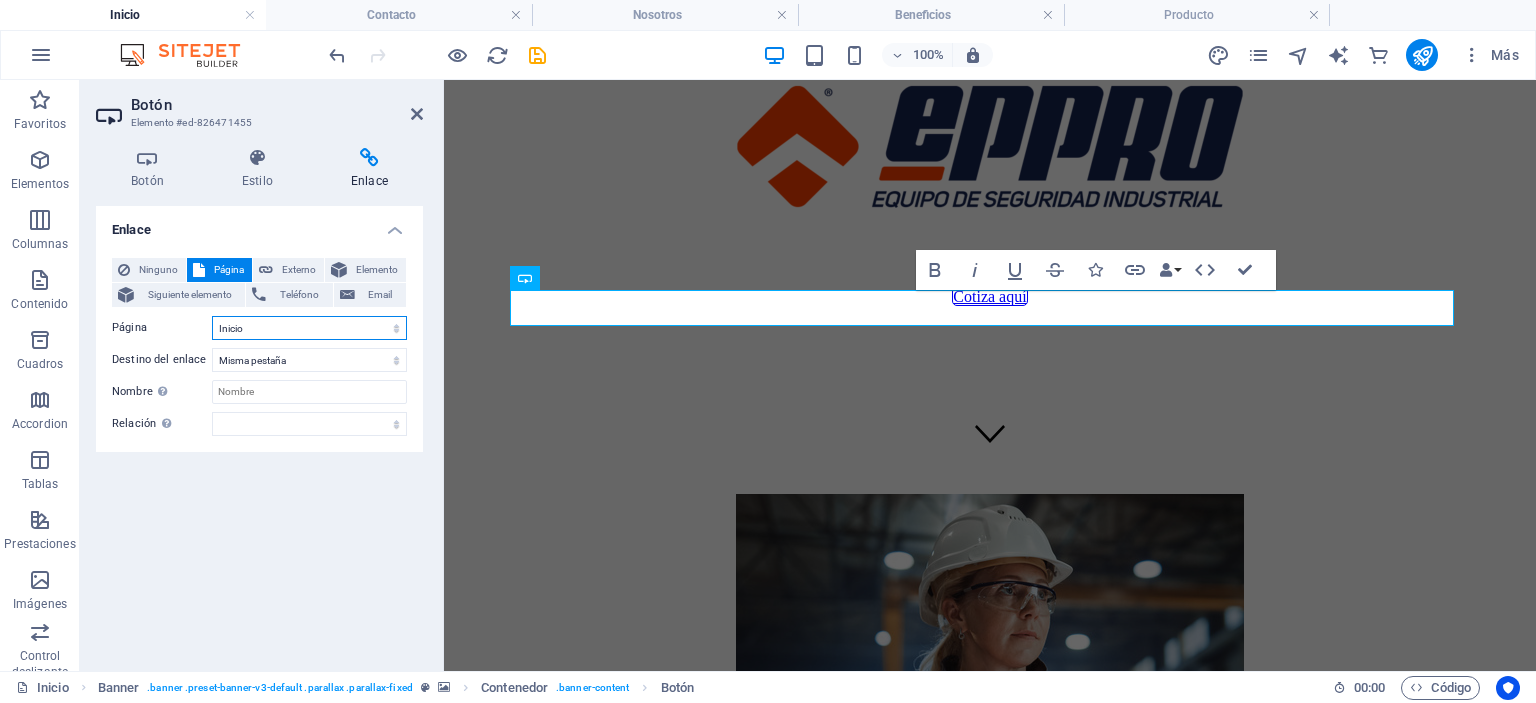 click on "Inicio Beneficios Producto Nosotros Contacto" at bounding box center (309, 328) 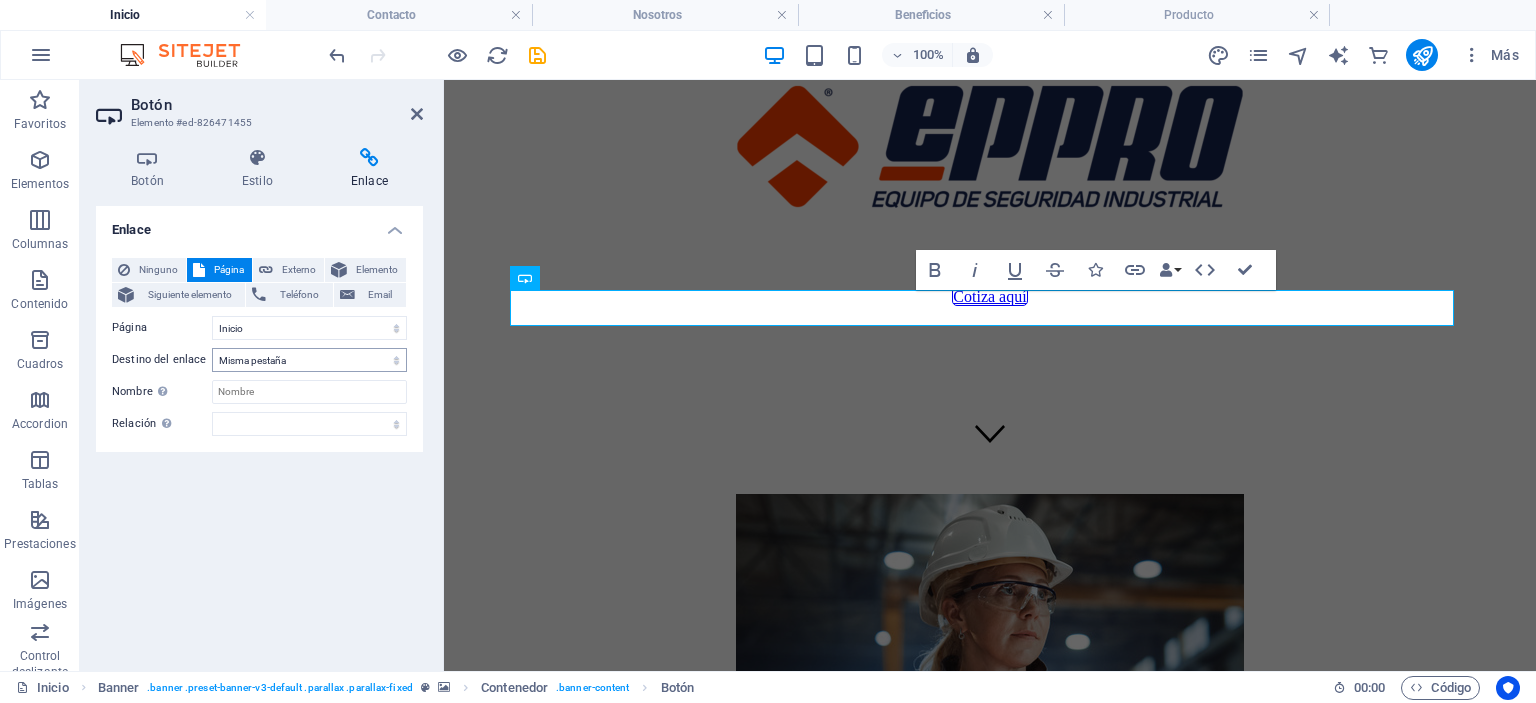 drag, startPoint x: 248, startPoint y: 508, endPoint x: 266, endPoint y: 356, distance: 153.06207 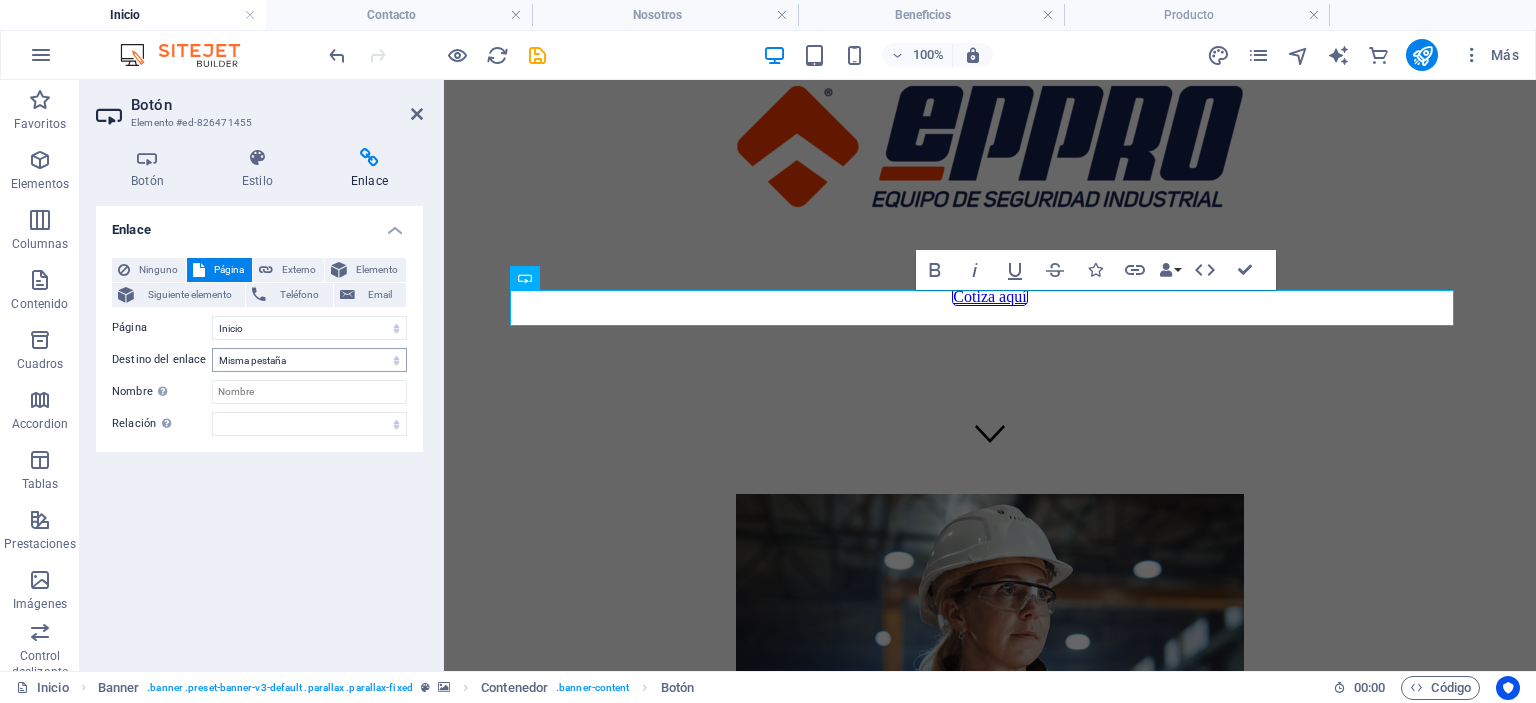 click on "Enlace Ninguno Página Externo Elemento Siguiente elemento Teléfono Email Página Inicio Beneficios Producto Nosotros Contacto Elemento
URL Teléfono Email Destino del enlace Nueva pestaña Misma pestaña Superposición Nombre Una descripción adicional del enlace no debería ser igual al texto del enlace. El título suele mostrarse como un texto de información cuando se mueve el ratón por encima del elemento. Déjalo en blanco en caso de dudas. Relación Define la  relación de este enlace con el destino del enlace . Por ejemplo, el valor "nofollow" indica a los buscadores que no sigan al enlace. Puede dejarse vacío. alternativo autor marcador externo ayuda licencia siguiente nofollow noreferrer noopener ant buscar etiqueta" at bounding box center [259, 430] 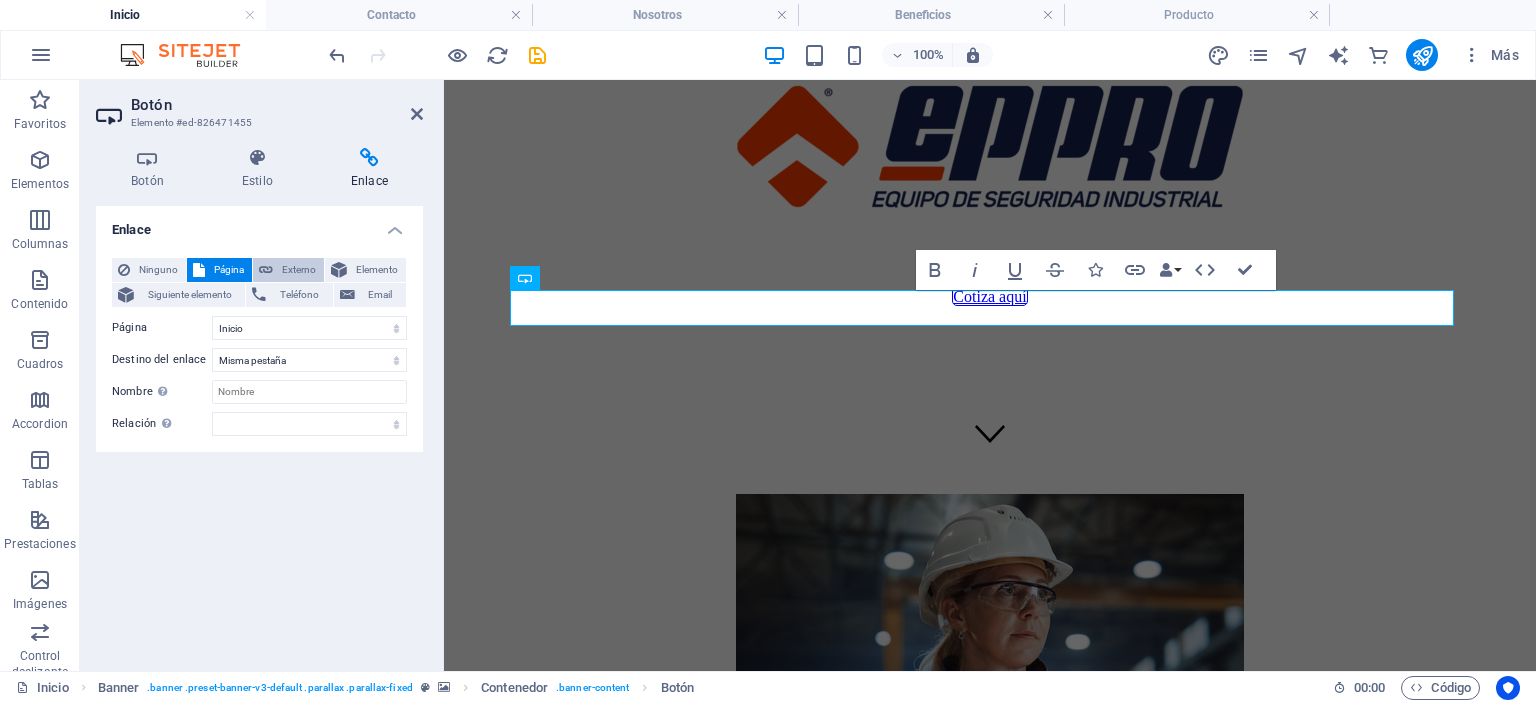 click on "Externo" at bounding box center [298, 270] 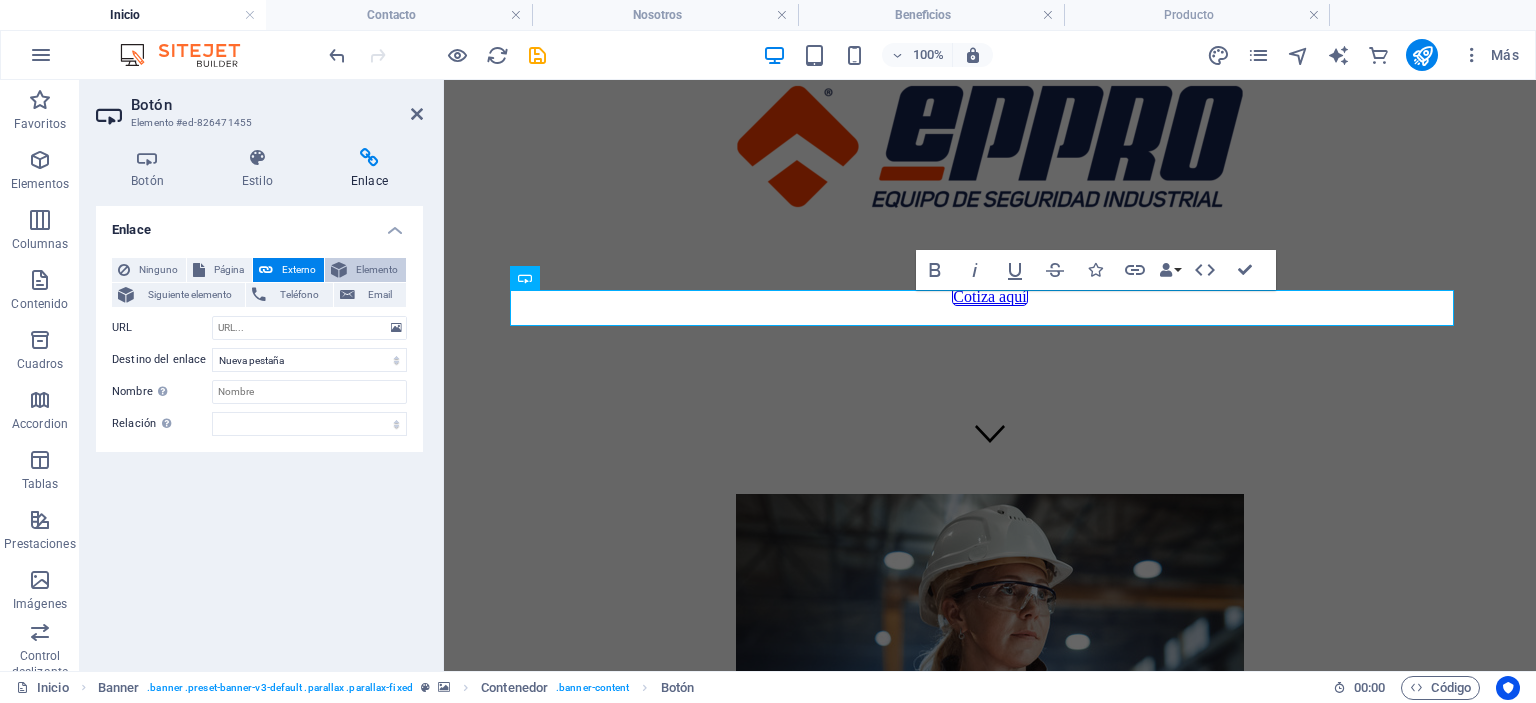 click on "Elemento" at bounding box center (376, 270) 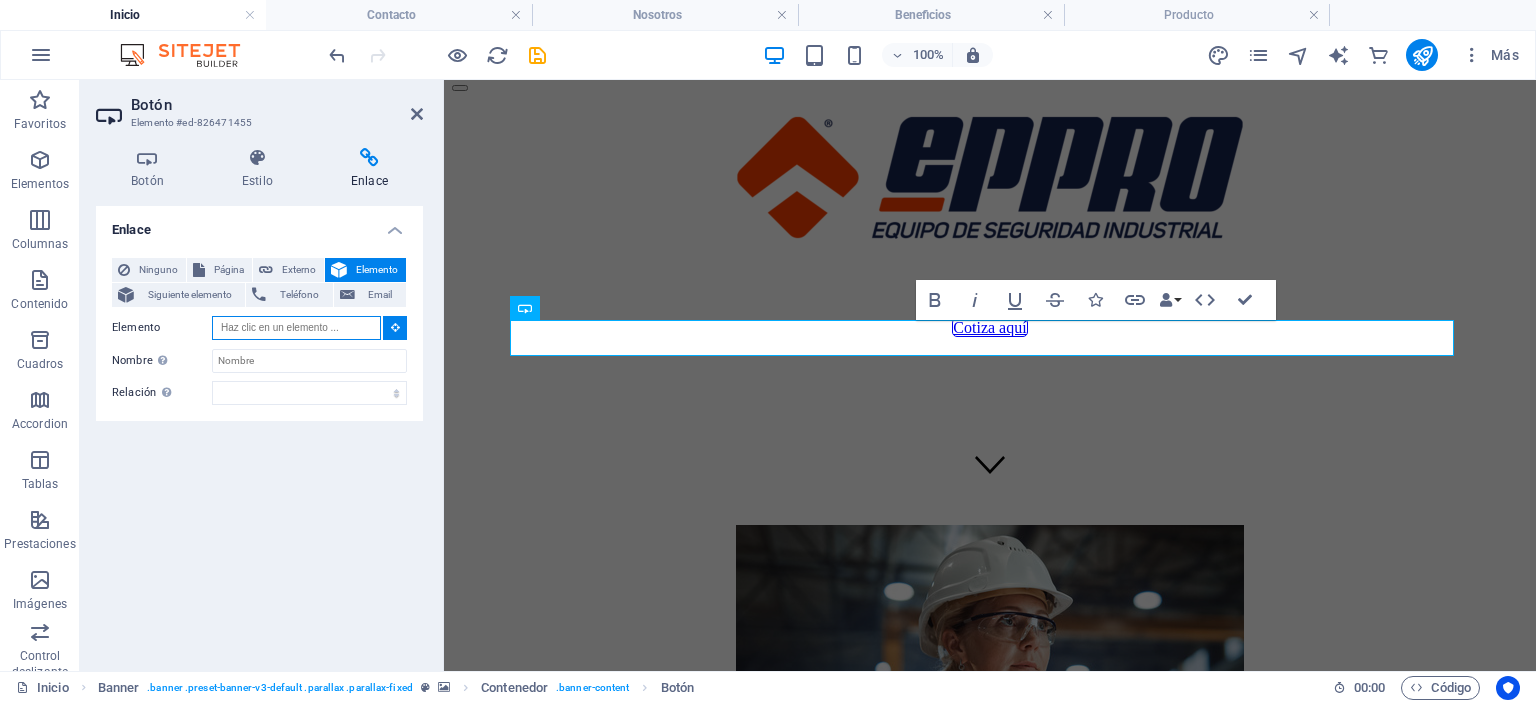 scroll, scrollTop: 155, scrollLeft: 0, axis: vertical 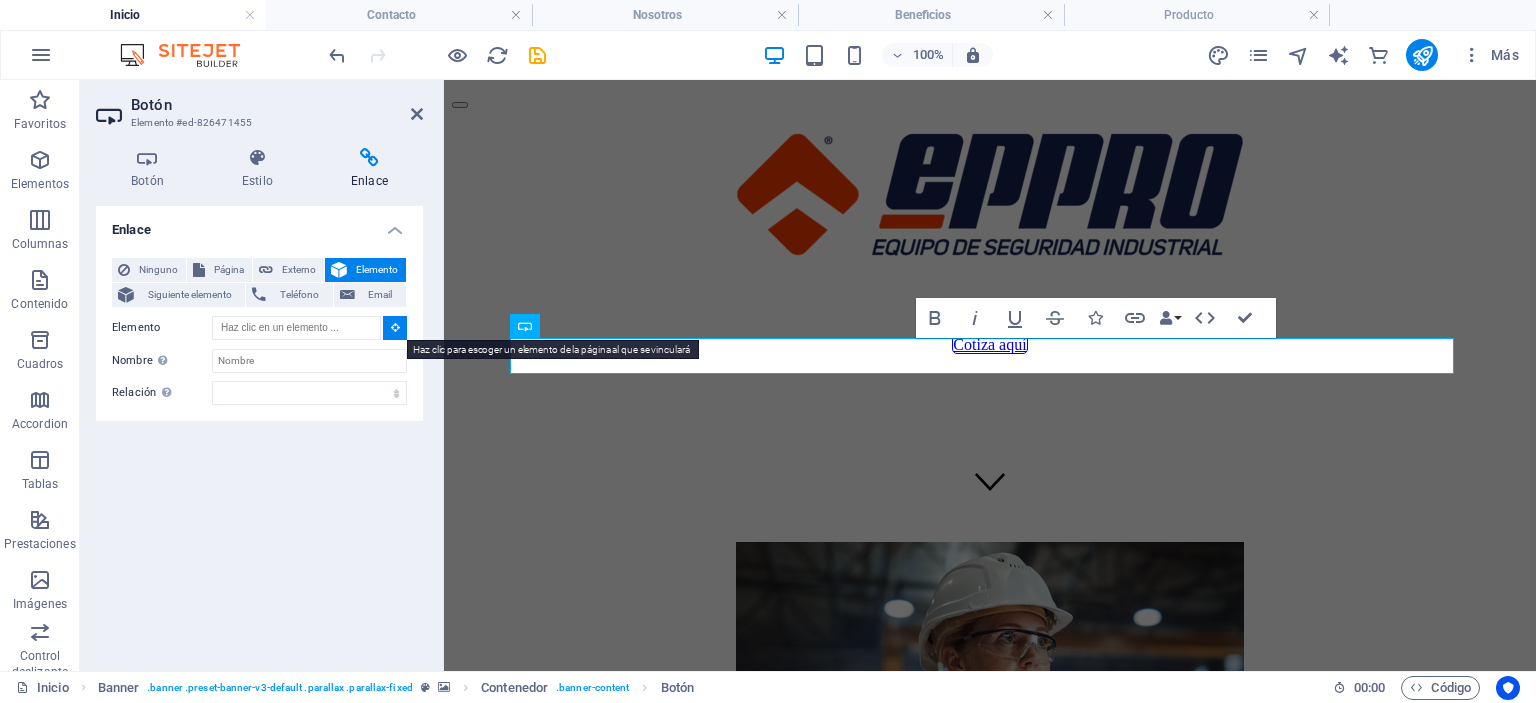 click at bounding box center (395, 327) 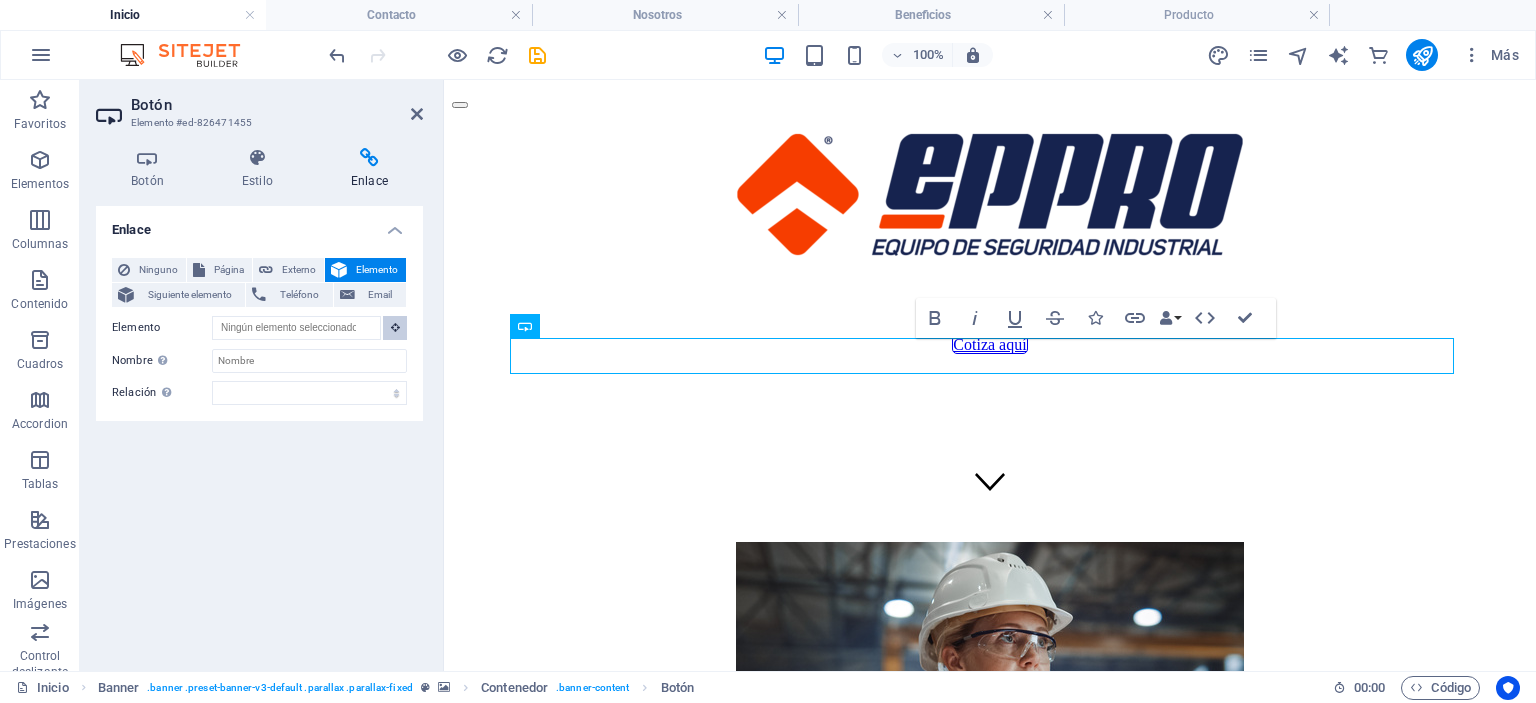 scroll, scrollTop: 107, scrollLeft: 0, axis: vertical 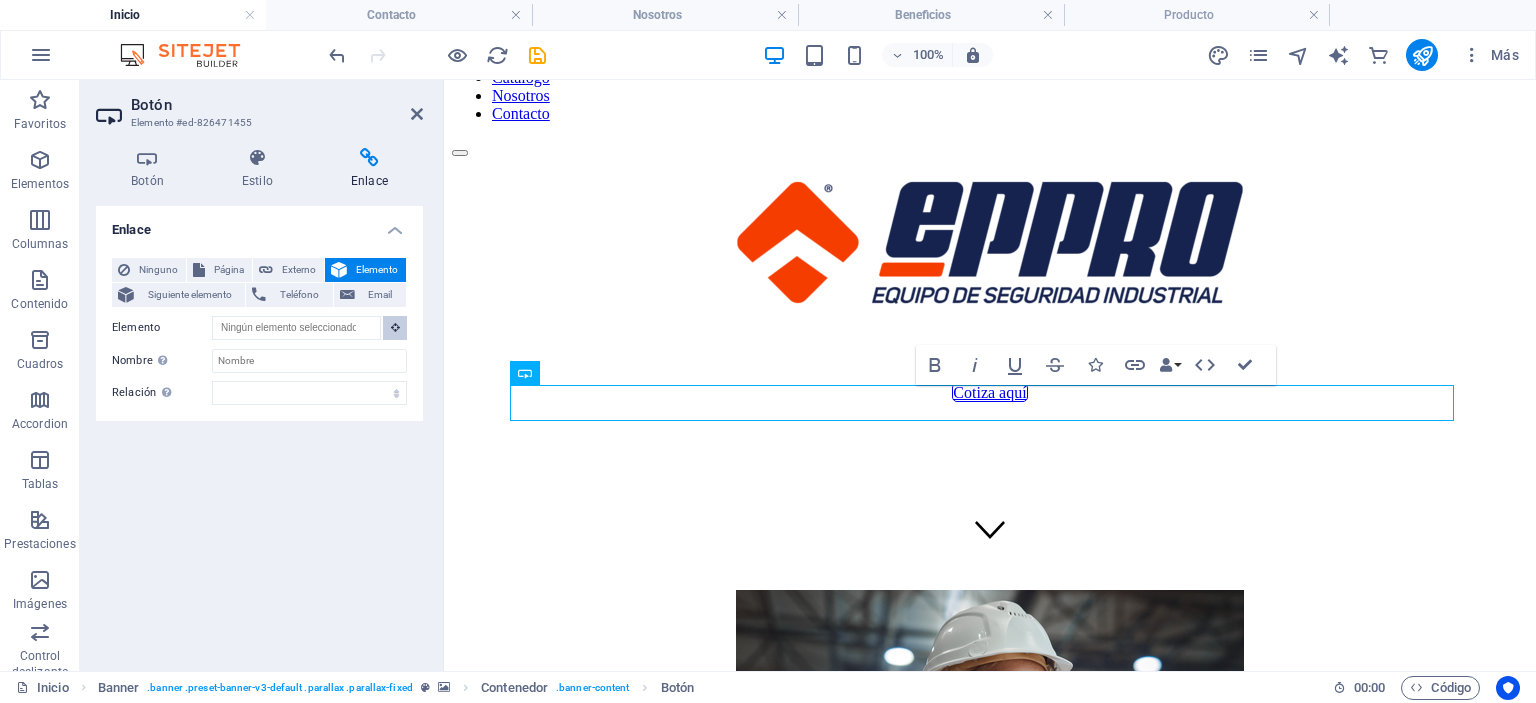 click at bounding box center (395, 327) 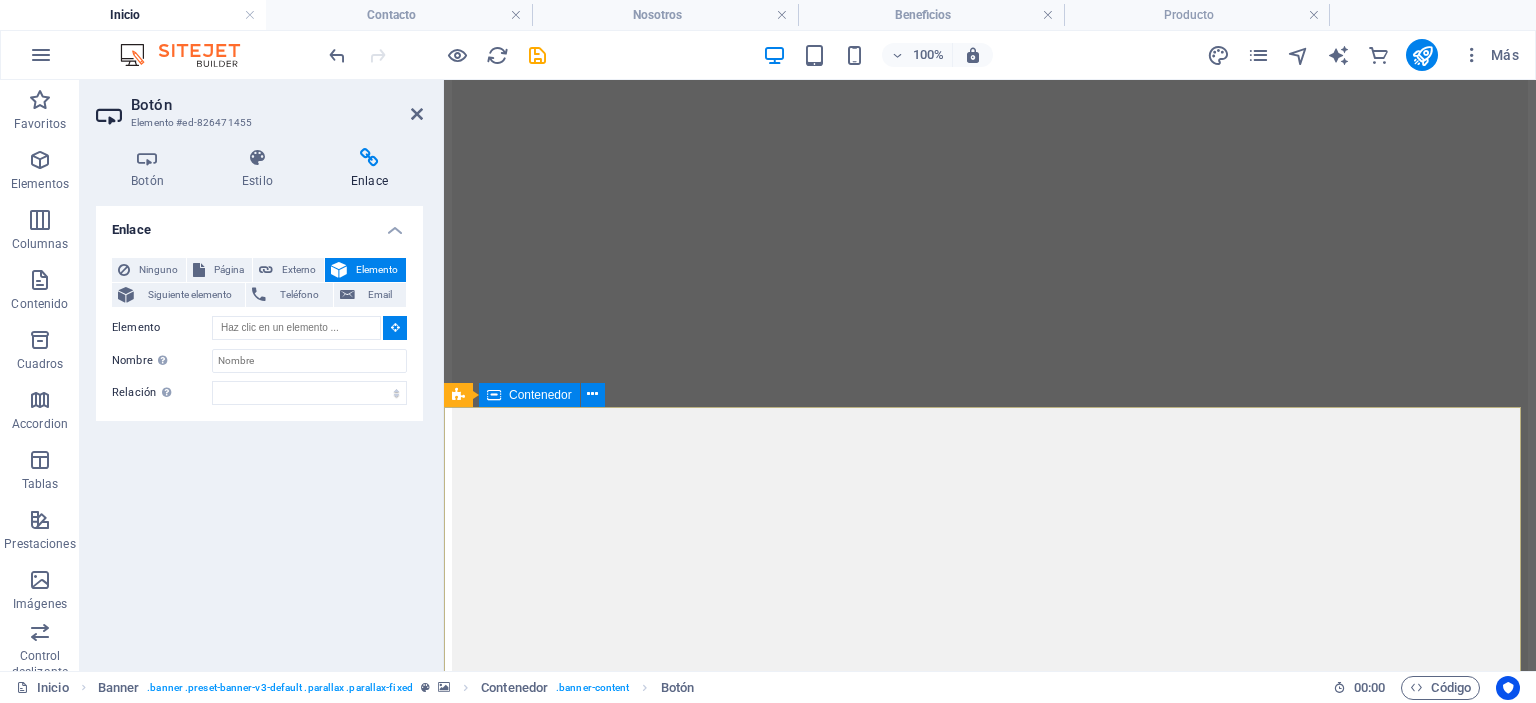 scroll, scrollTop: 6107, scrollLeft: 0, axis: vertical 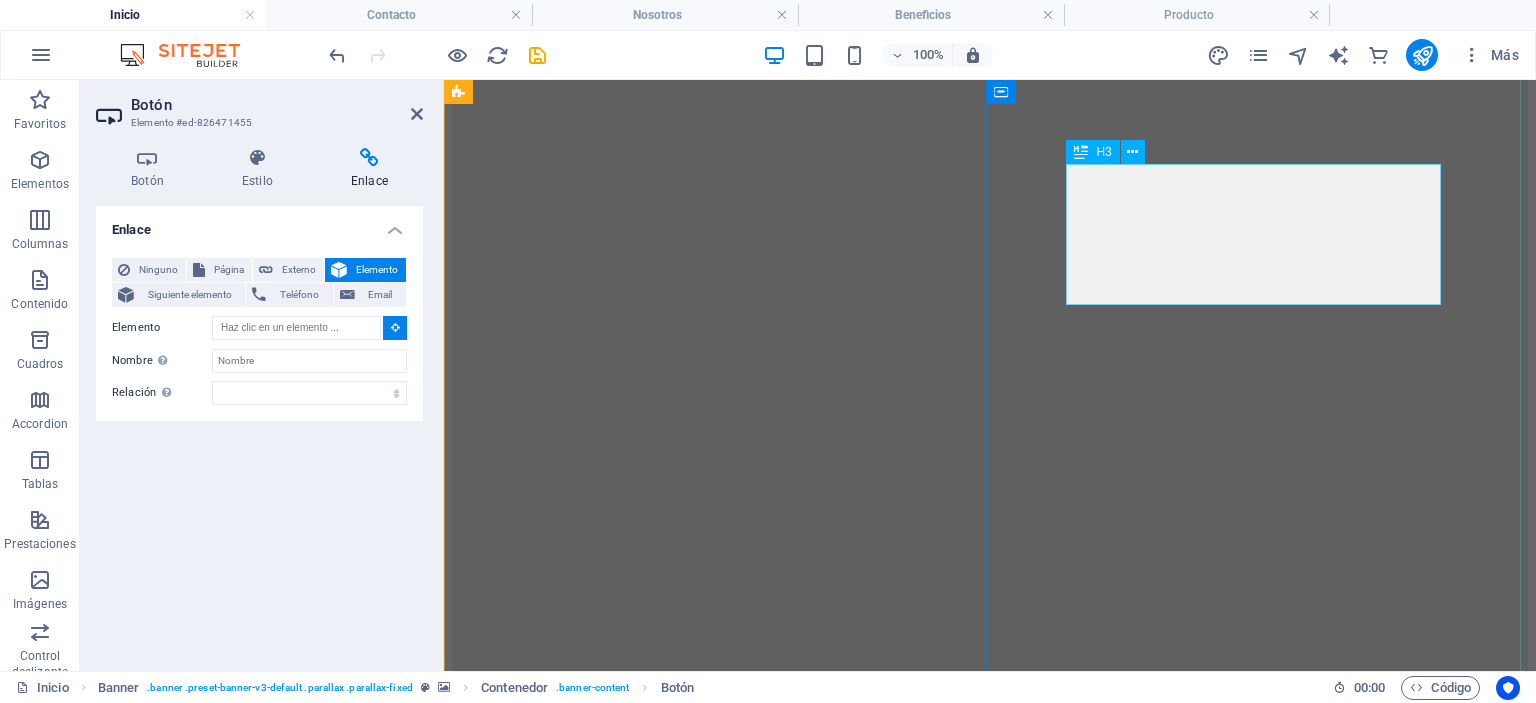 click on "cotiza aquí" at bounding box center (990, 88534) 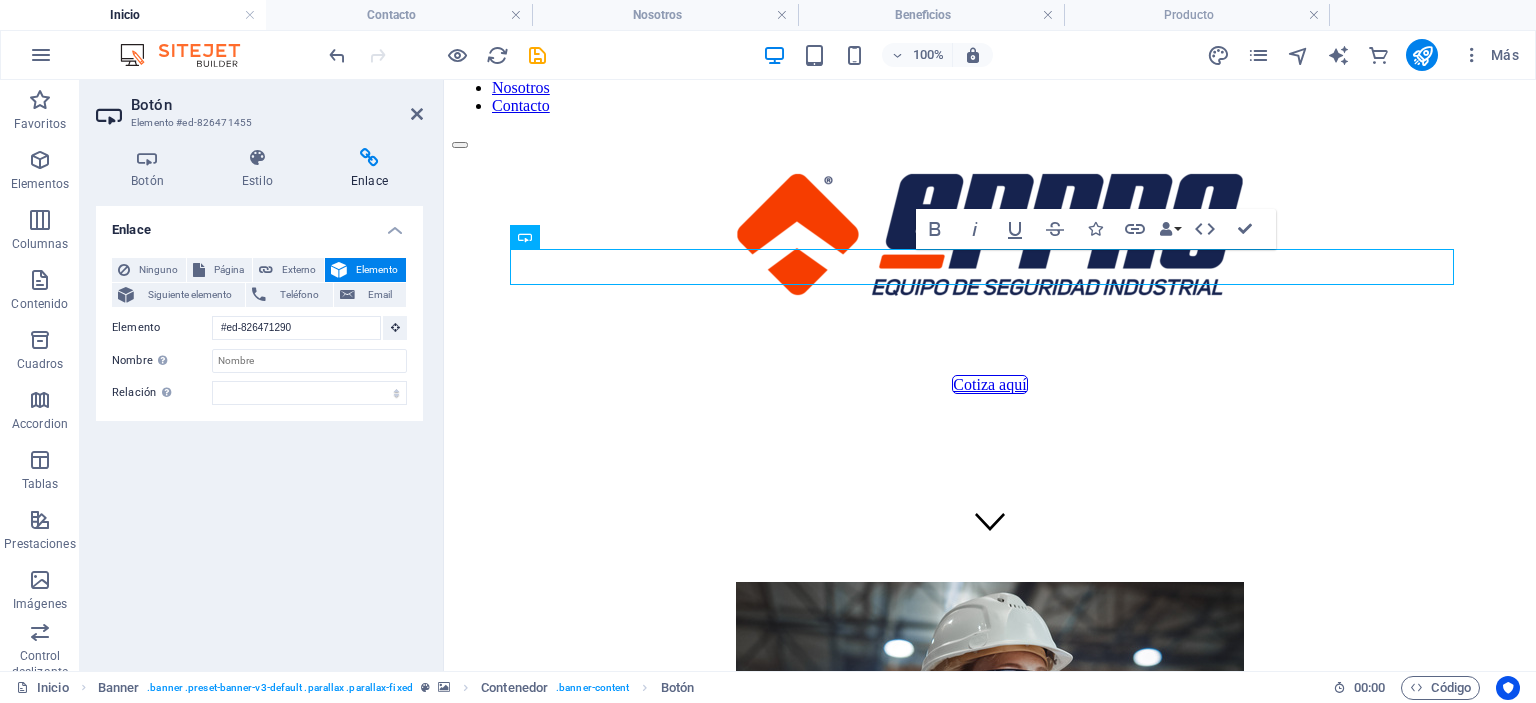 scroll, scrollTop: 88, scrollLeft: 0, axis: vertical 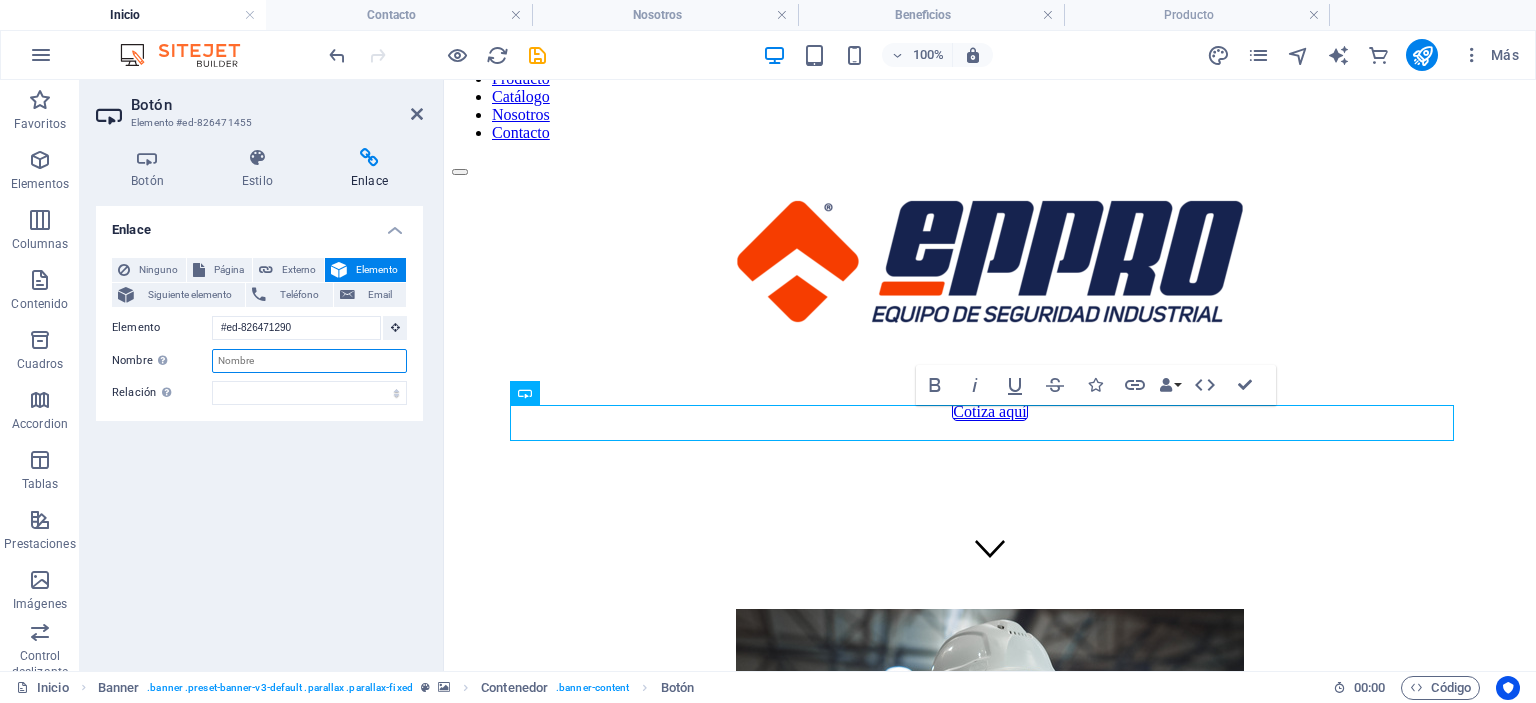 click on "Nombre Una descripción adicional del enlace no debería ser igual al texto del enlace. El título suele mostrarse como un texto de información cuando se mueve el ratón por encima del elemento. Déjalo en blanco en caso de dudas." at bounding box center [309, 361] 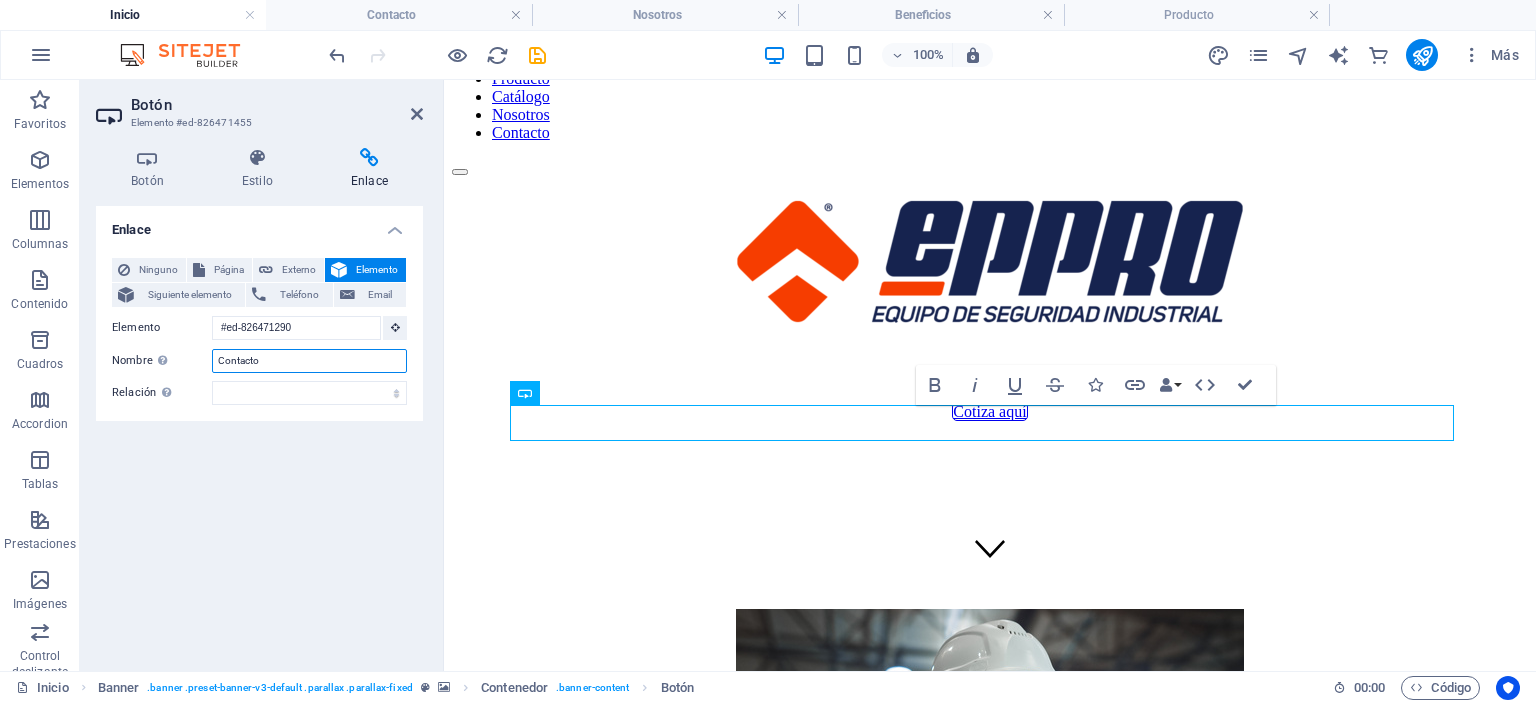 type on "Contacto" 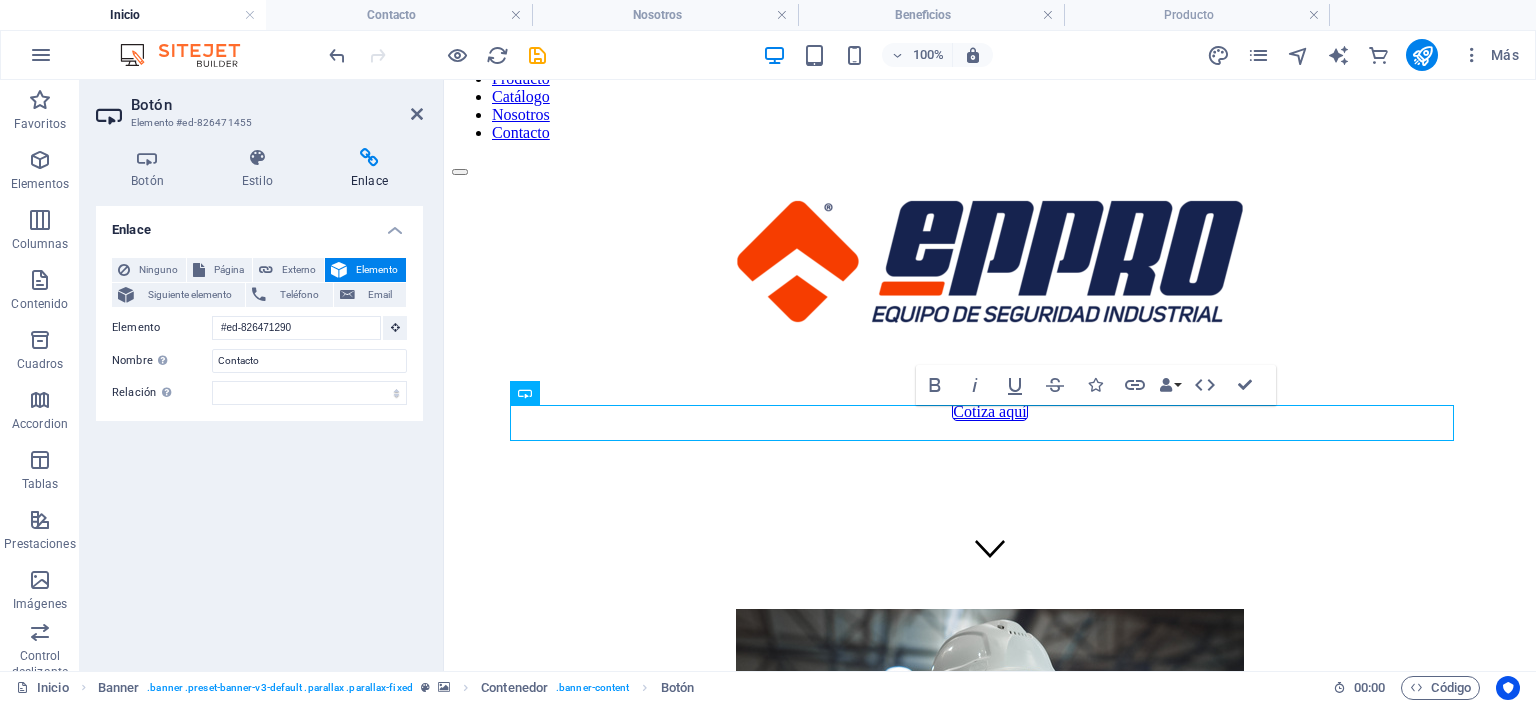 click on "Enlace Ninguno Página Externo Elemento Siguiente elemento Teléfono Email Página Inicio Beneficios Producto Nosotros Contacto Elemento #[ID]
URL Teléfono Email Destino del enlace Nueva pestaña Misma pestaña Superposición Nombre Una descripción adicional del enlace no debería ser igual al texto del enlace. El título suele mostrarse como un texto de información cuando se mueve el ratón por encima del elemento. Déjalo en blanco en caso de dudas. Contacto Relación Define la relación de este enlace con el destino del enlace . Por ejemplo, el valor "nofollow" indica a los buscadores que no sigan al enlace. Puede dejarse vacío. alternativo autor marcador externo ayuda licencia siguiente nofollow noreferrer noopener ant buscar etiqueta" at bounding box center (259, 430) 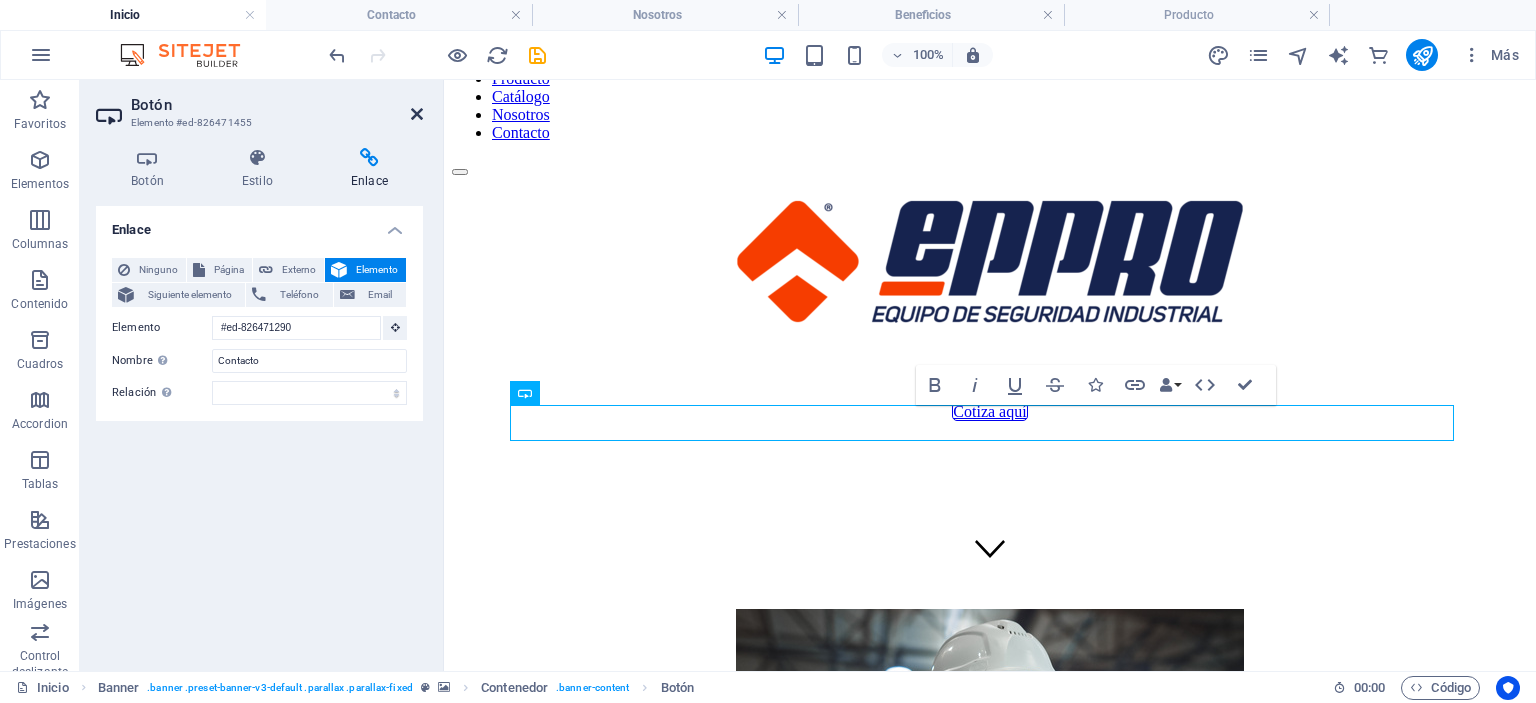 click at bounding box center [417, 114] 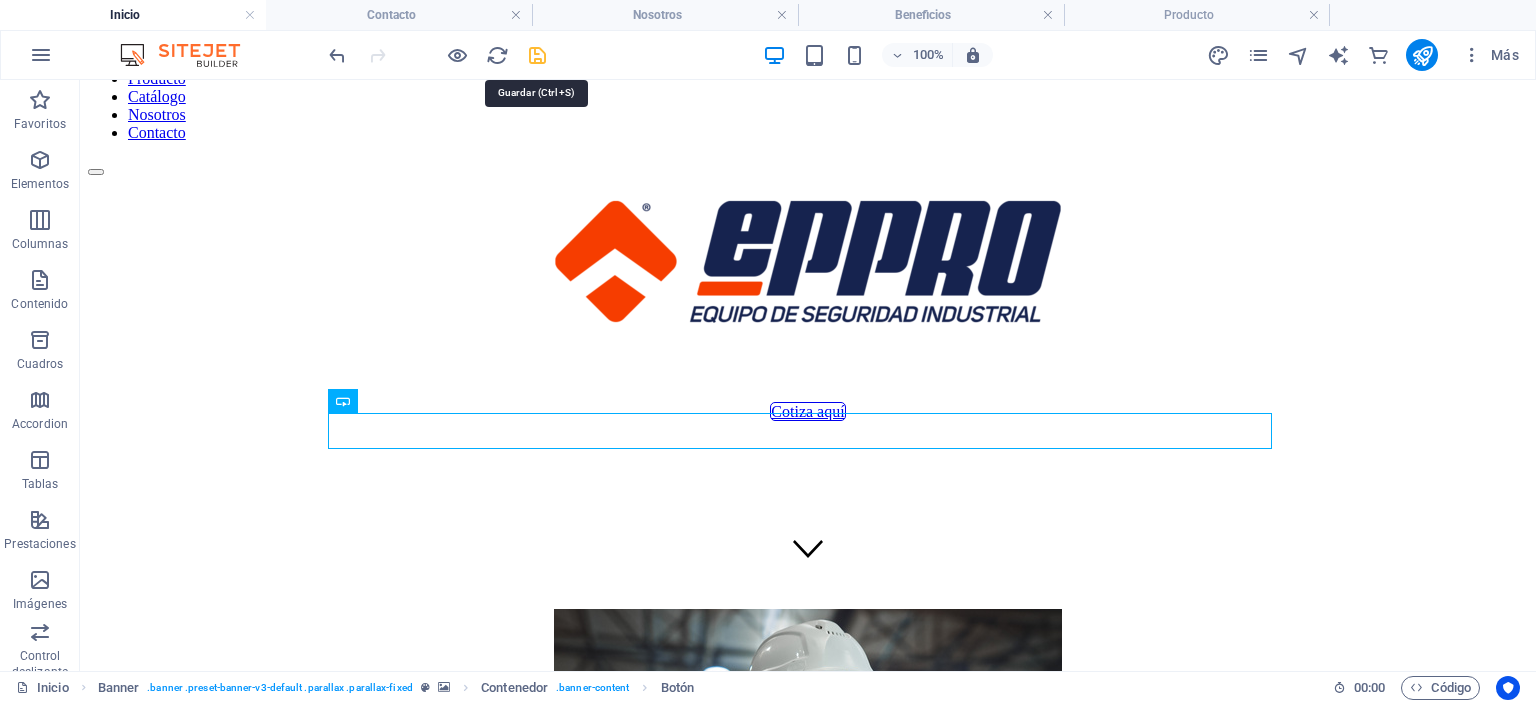 click at bounding box center [537, 55] 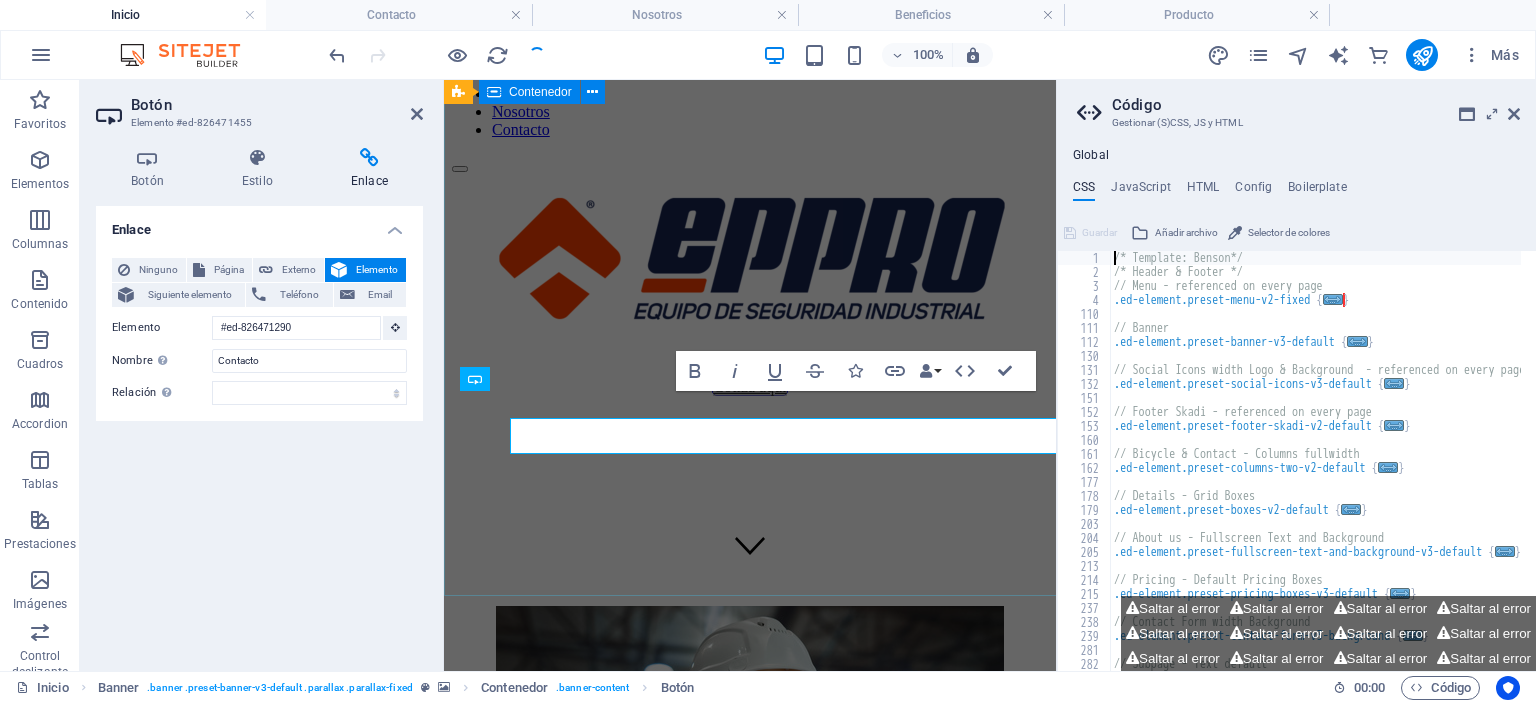 scroll, scrollTop: 75, scrollLeft: 0, axis: vertical 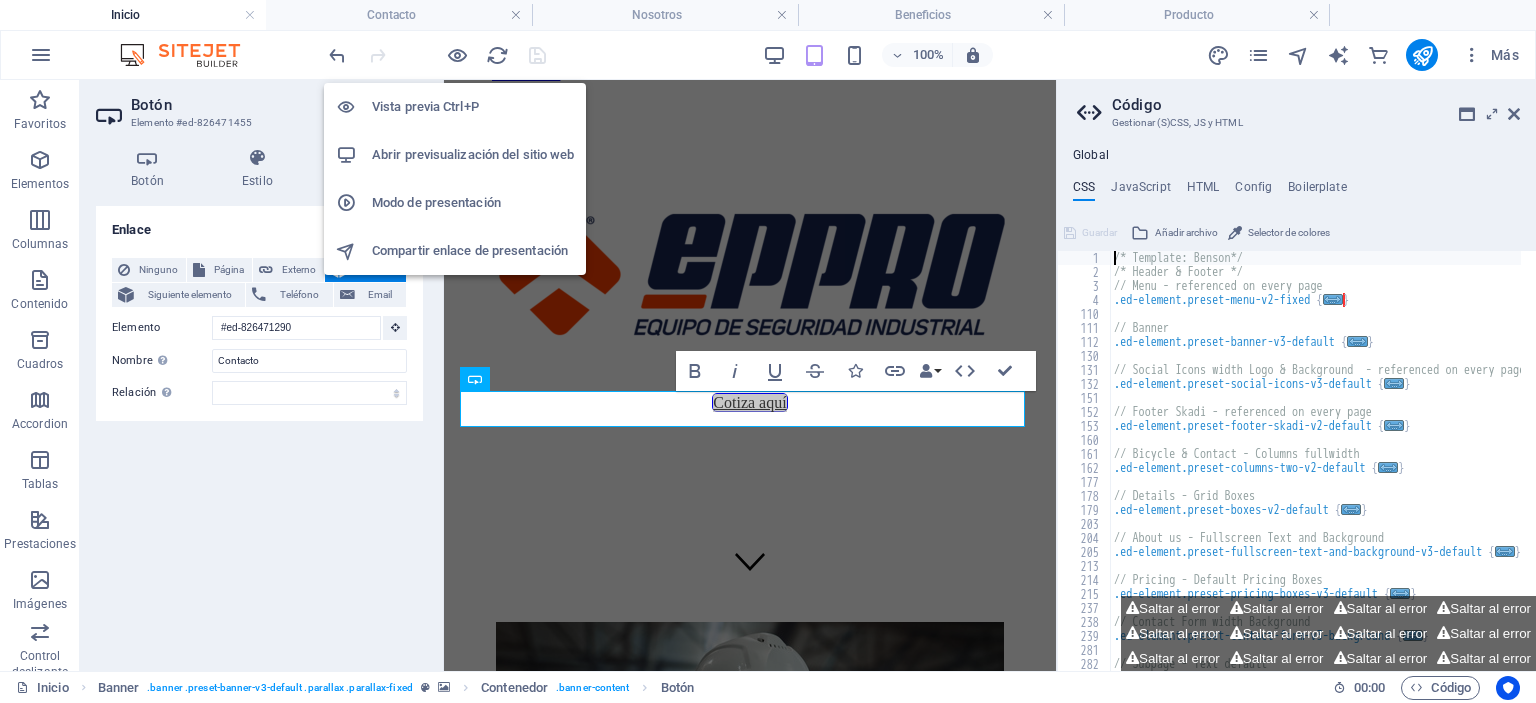 click on "Vista previa Ctrl+P" at bounding box center [473, 107] 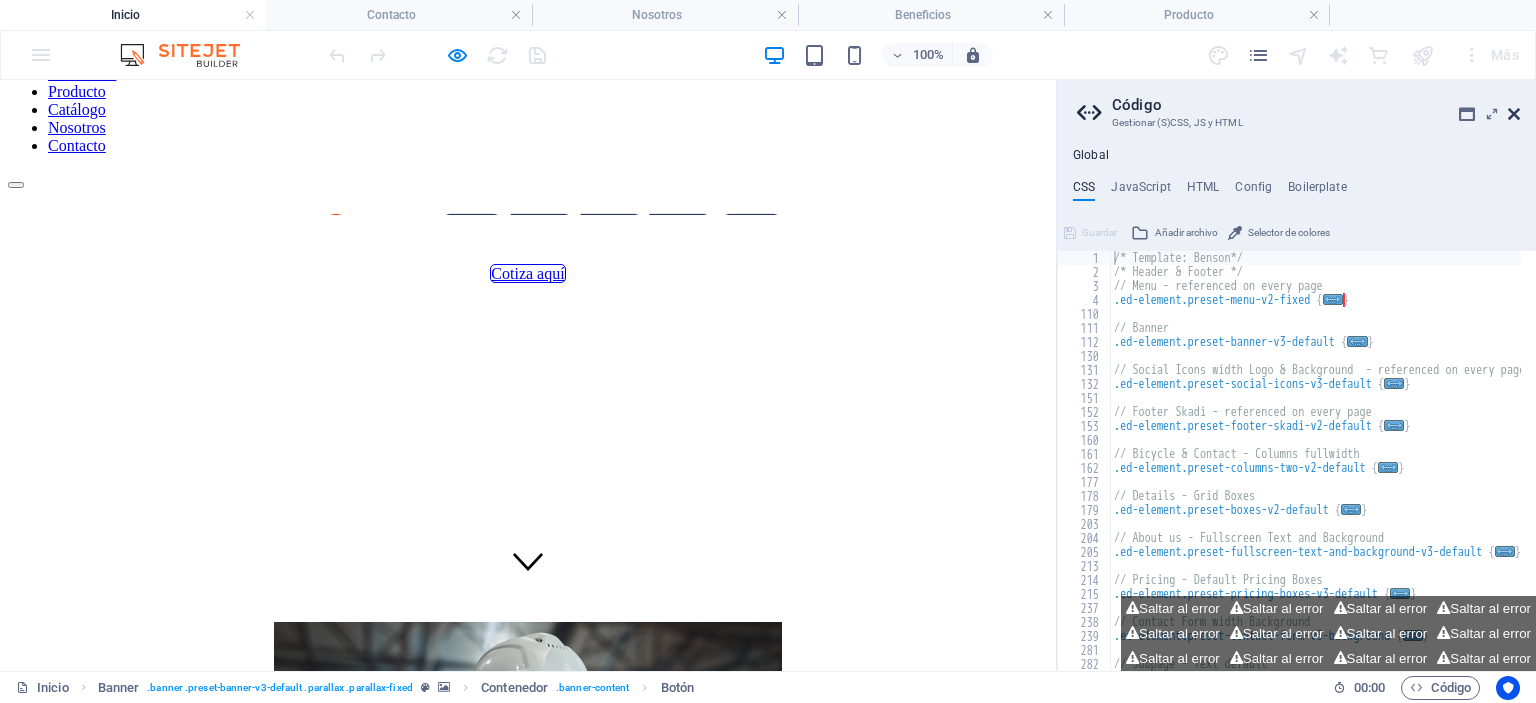 click at bounding box center [1514, 114] 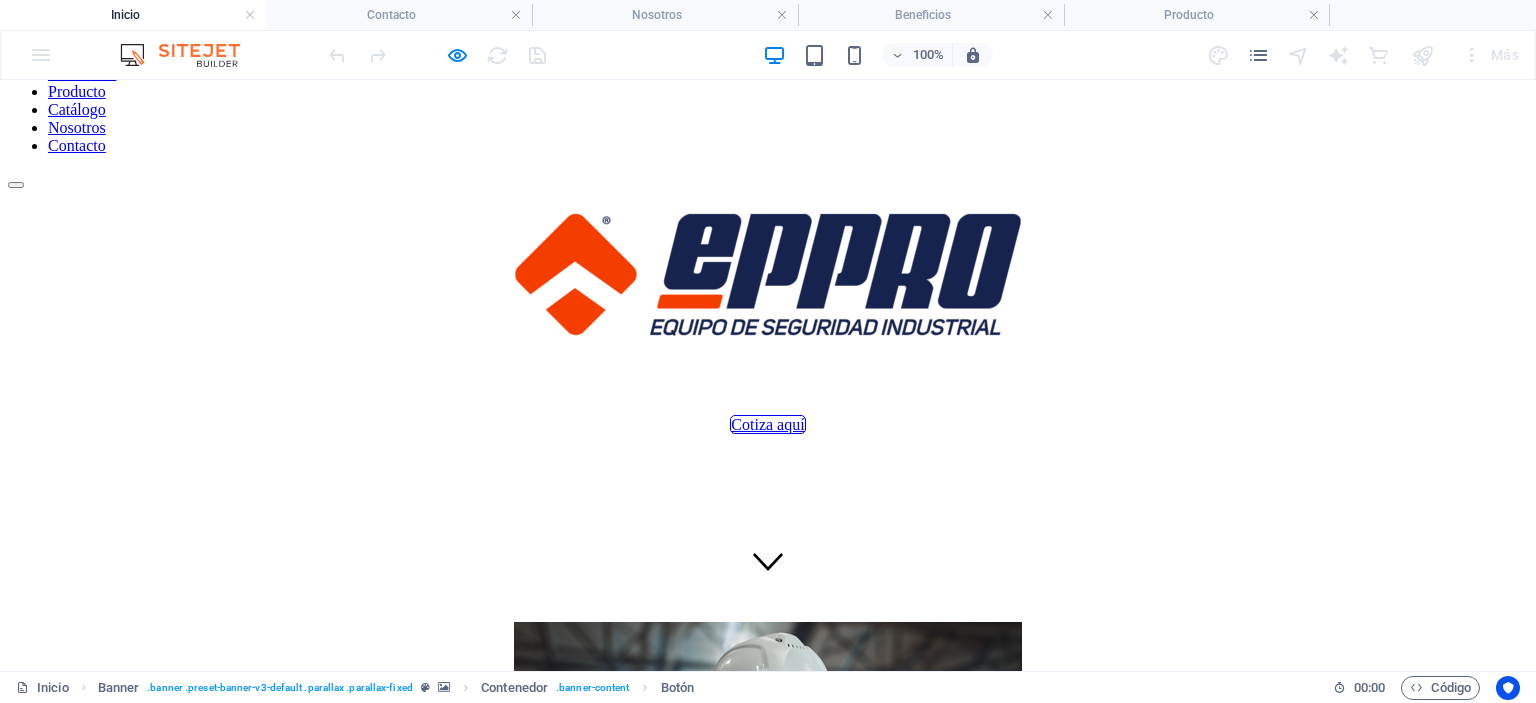 click at bounding box center (768, 180) 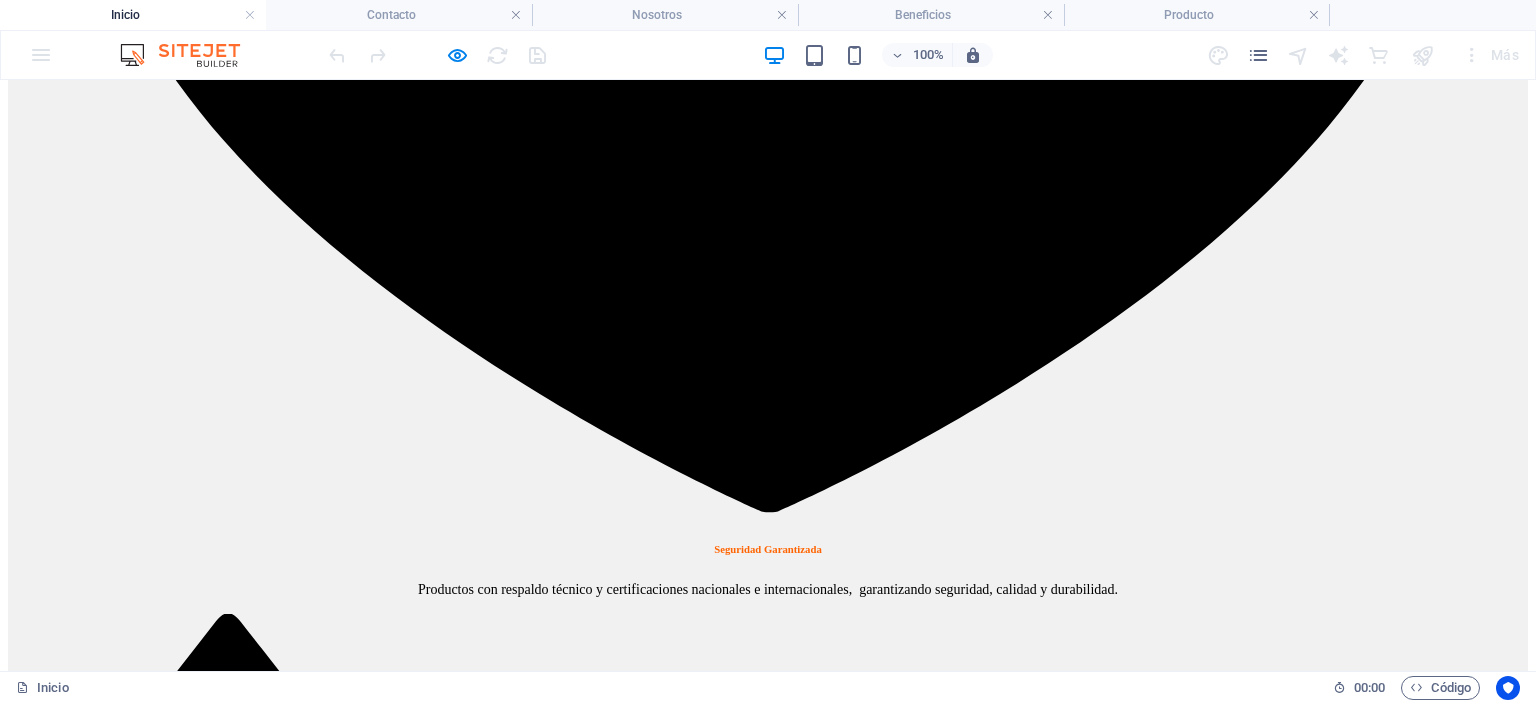 scroll, scrollTop: 3036, scrollLeft: 0, axis: vertical 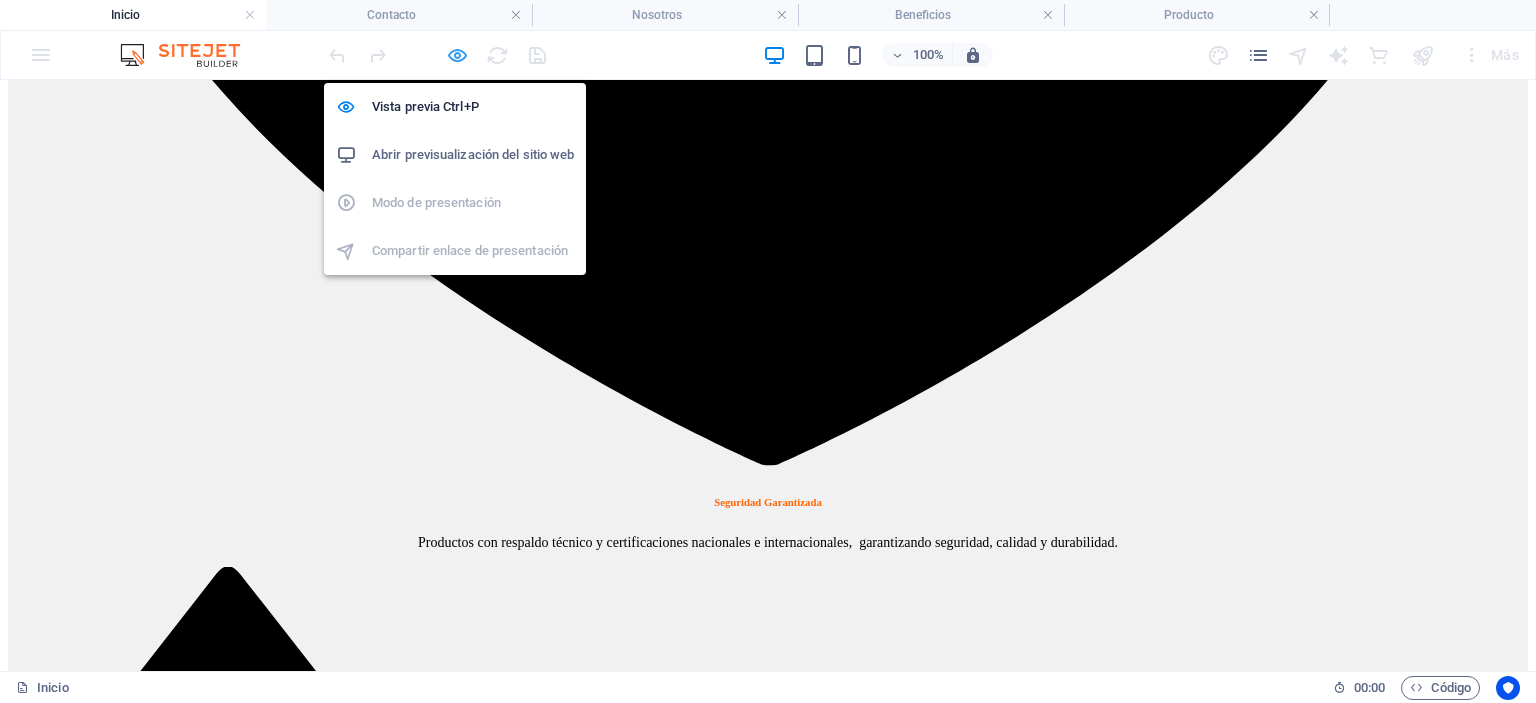 click at bounding box center [457, 55] 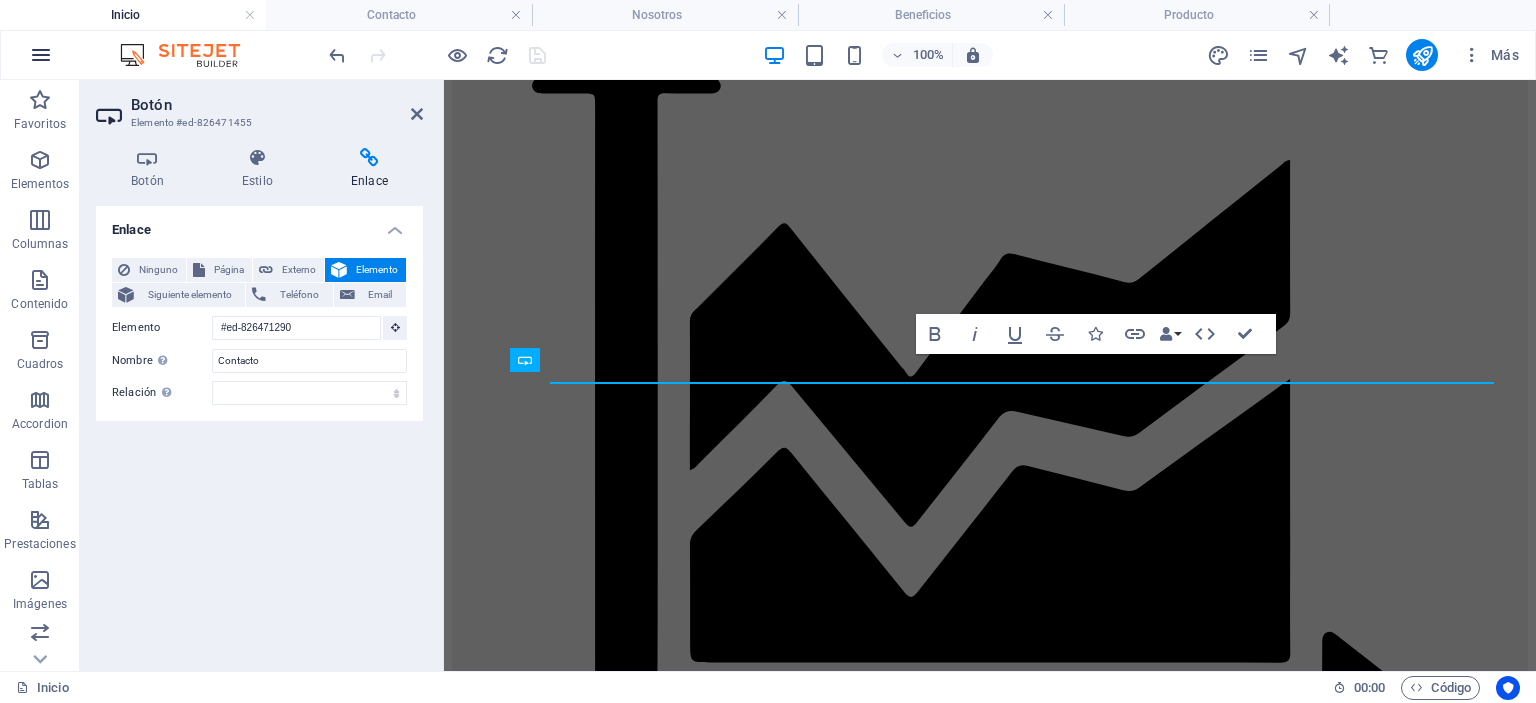 scroll, scrollTop: 155, scrollLeft: 0, axis: vertical 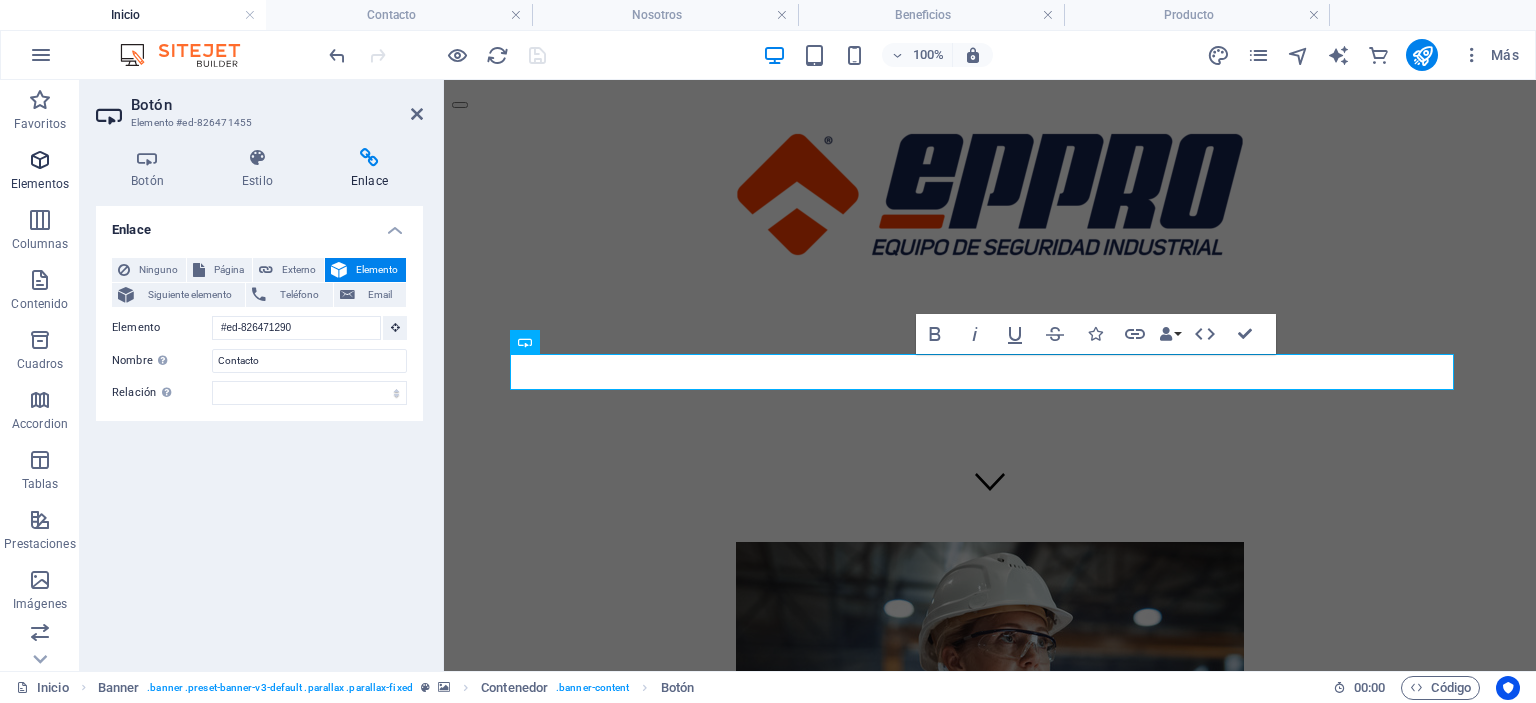 click at bounding box center (40, 160) 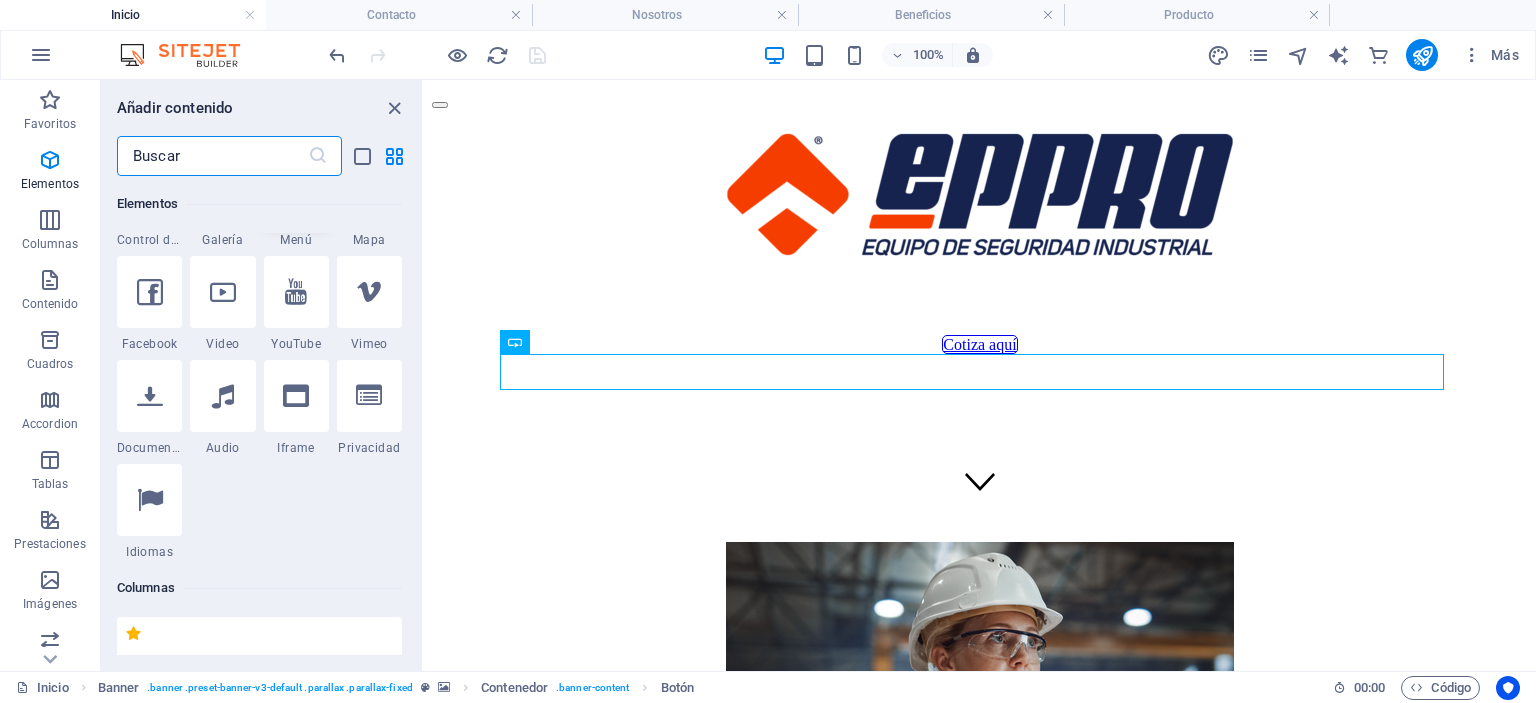 scroll, scrollTop: 940, scrollLeft: 0, axis: vertical 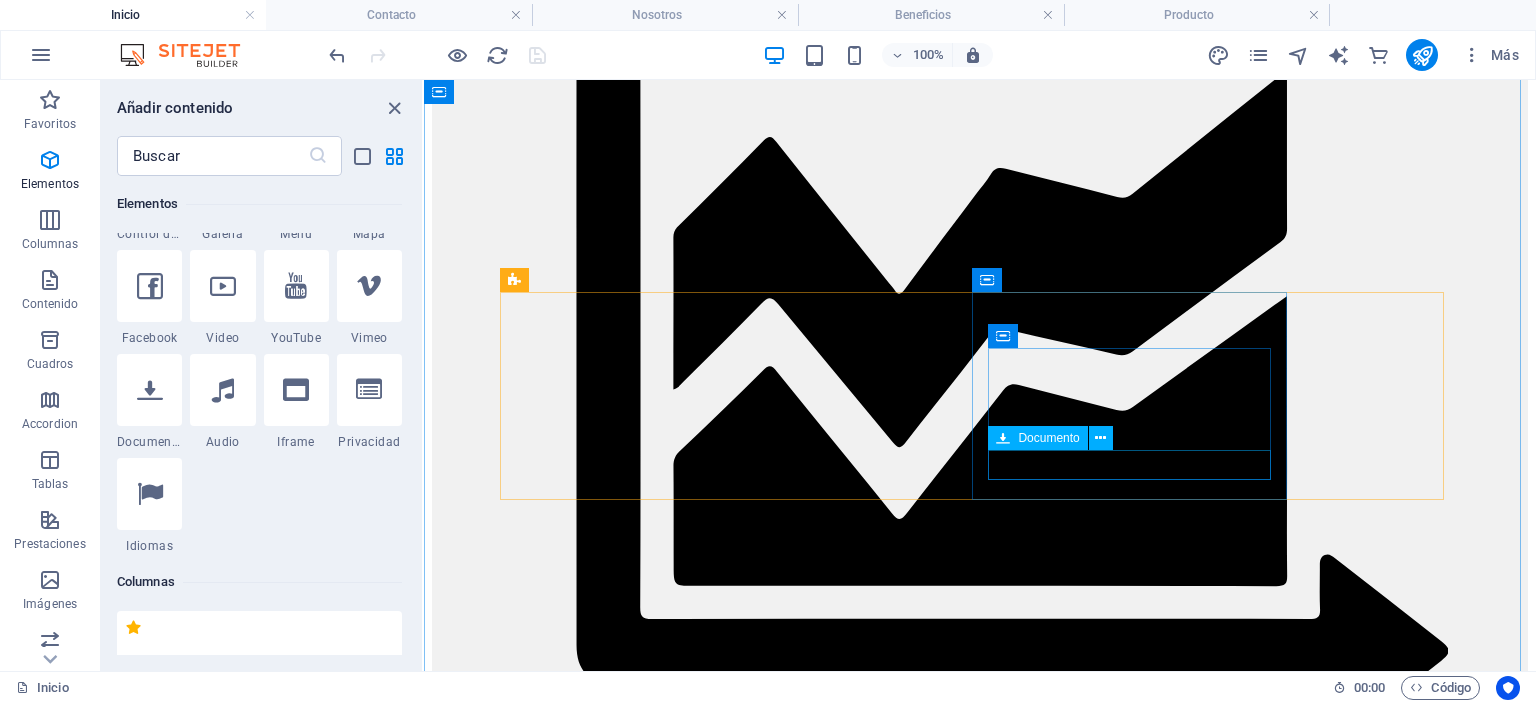 click on "Documento nuevo" at bounding box center [980, 104152] 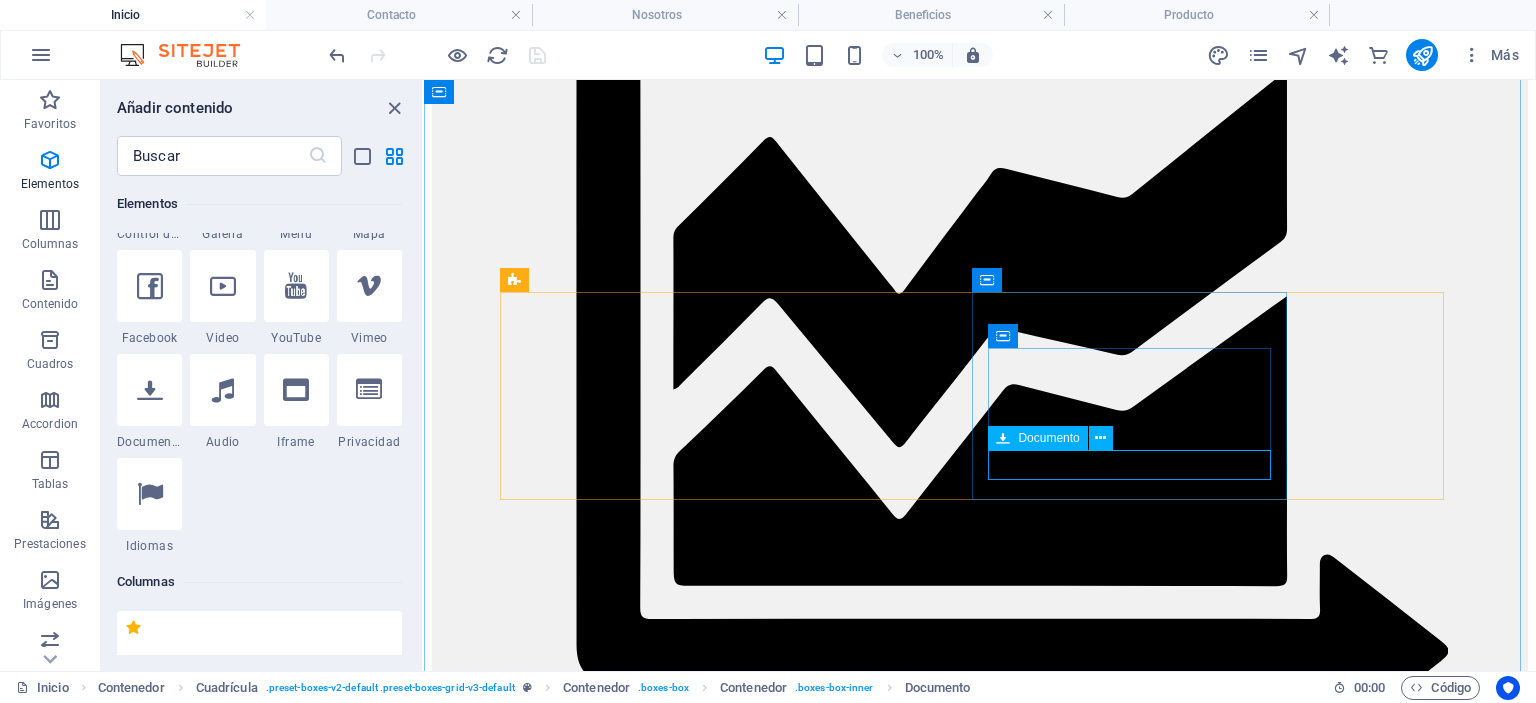 click on "Documento nuevo" at bounding box center (980, 104152) 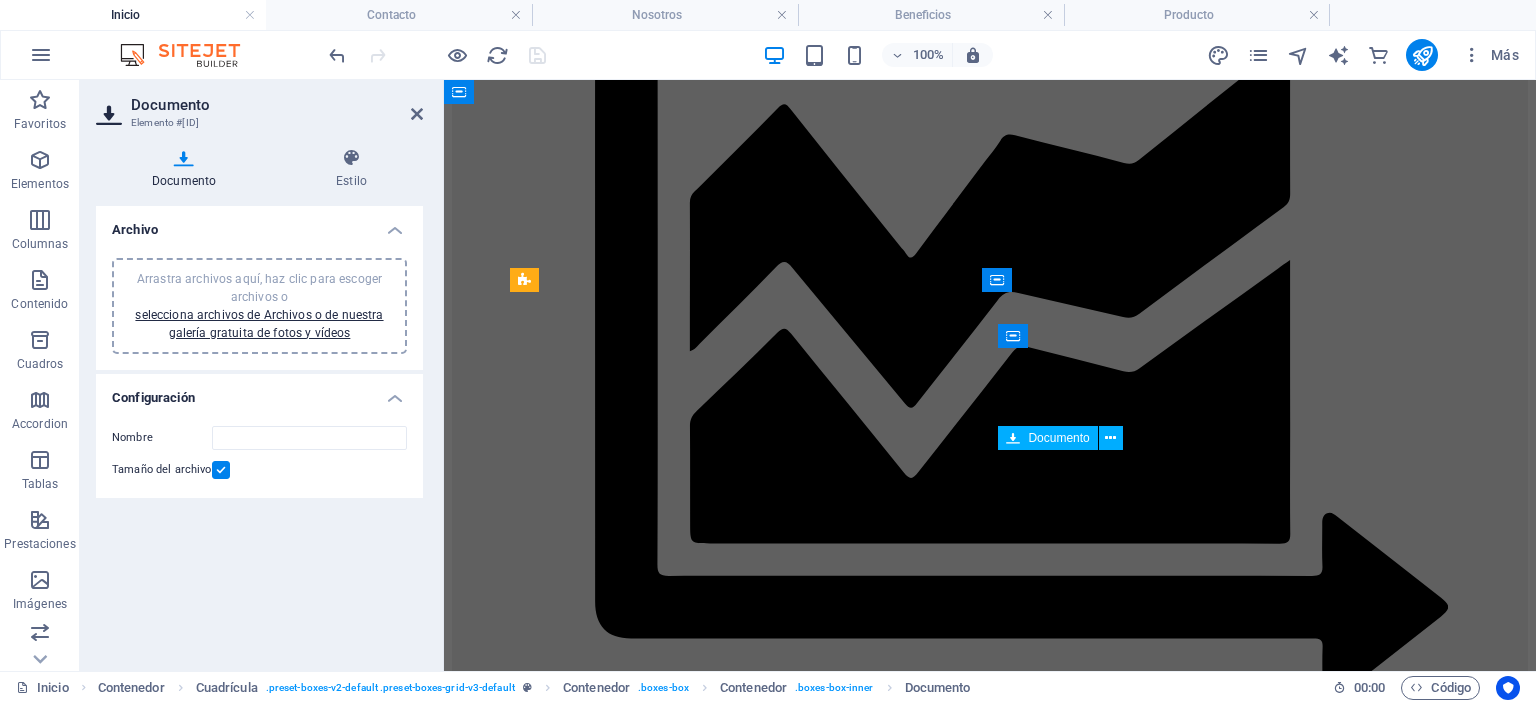 scroll, scrollTop: 3963, scrollLeft: 0, axis: vertical 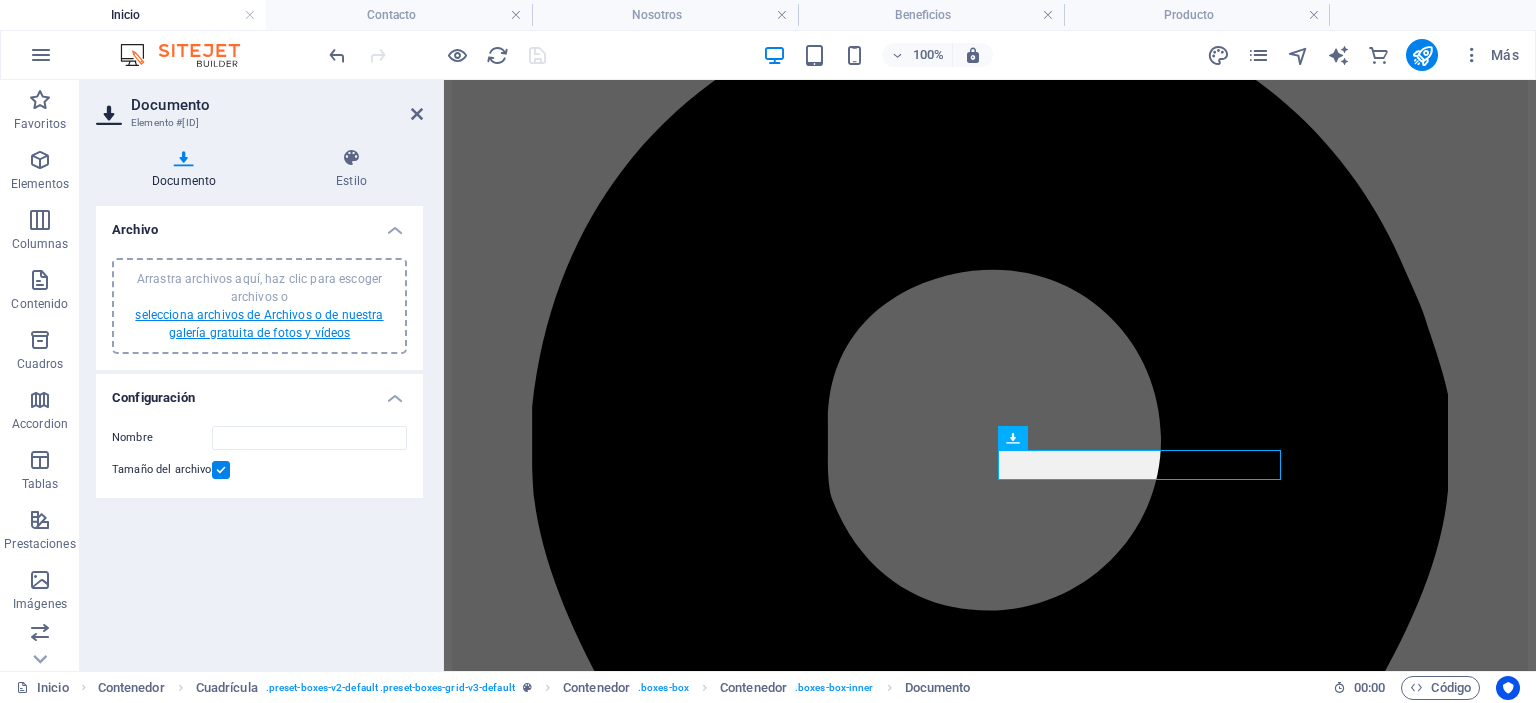 click on "selecciona archivos de Archivos o de nuestra galería gratuita de fotos y vídeos" at bounding box center (259, 324) 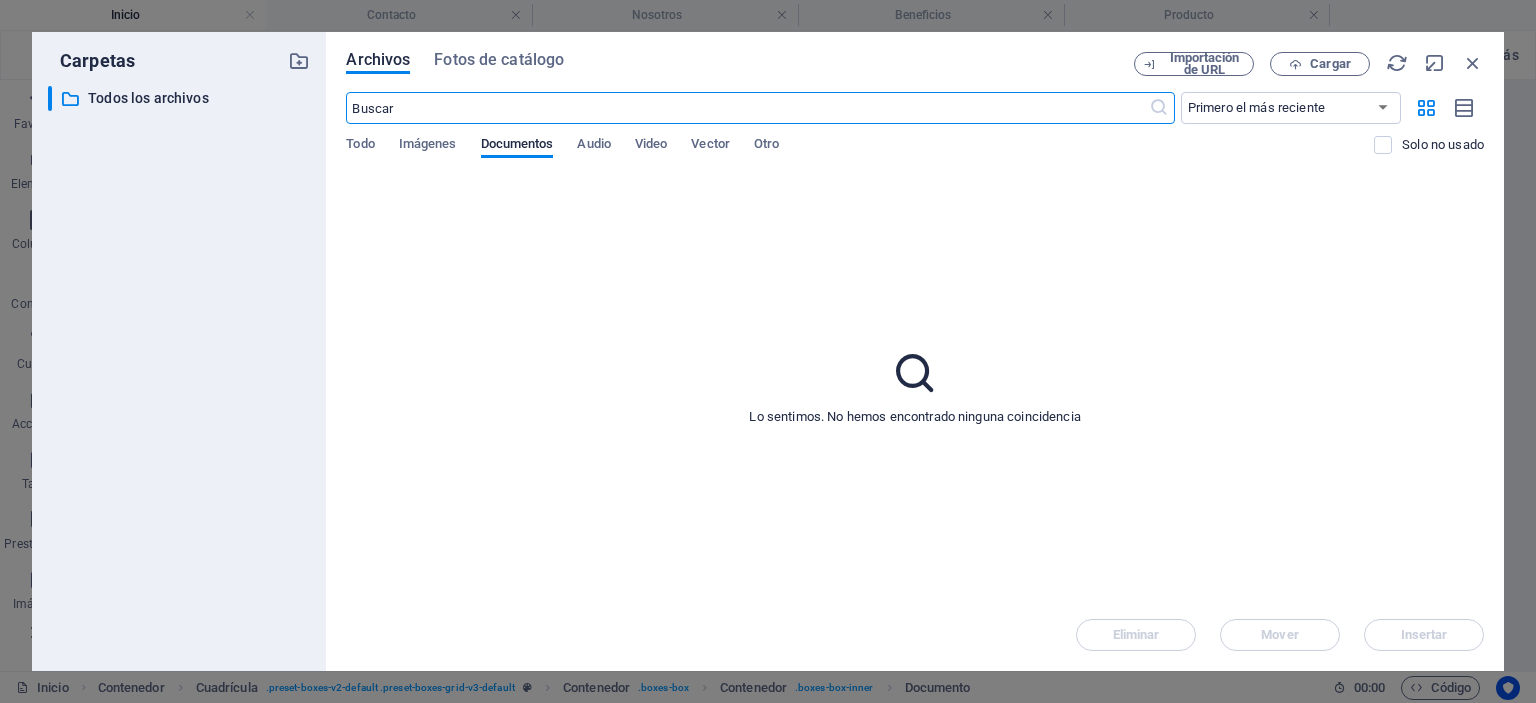 scroll, scrollTop: 4152, scrollLeft: 0, axis: vertical 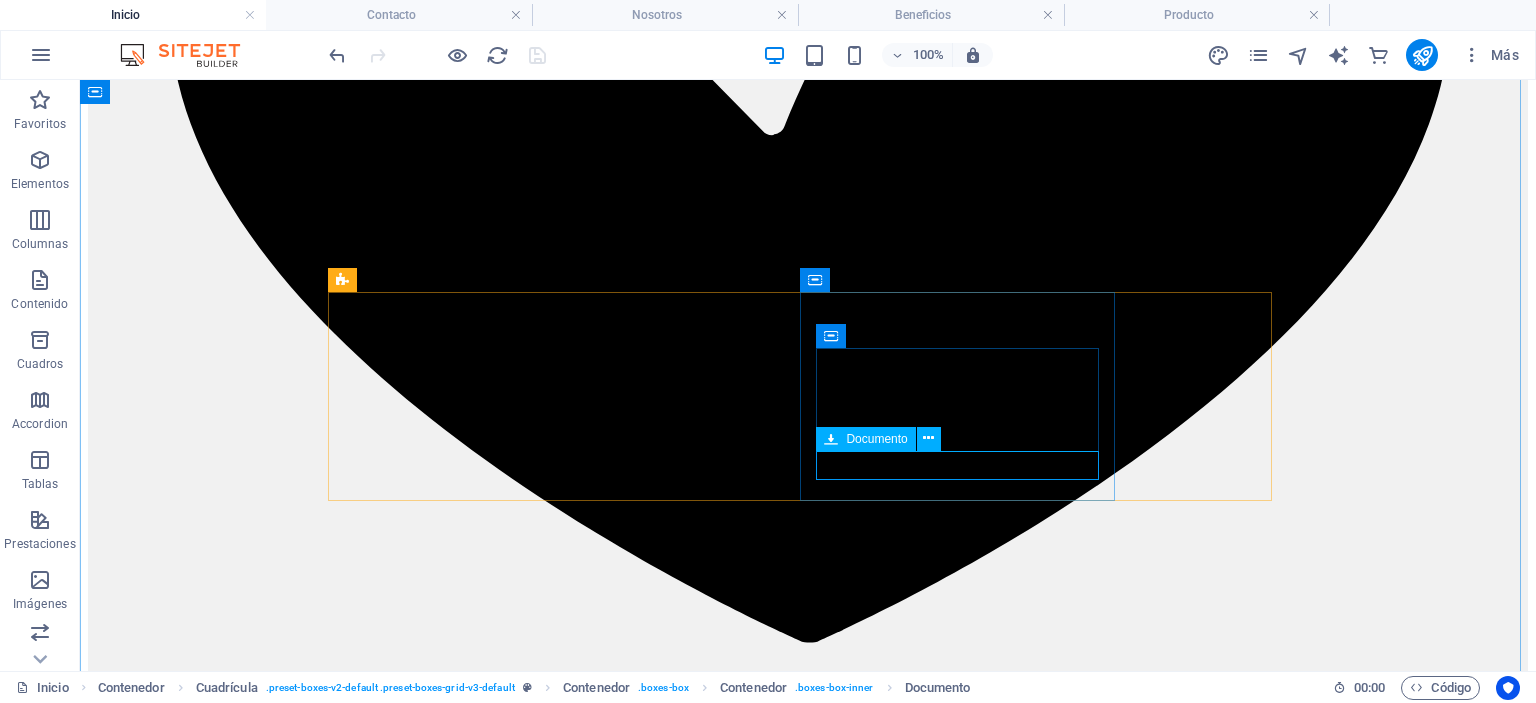 click on "Documento nuevo" at bounding box center (808, 120726) 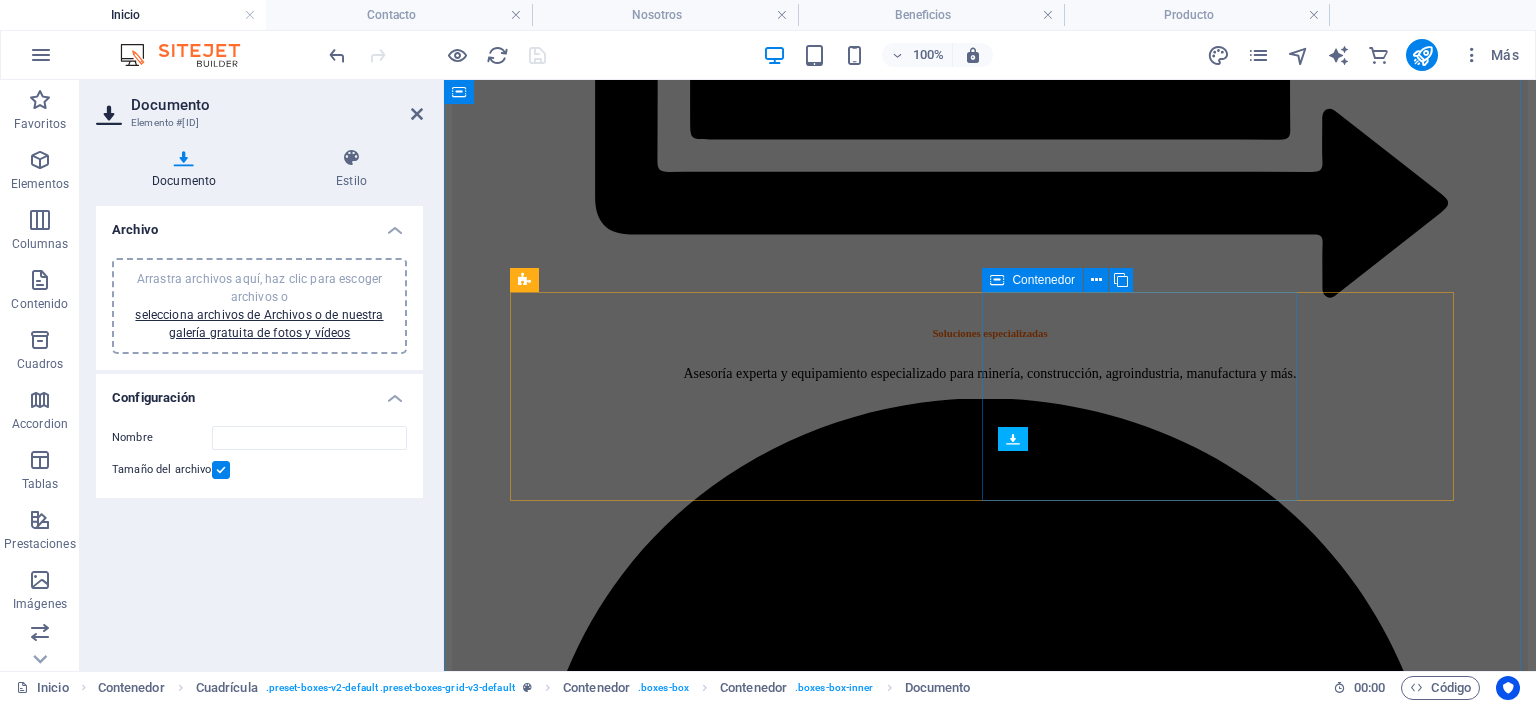 scroll, scrollTop: 4071, scrollLeft: 0, axis: vertical 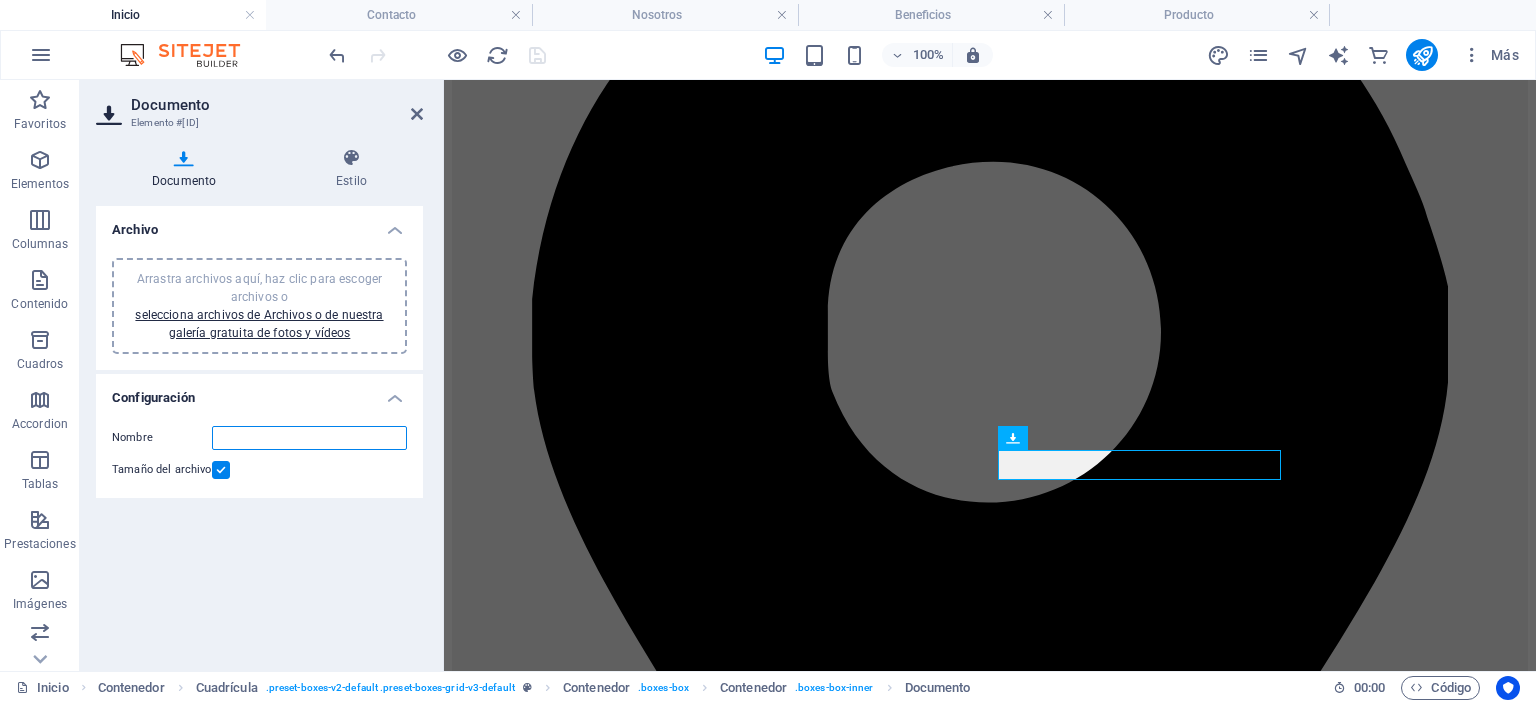 click on "Nombre" at bounding box center [309, 438] 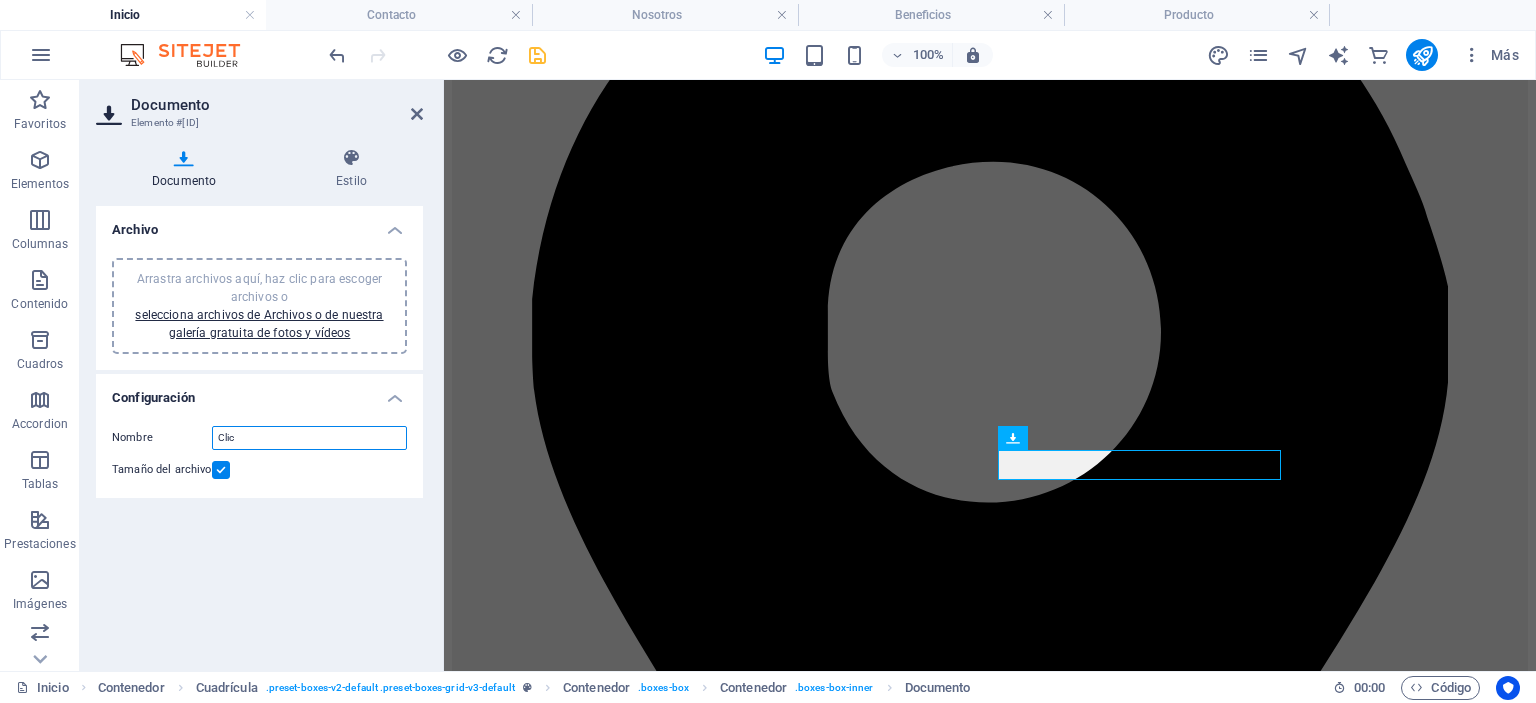type on "Clic" 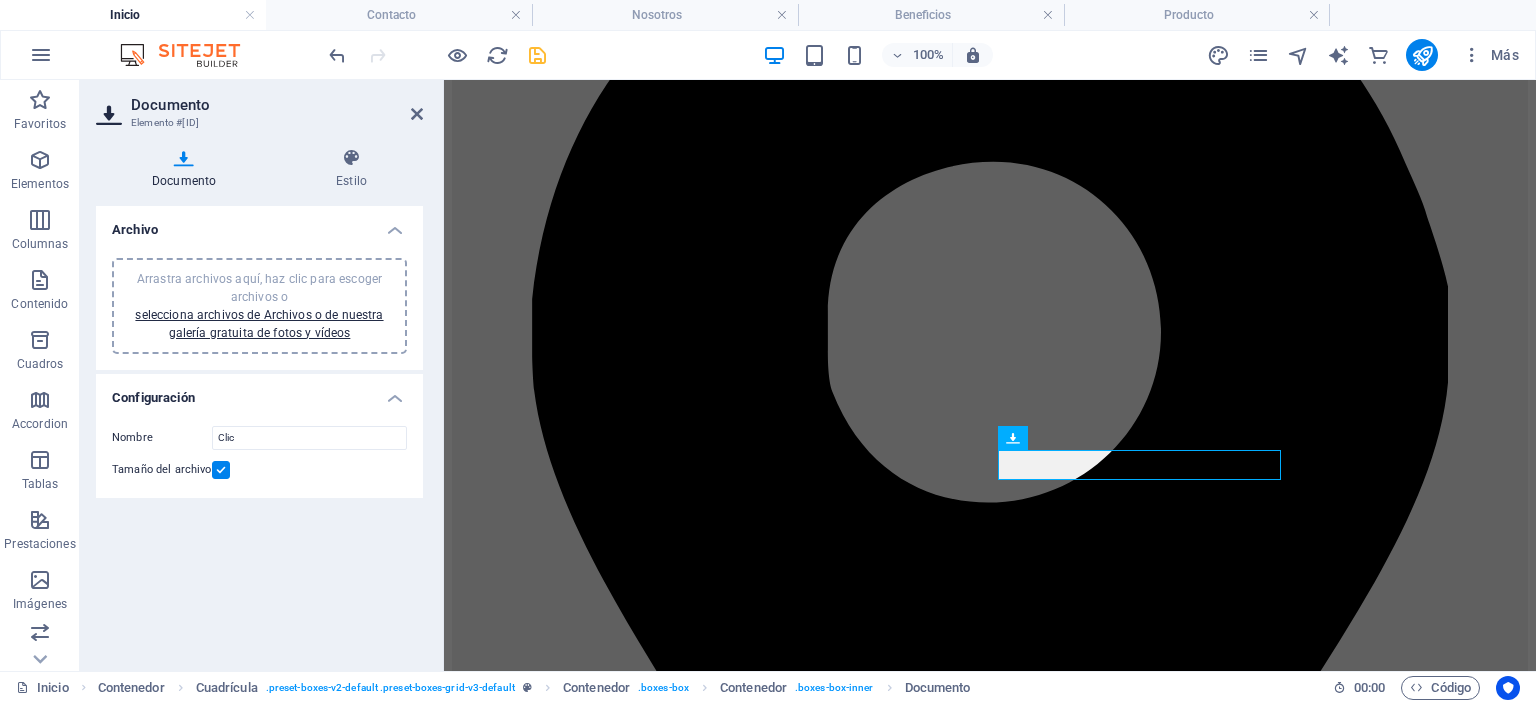 click on "Archivo Arrastra archivos aquí, haz clic para escoger archivos o  selecciona archivos de Archivos o de nuestra galería gratuita de fotos y vídeos Copia este enlace para enlazar un documento de una página de contenido. undefined Configuración Nombre Clic Tamaño del archivo" at bounding box center (259, 430) 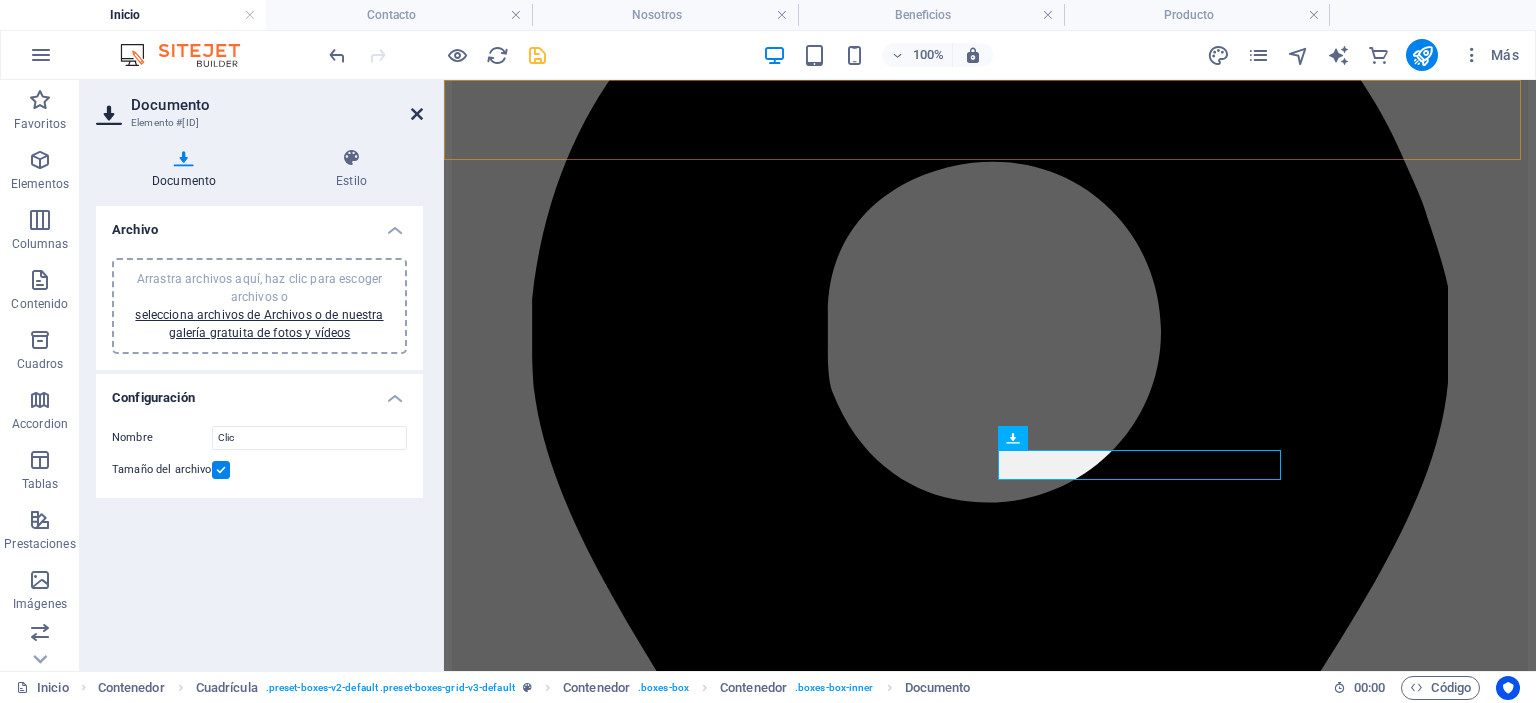 click at bounding box center (417, 114) 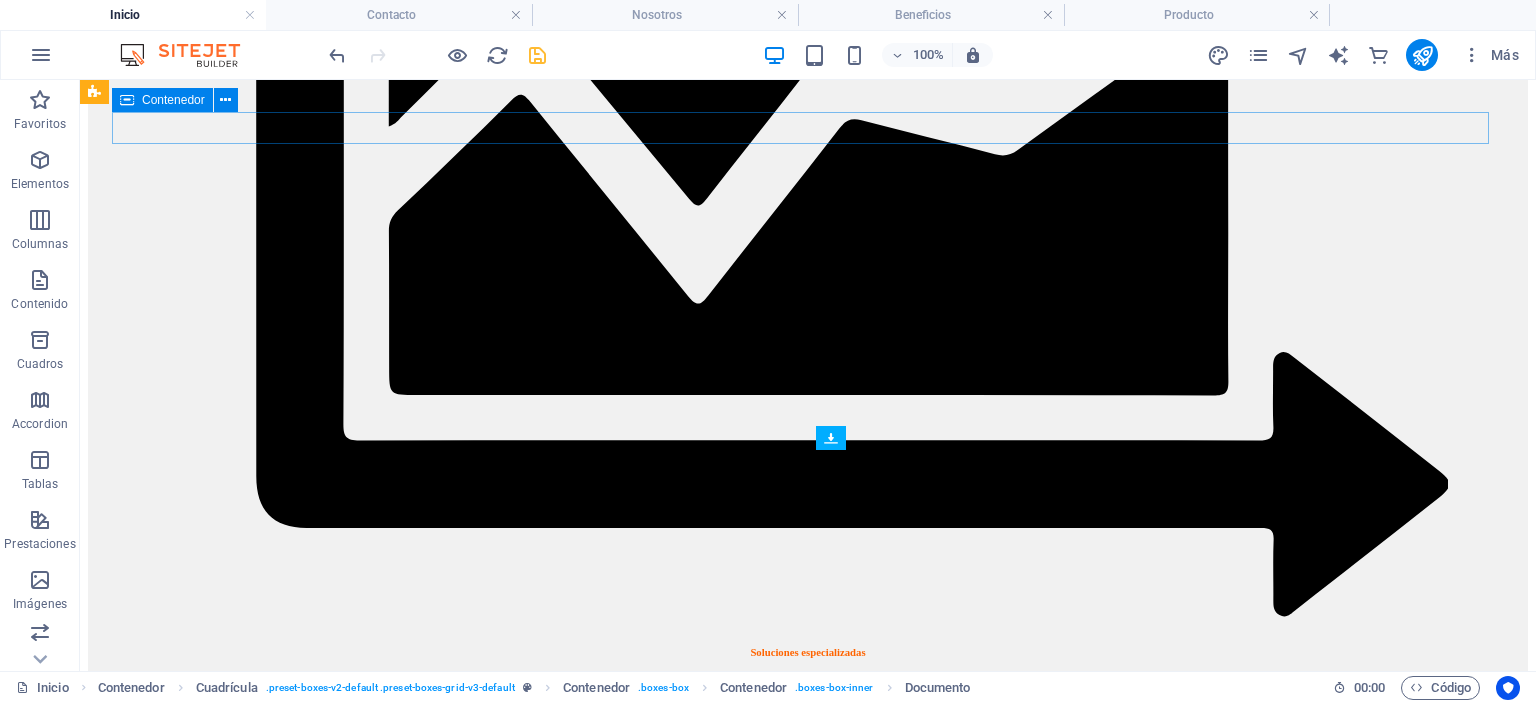 scroll, scrollTop: 3263, scrollLeft: 0, axis: vertical 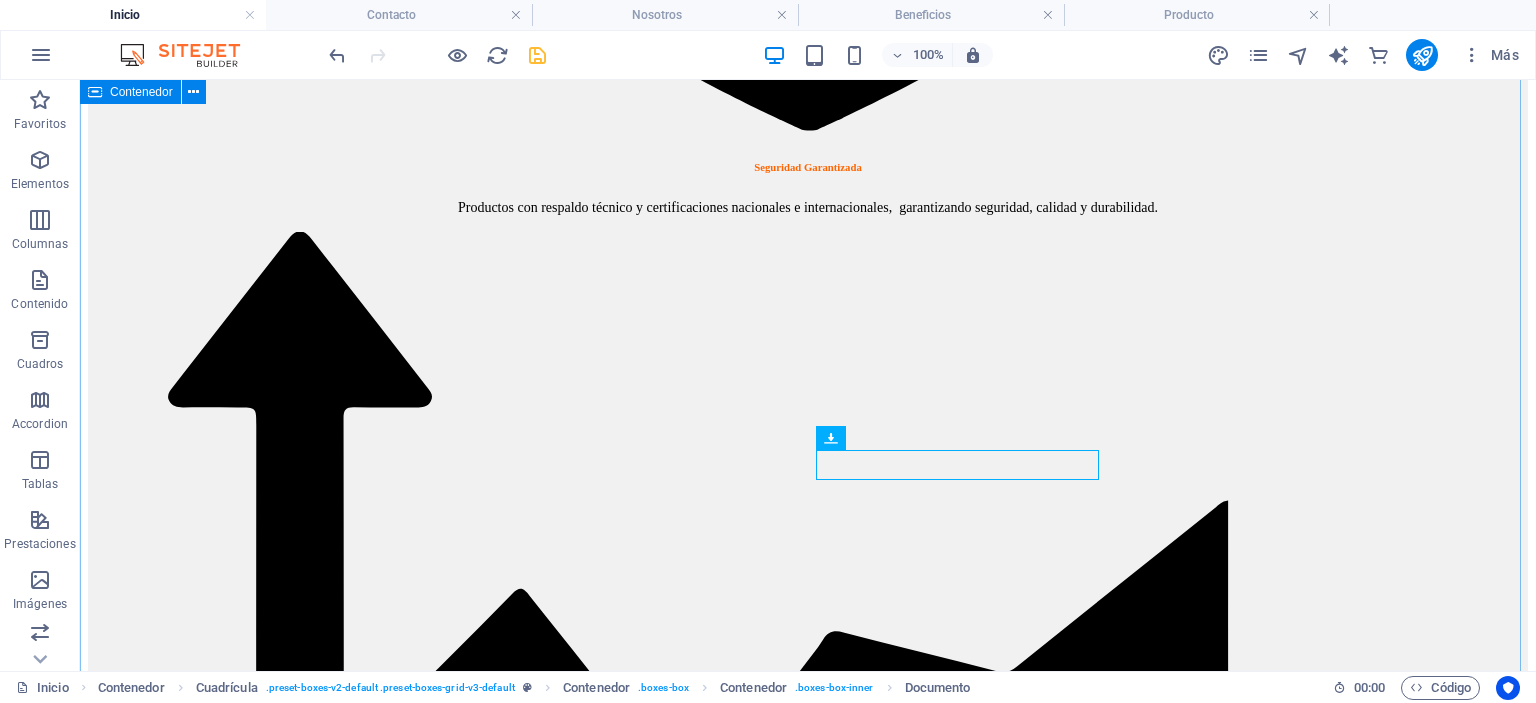 click on "catálogo Descarga AQUÍ Gratis nuestro catálogo digital de los artículos de seguridad que necesita tu empresa. Documento nuevo" at bounding box center [808, 118055] 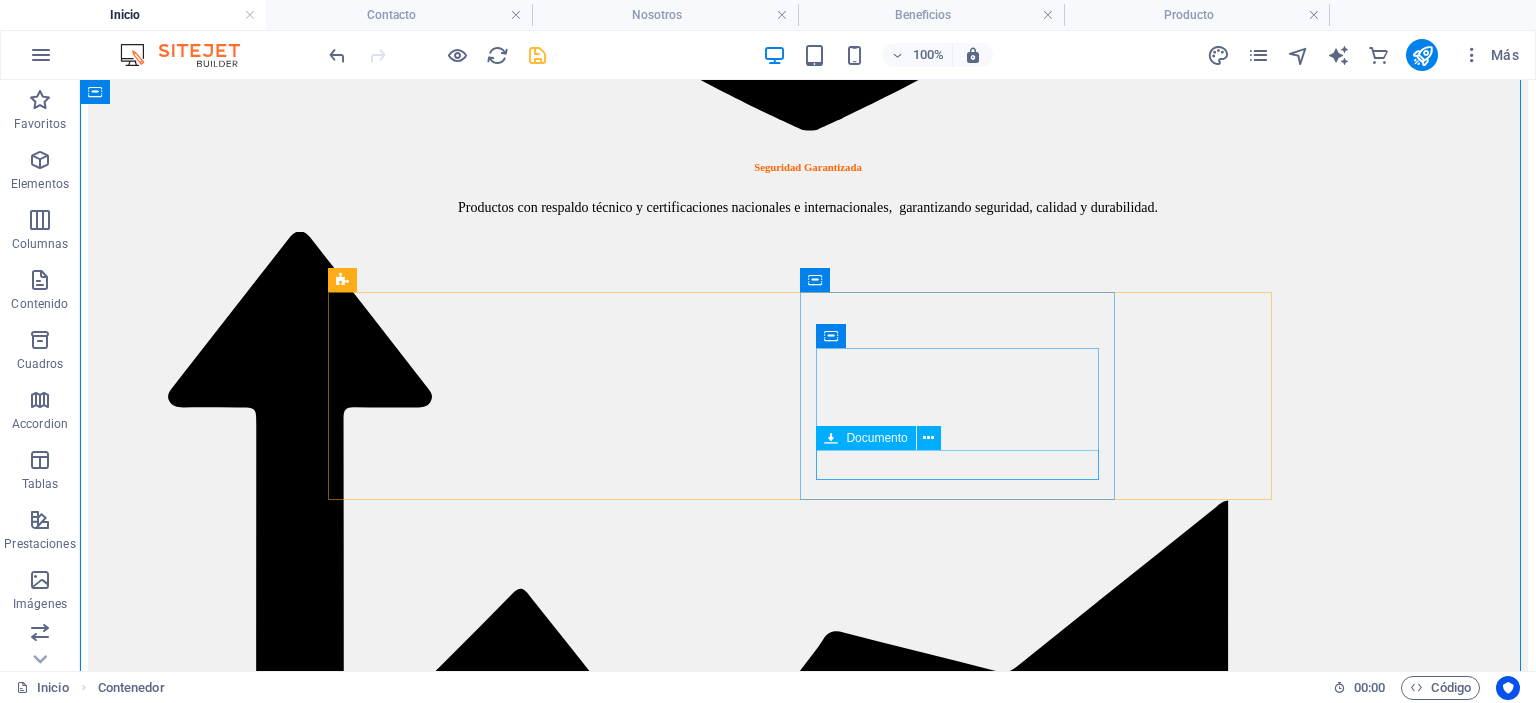 click on "Documento nuevo" at bounding box center (808, 120214) 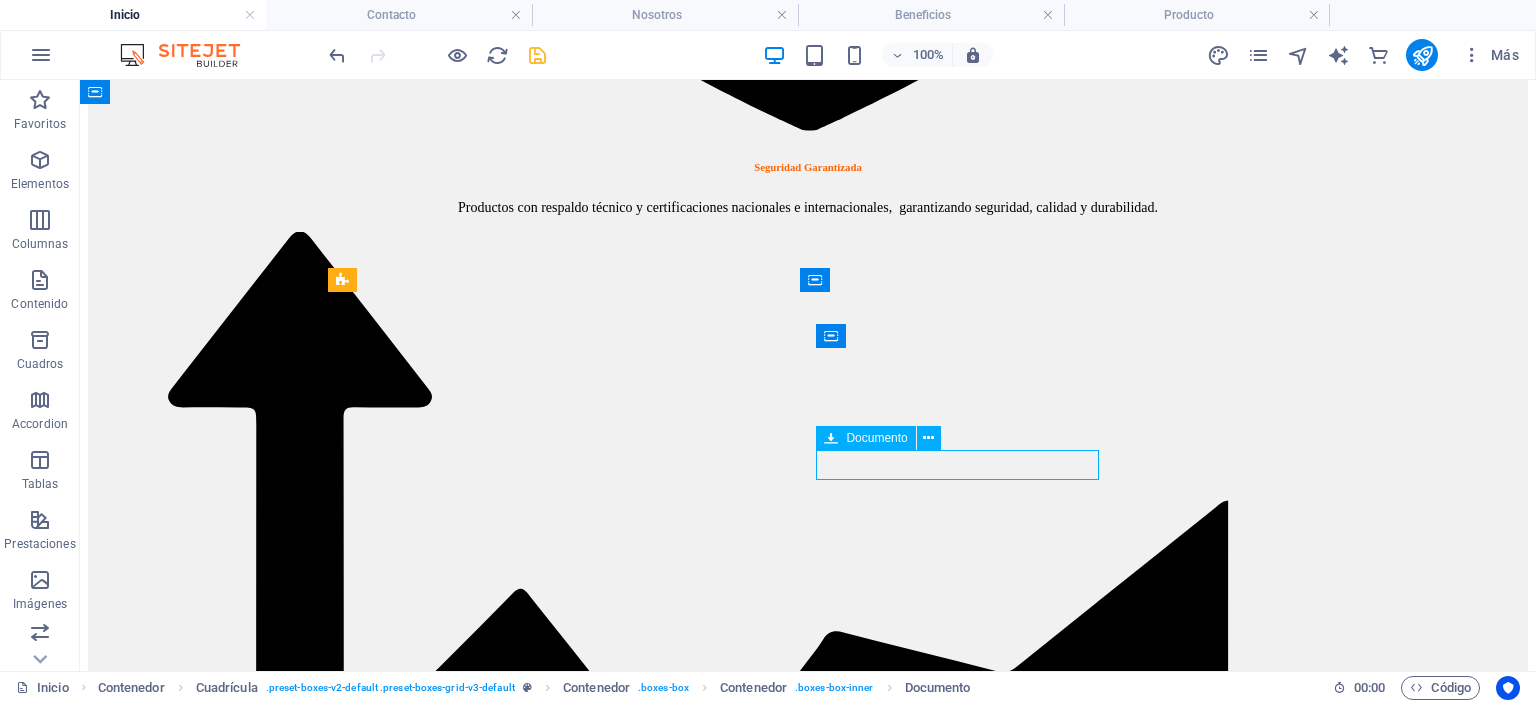 click on "Documento nuevo" at bounding box center [808, 120214] 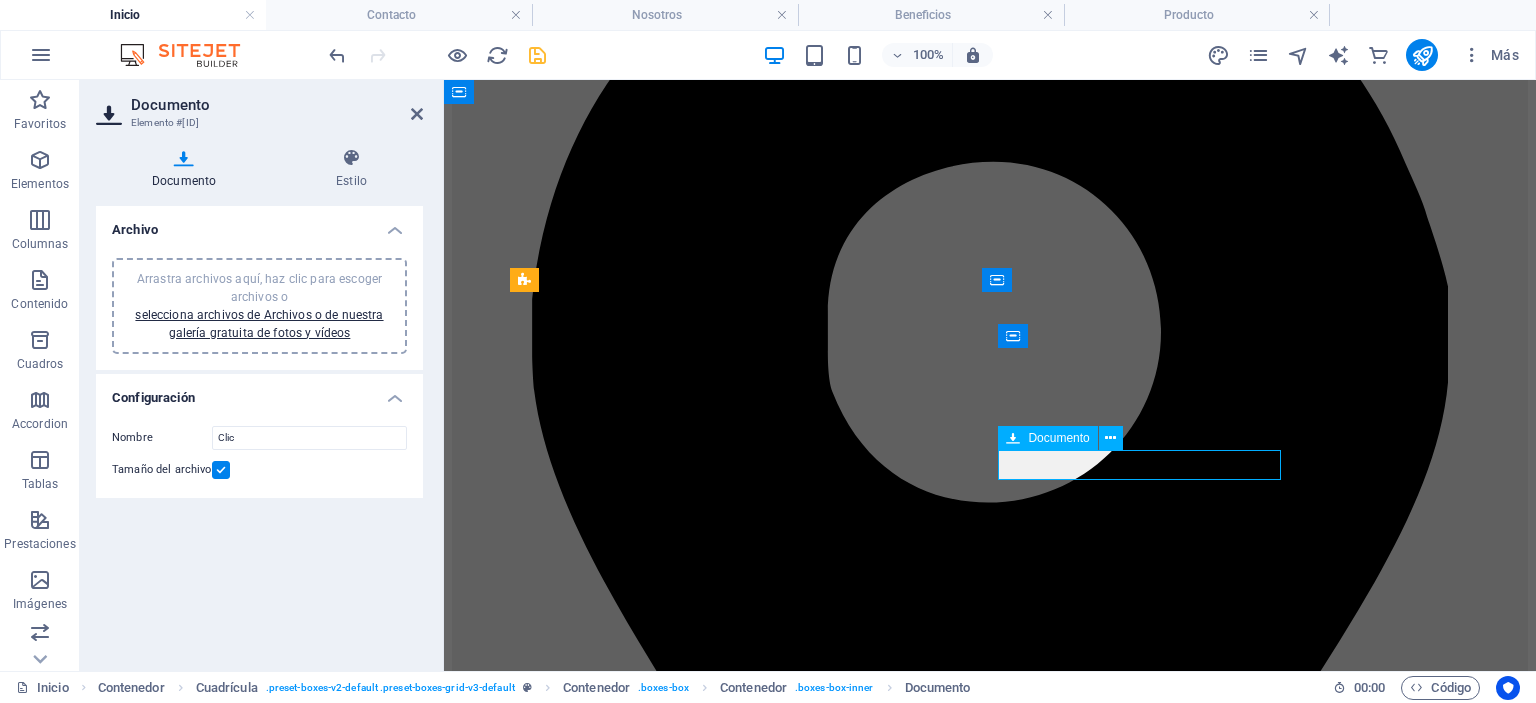 click on "Documento nuevo" at bounding box center (990, 118814) 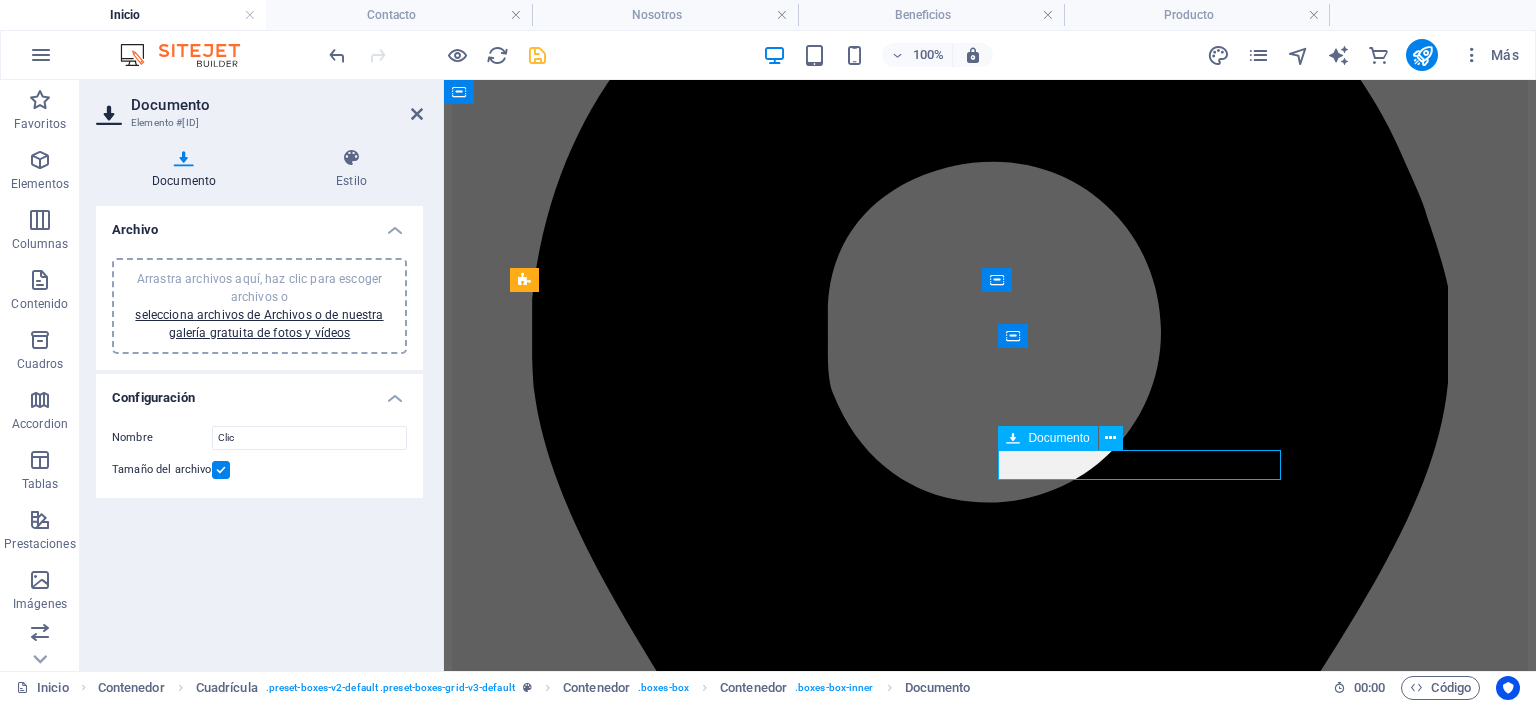 click on "Documento nuevo" at bounding box center [990, 118814] 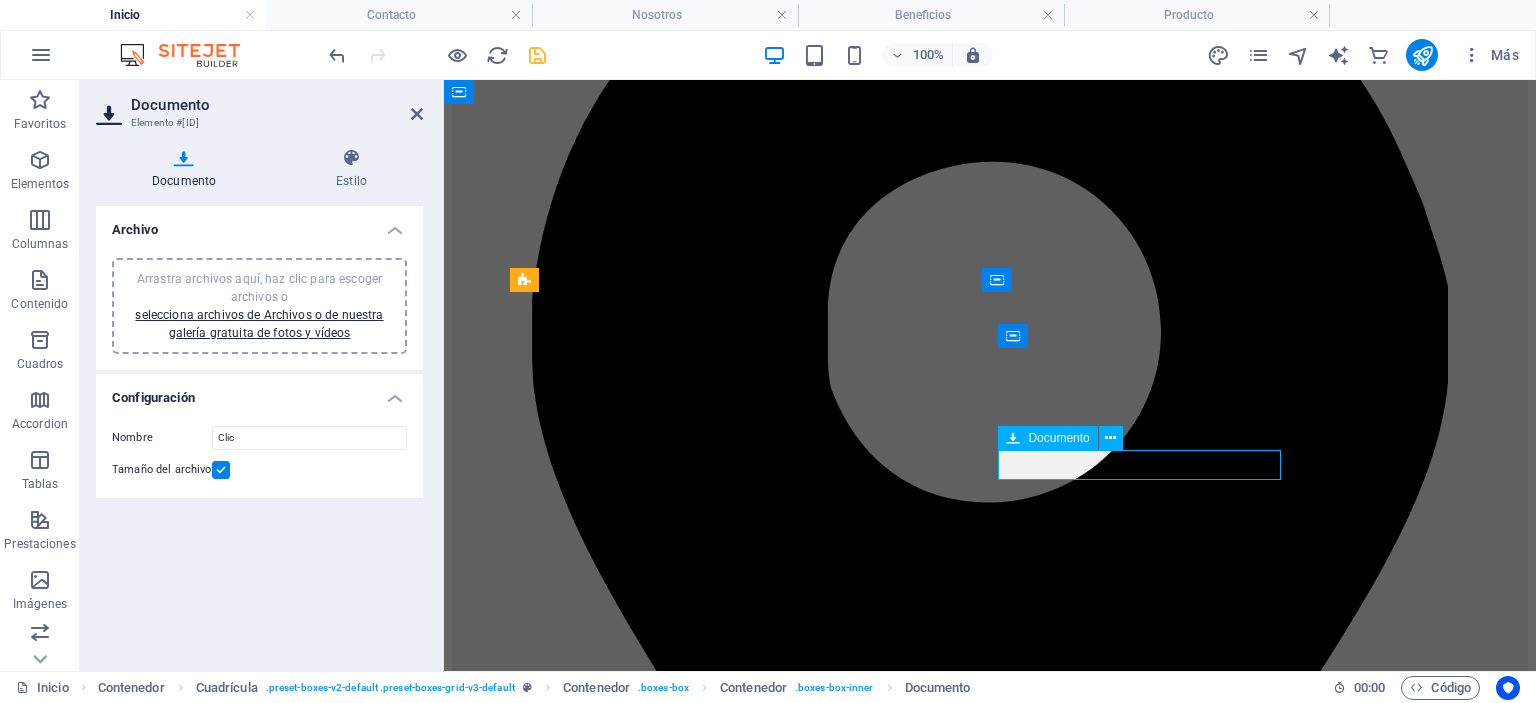 click on "Documento nuevo" at bounding box center (990, 118814) 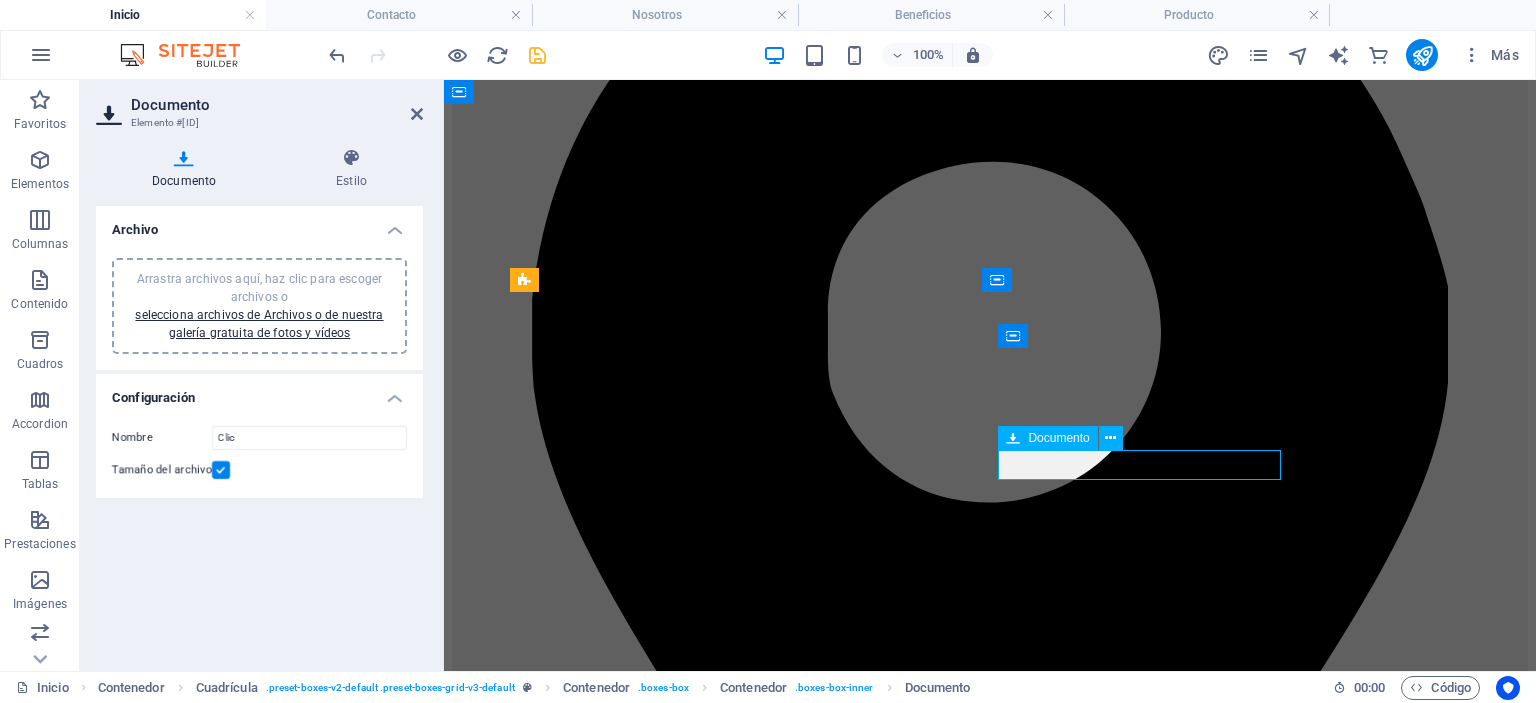 click on "Documento nuevo" at bounding box center [990, 118814] 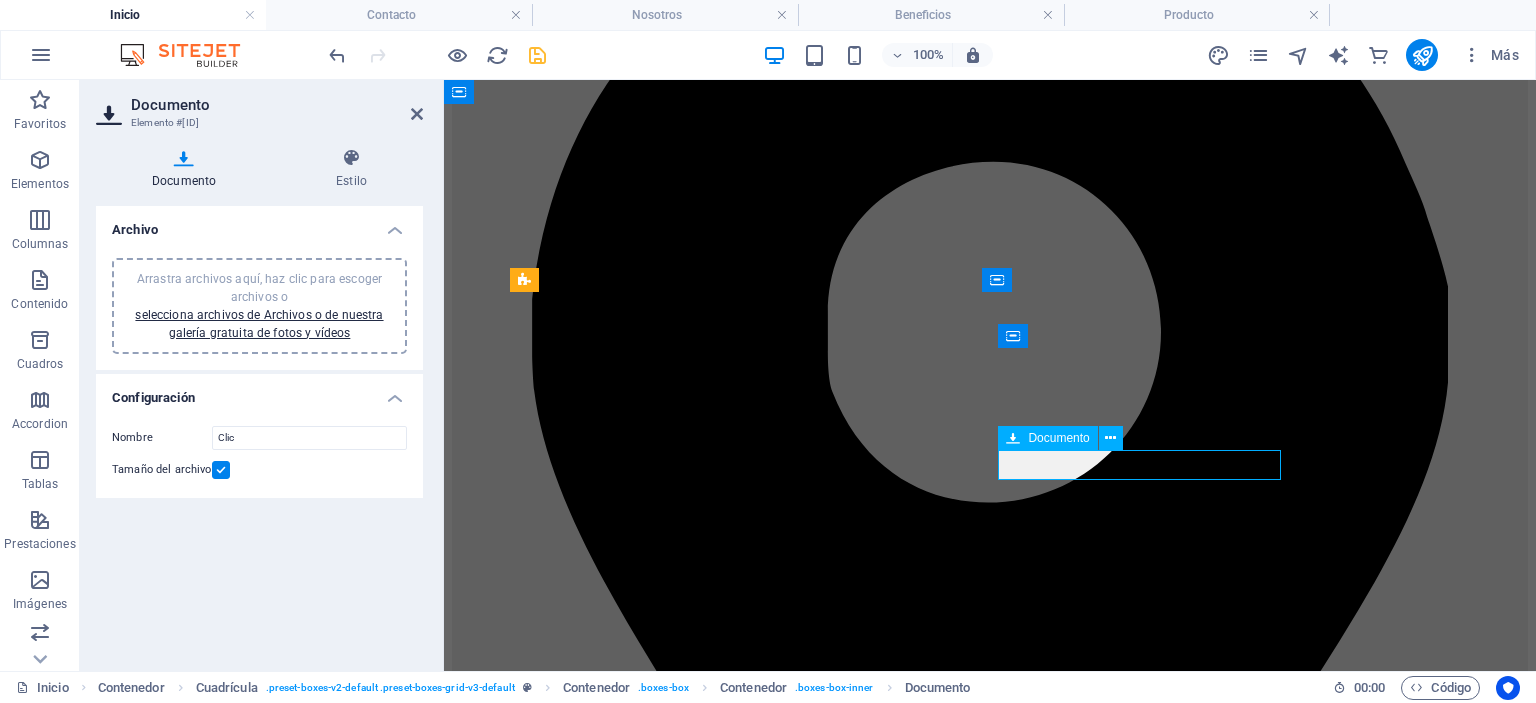 click on "Documento nuevo" at bounding box center (990, 118814) 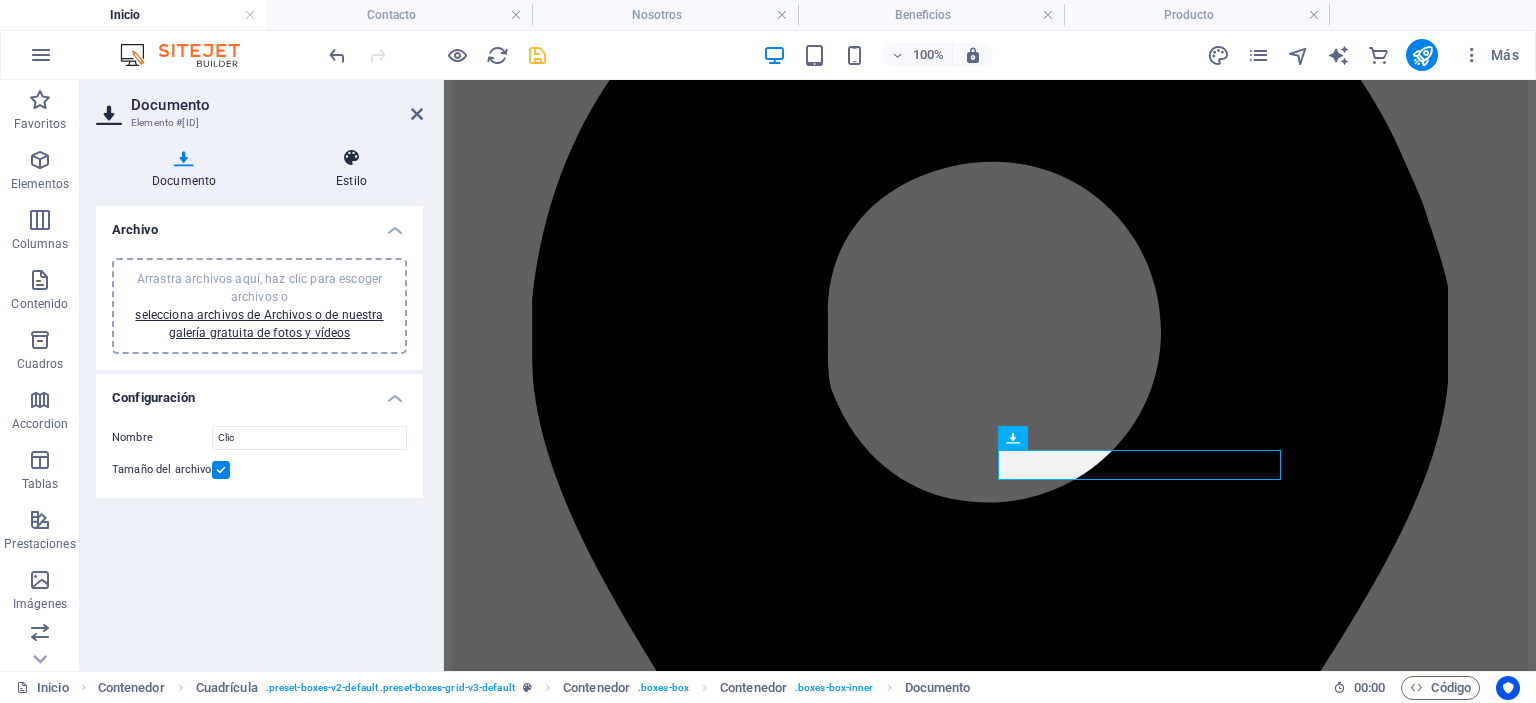 click at bounding box center (351, 158) 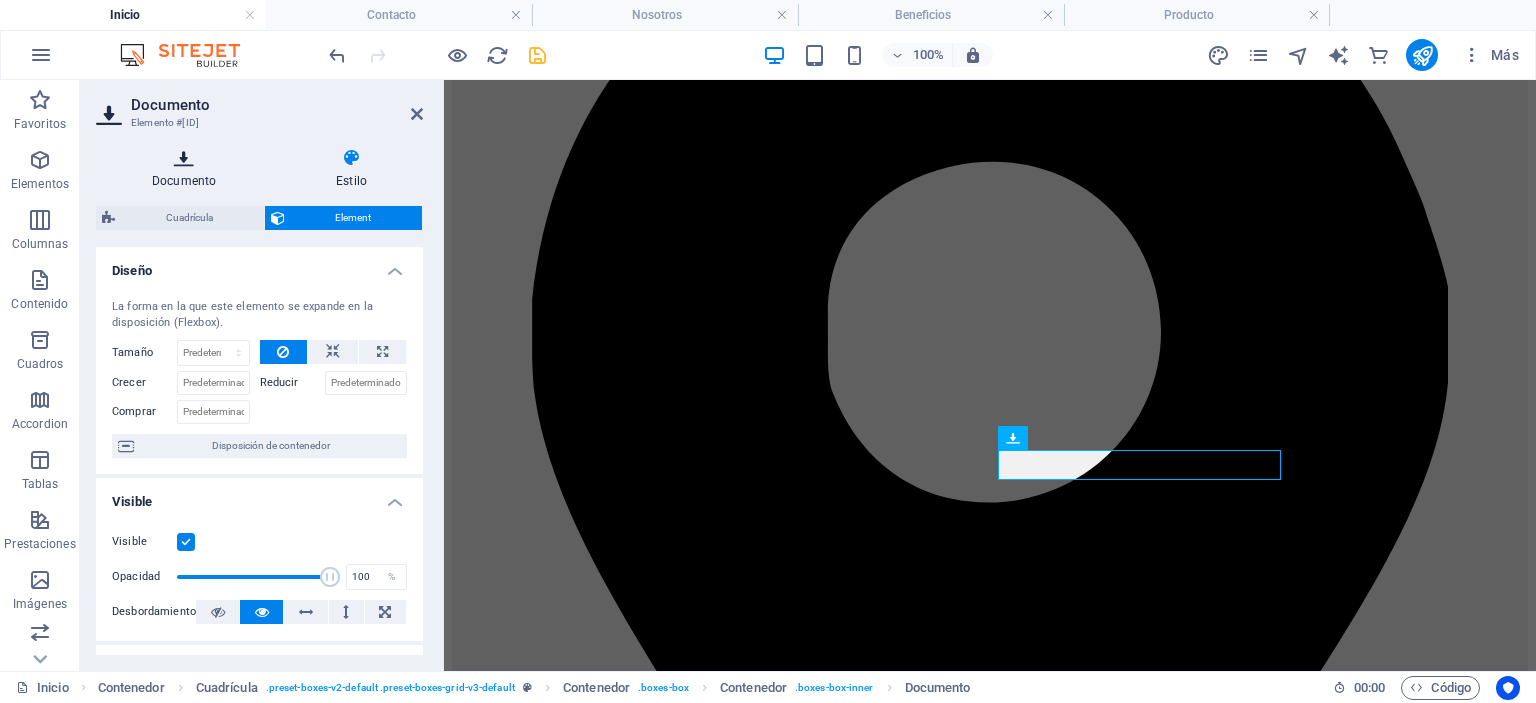 click on "Documento" at bounding box center [188, 169] 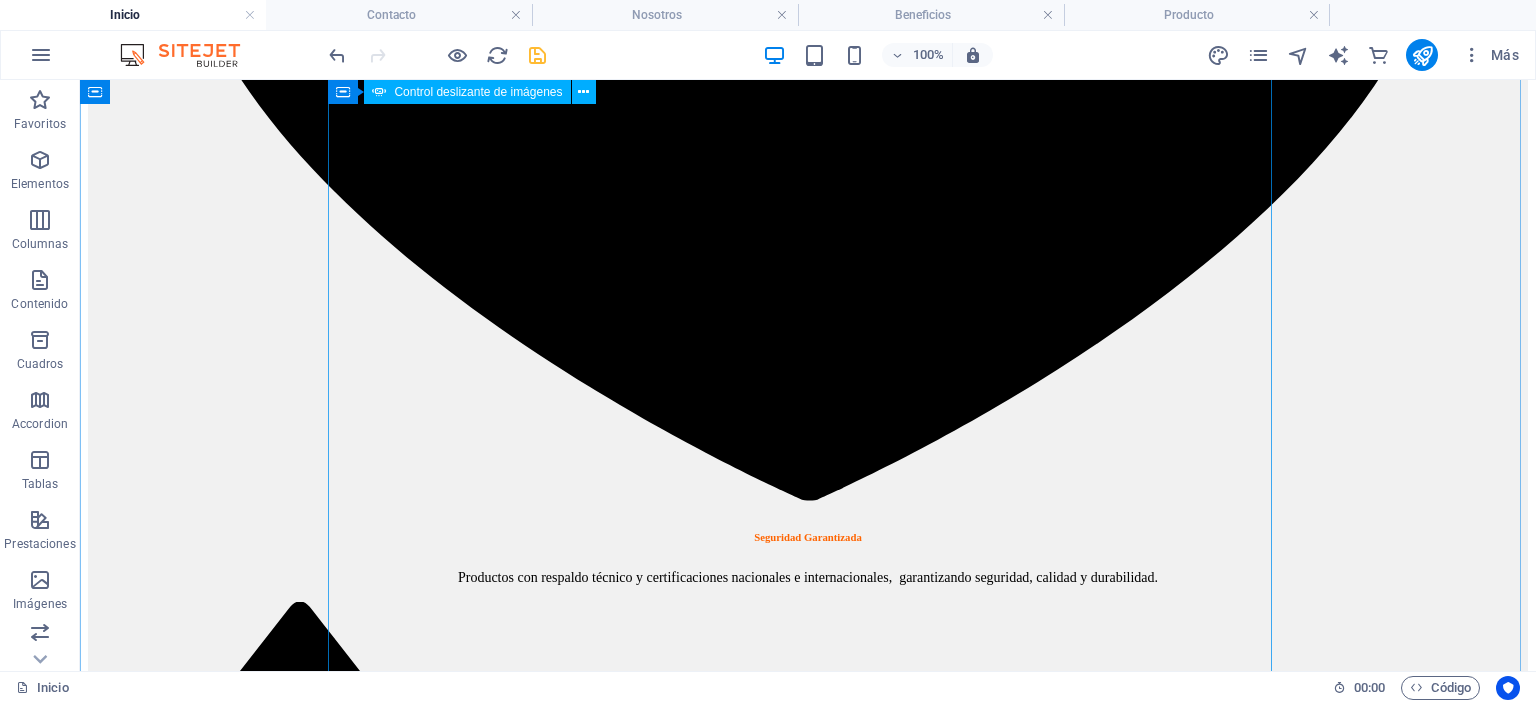 scroll, scrollTop: 2247, scrollLeft: 0, axis: vertical 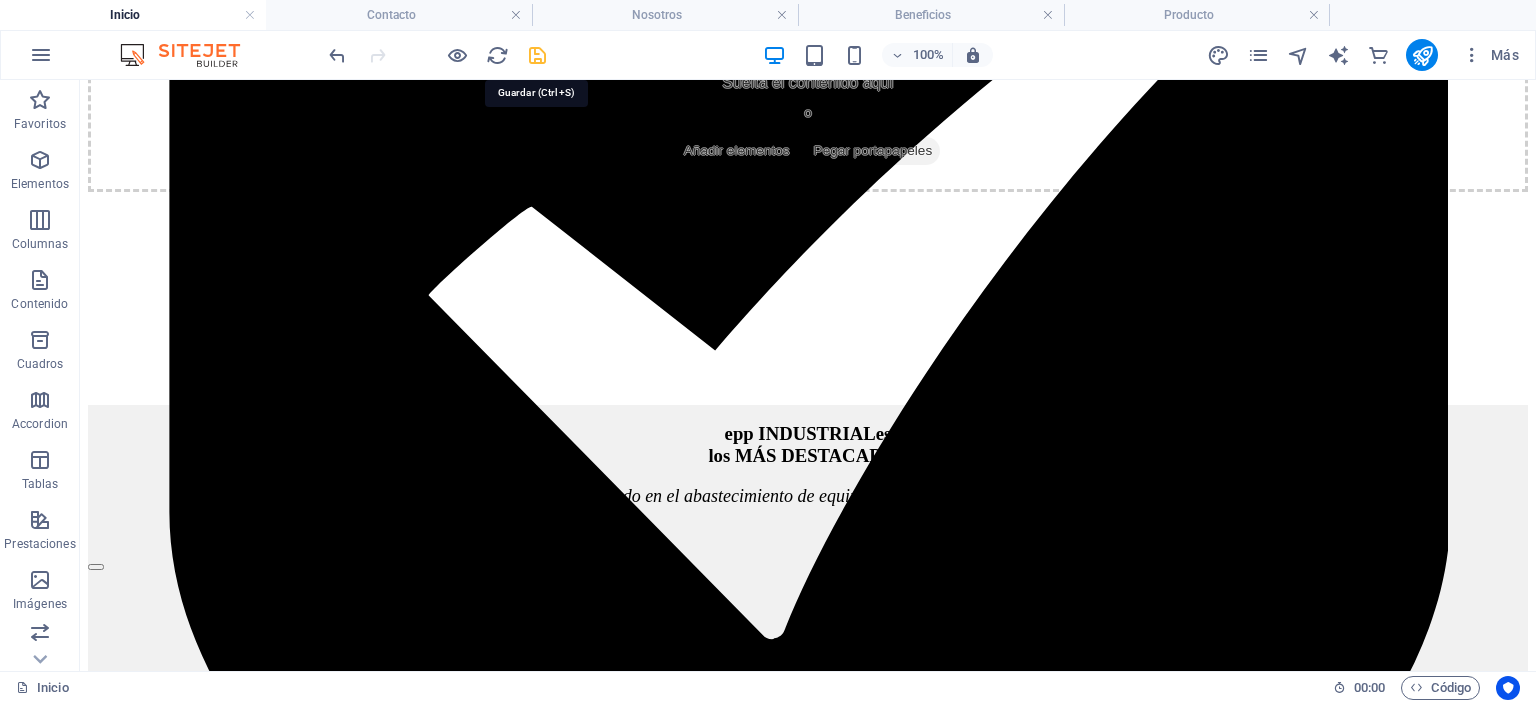 click at bounding box center [537, 55] 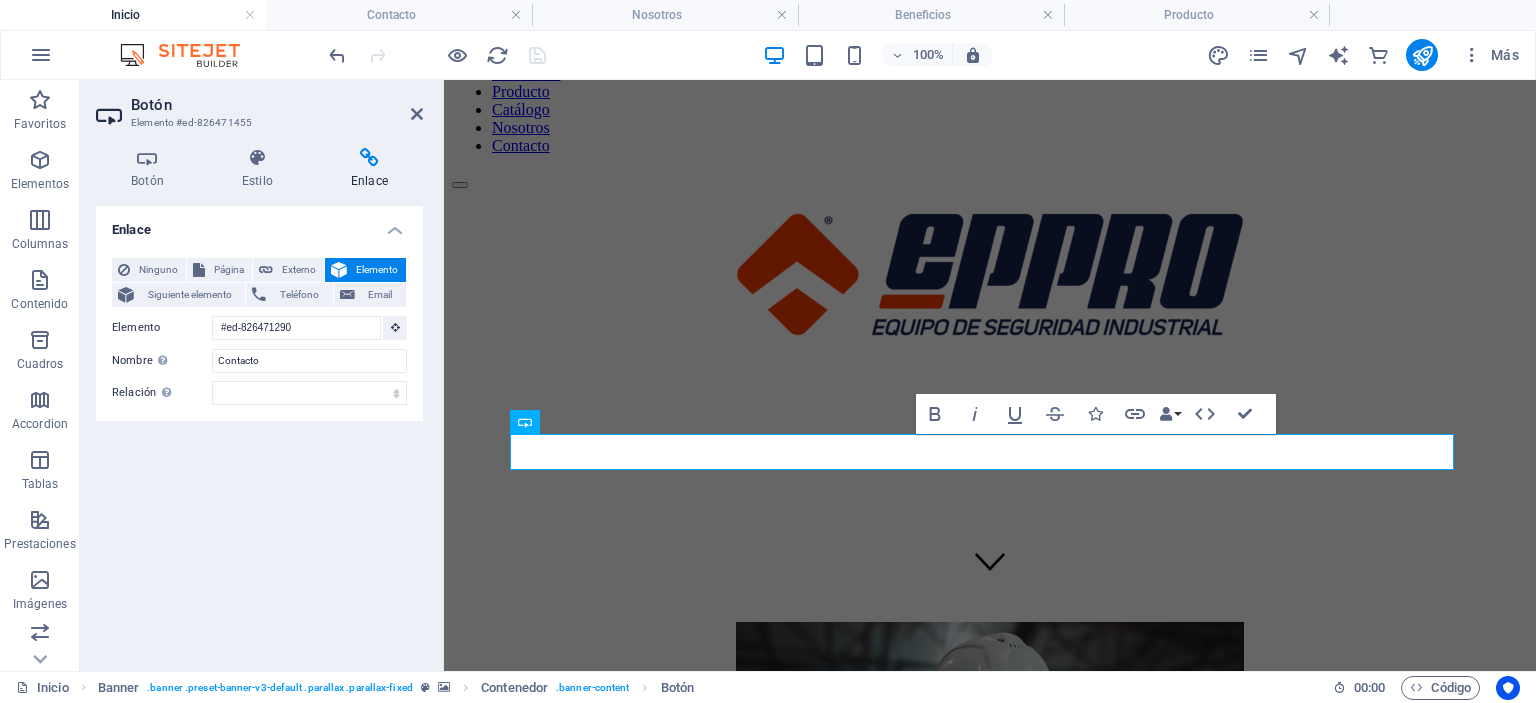 scroll, scrollTop: 59, scrollLeft: 0, axis: vertical 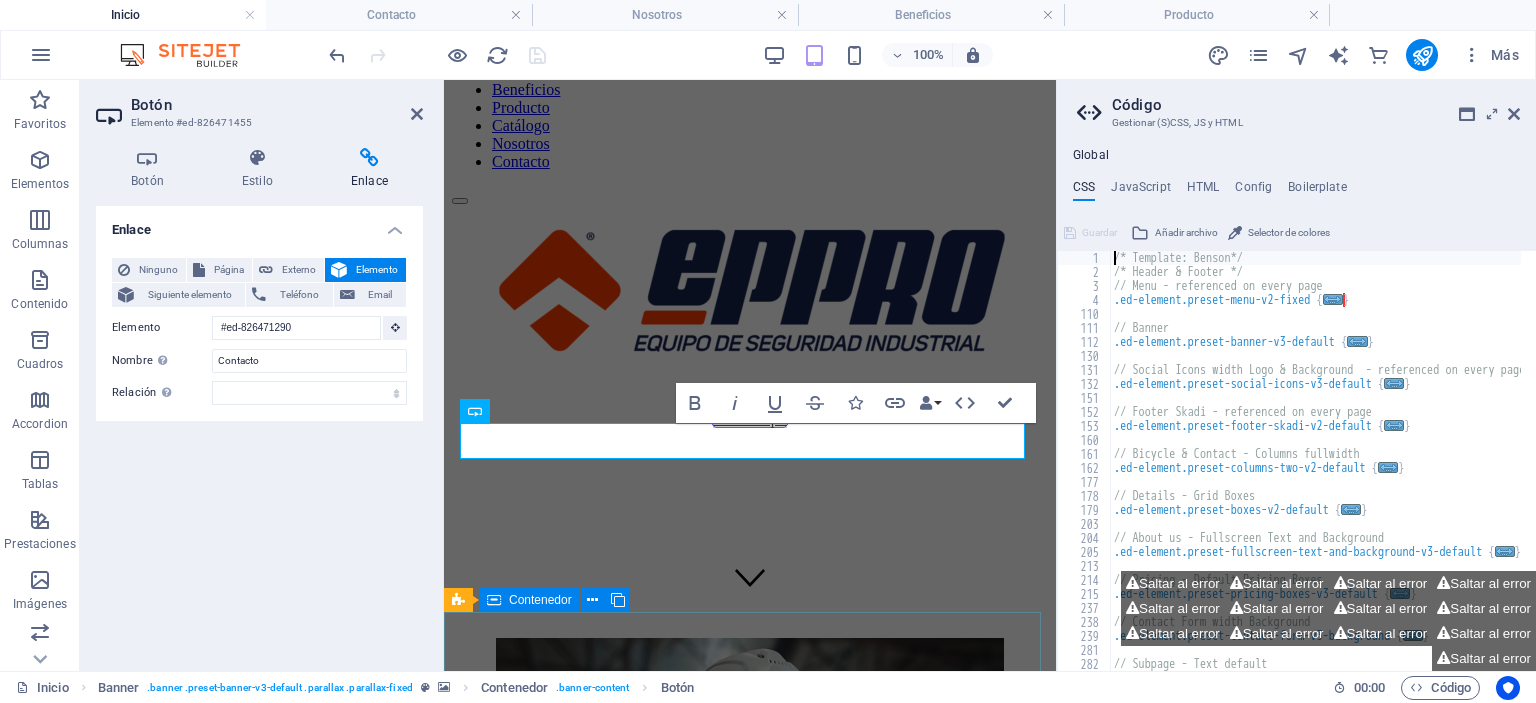 click on "Contenedor" at bounding box center (529, 600) 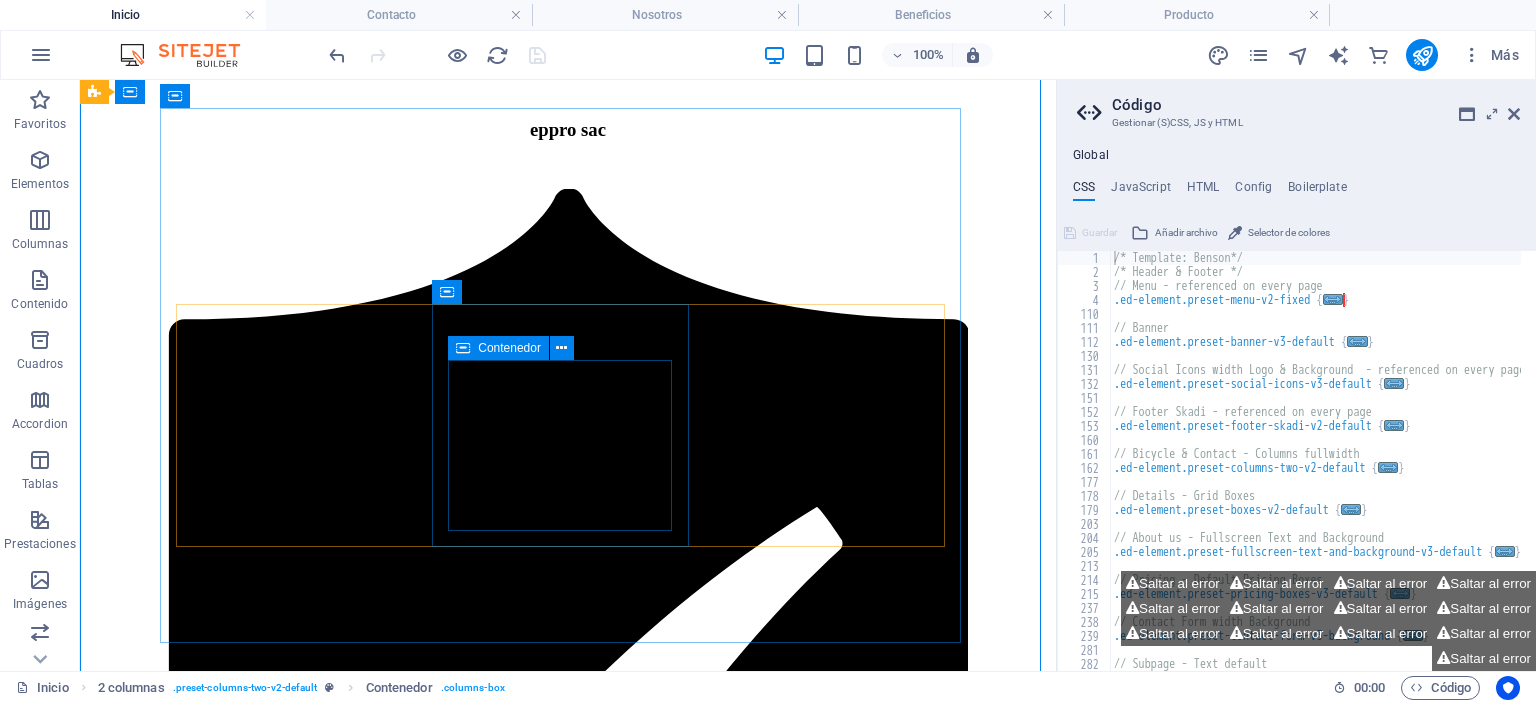 scroll, scrollTop: 704, scrollLeft: 0, axis: vertical 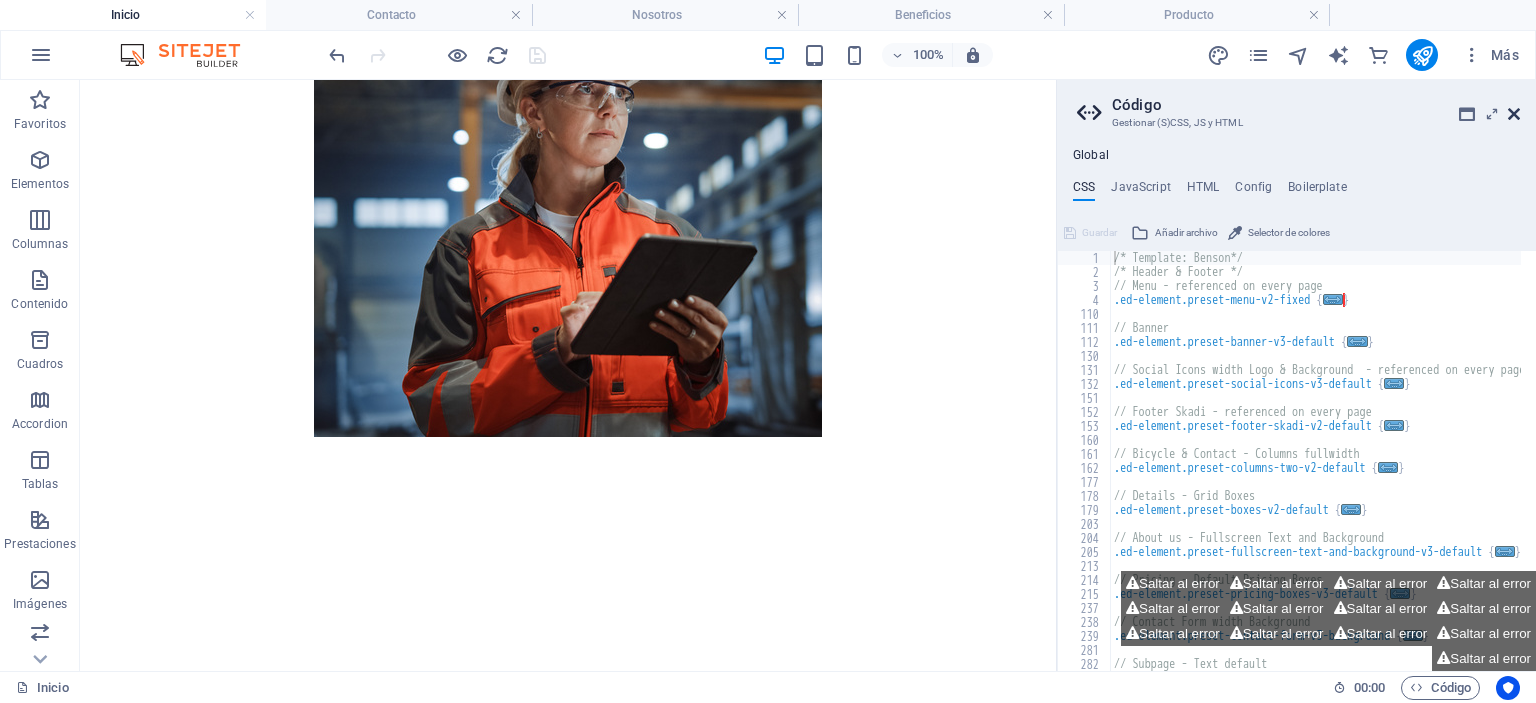 click at bounding box center (1514, 114) 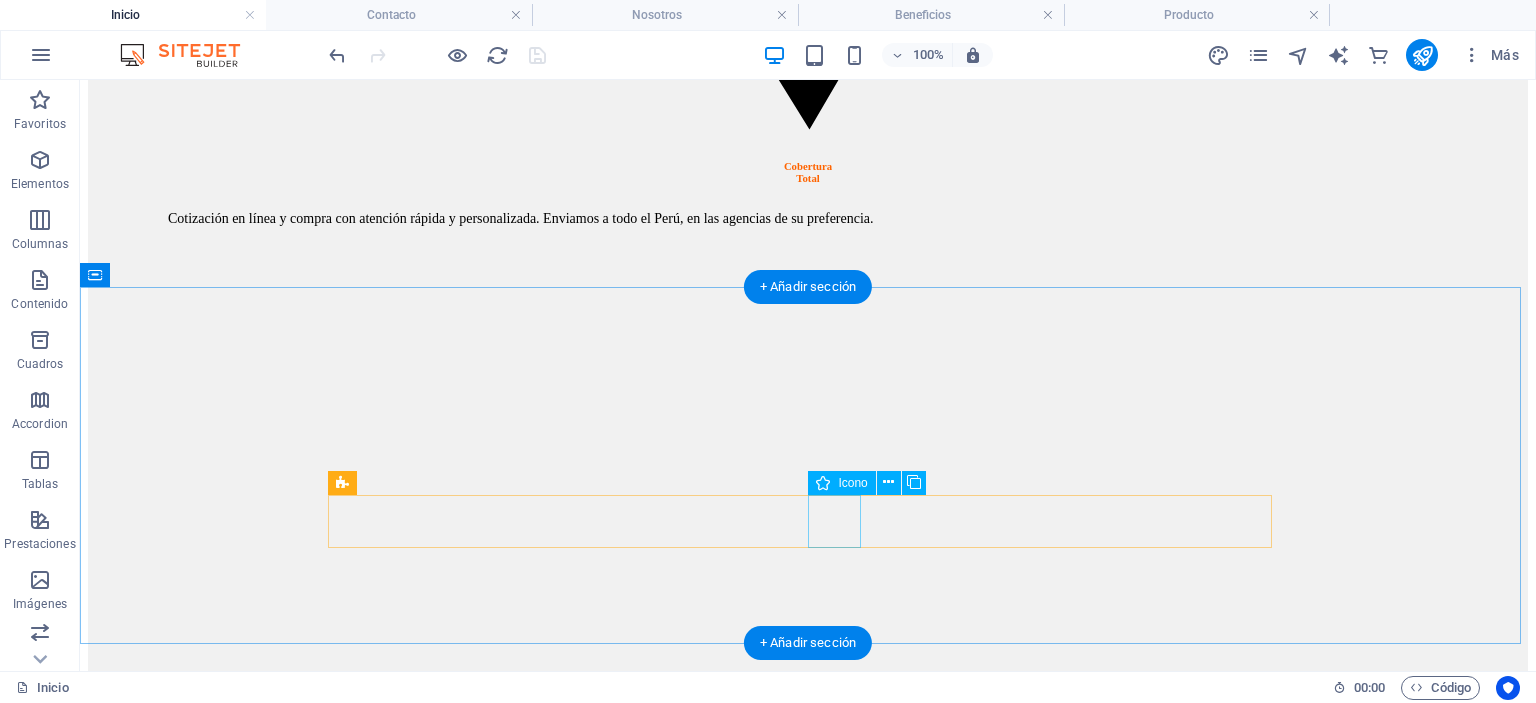 scroll, scrollTop: 6543, scrollLeft: 0, axis: vertical 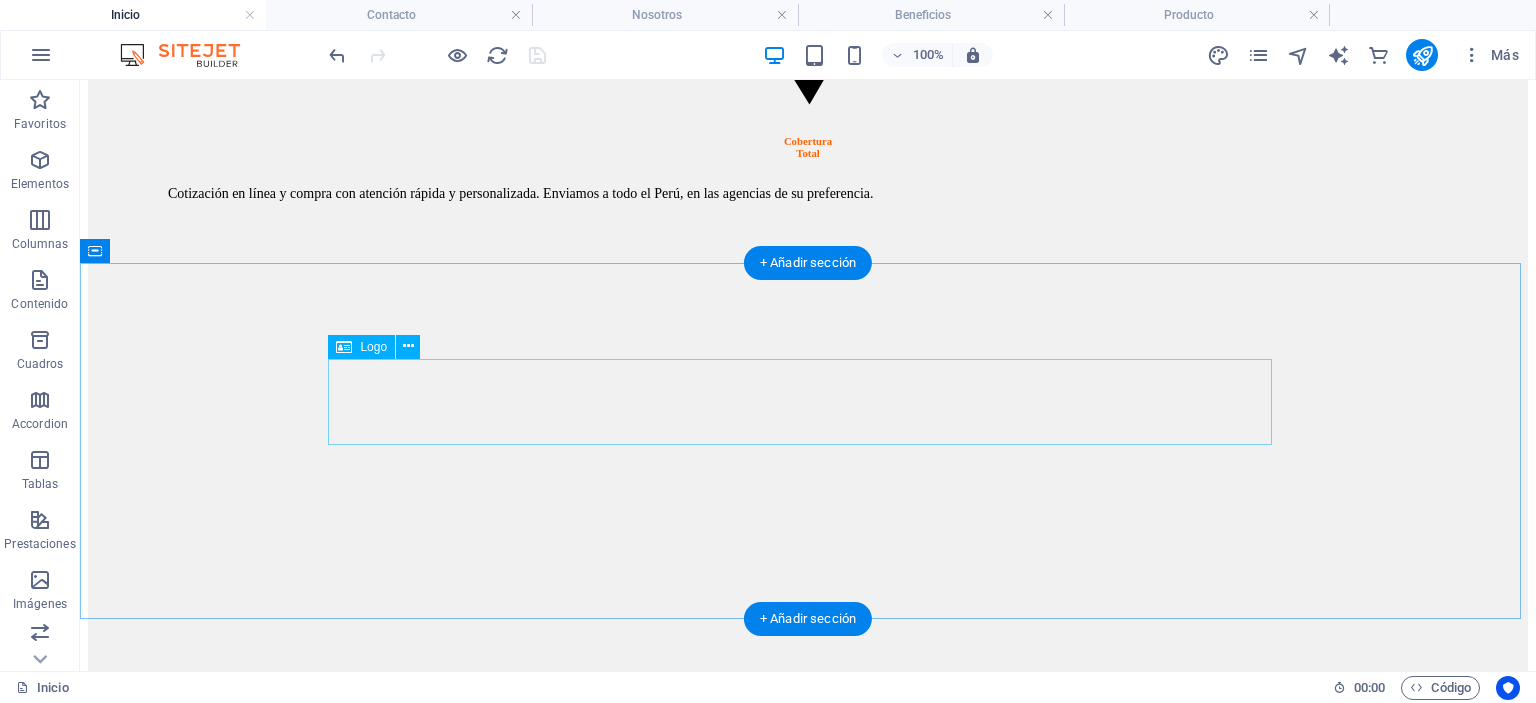 click at bounding box center [808, 136024] 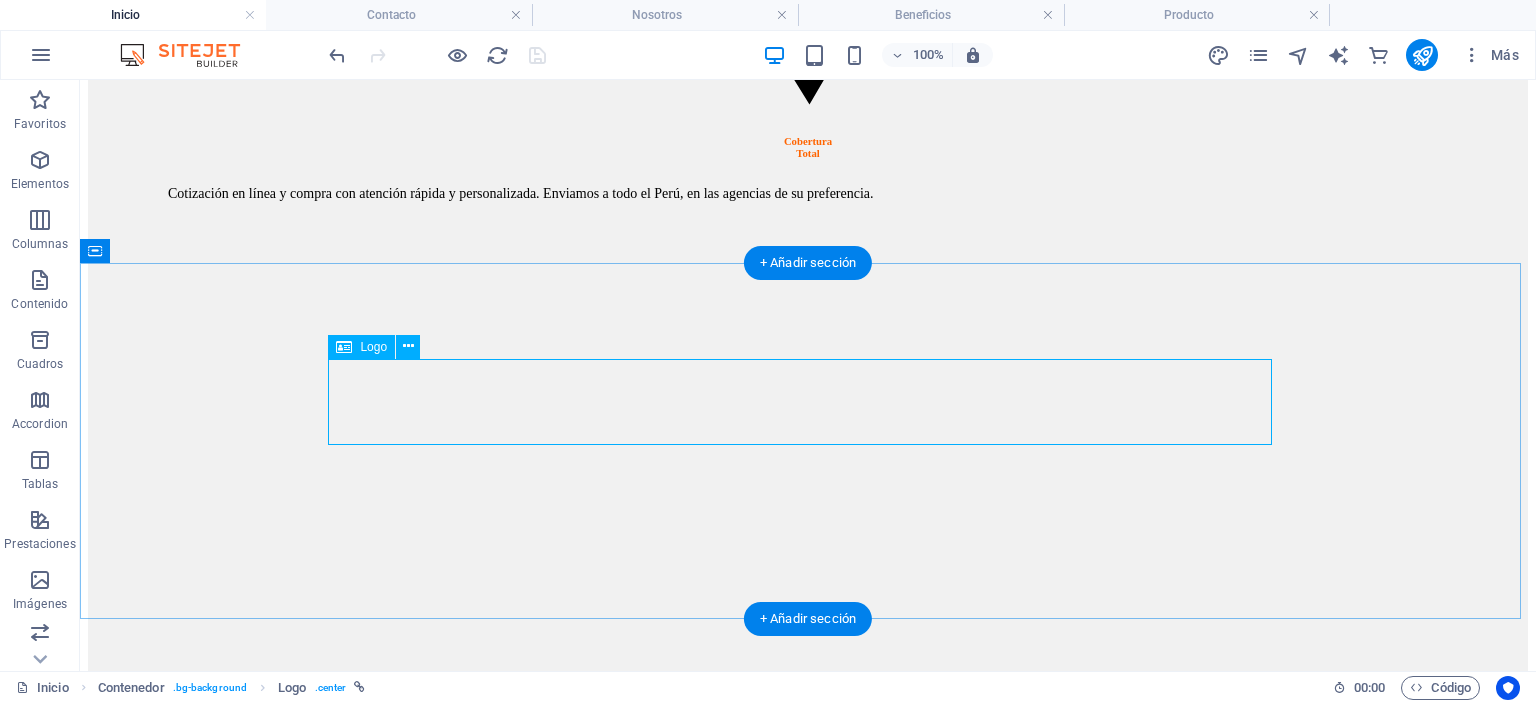 click at bounding box center [808, 136024] 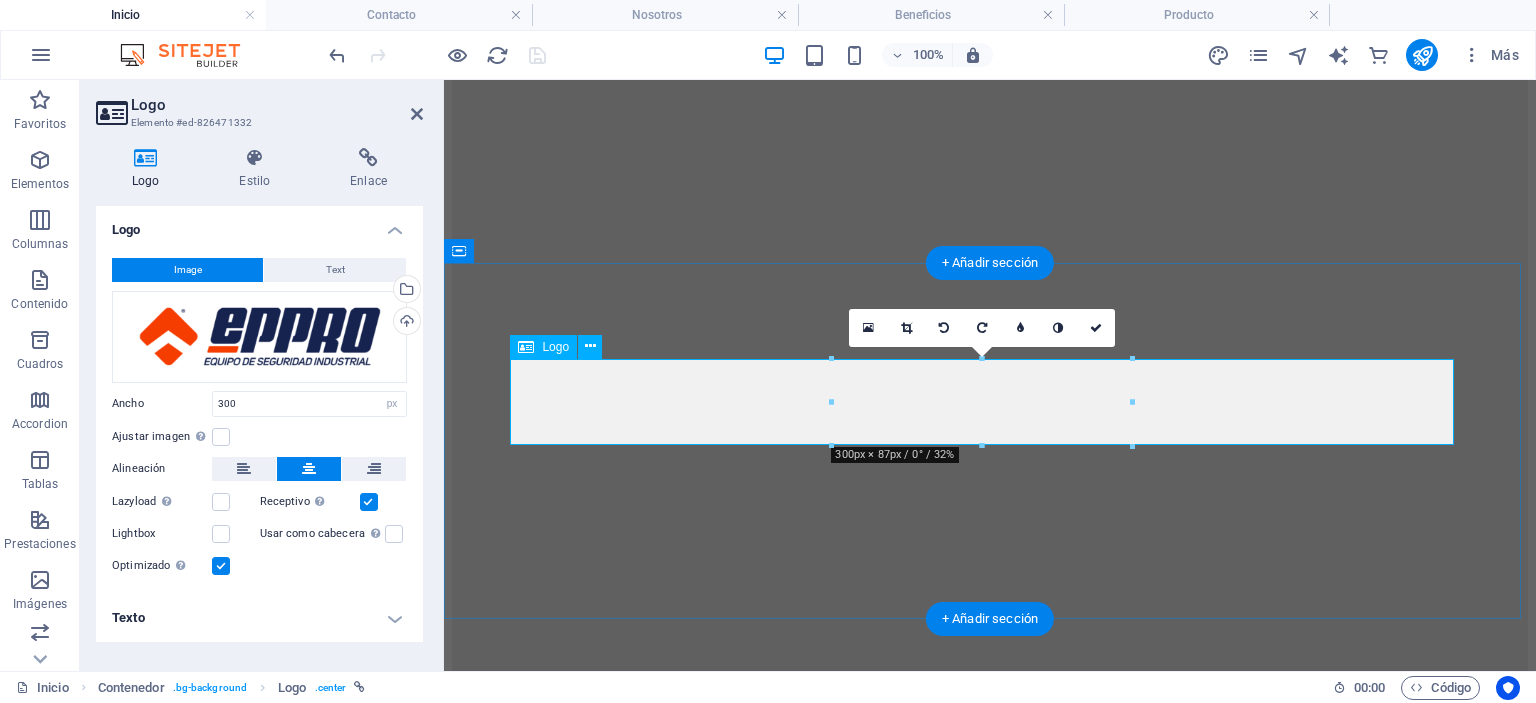 scroll, scrollTop: 7351, scrollLeft: 0, axis: vertical 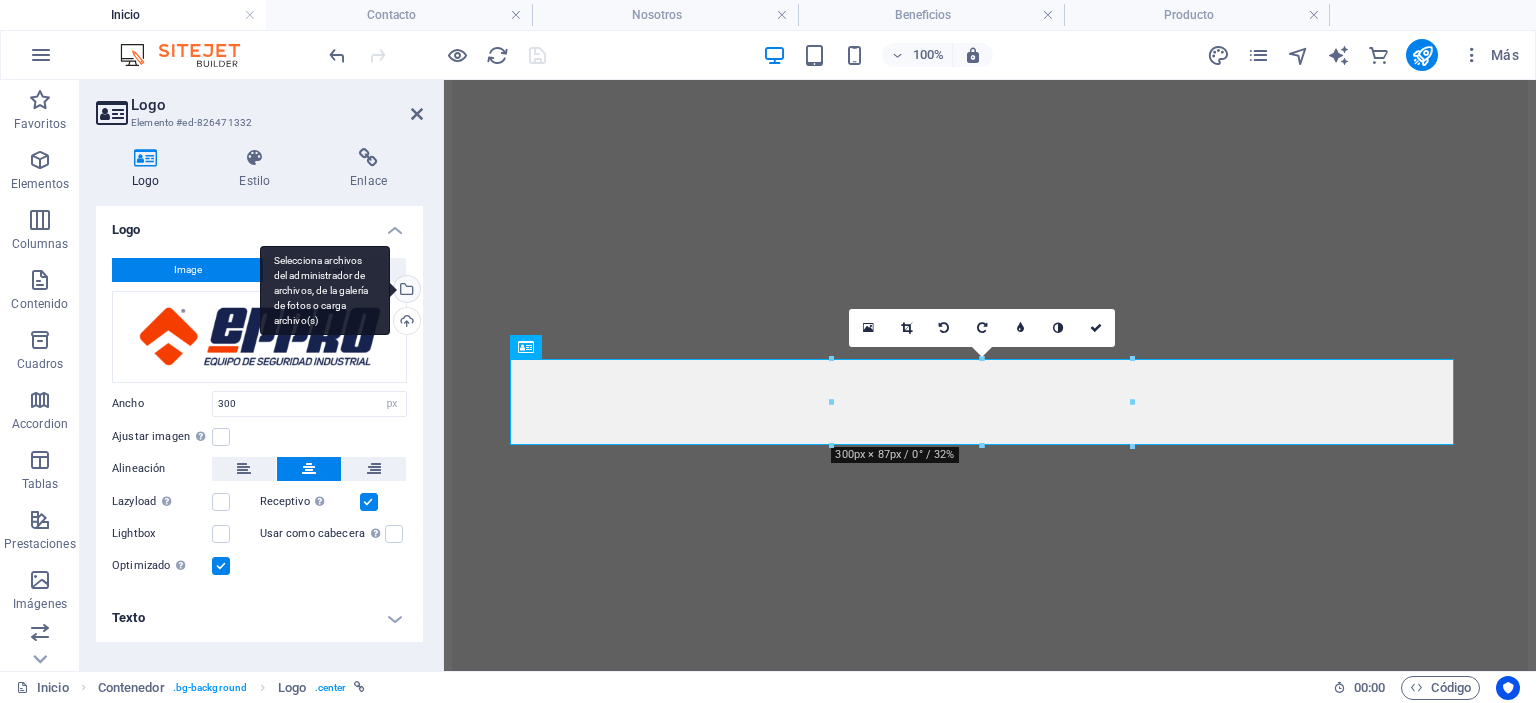 click on "Selecciona archivos del administrador de archivos, de la galería de fotos o carga archivo(s)" at bounding box center [405, 291] 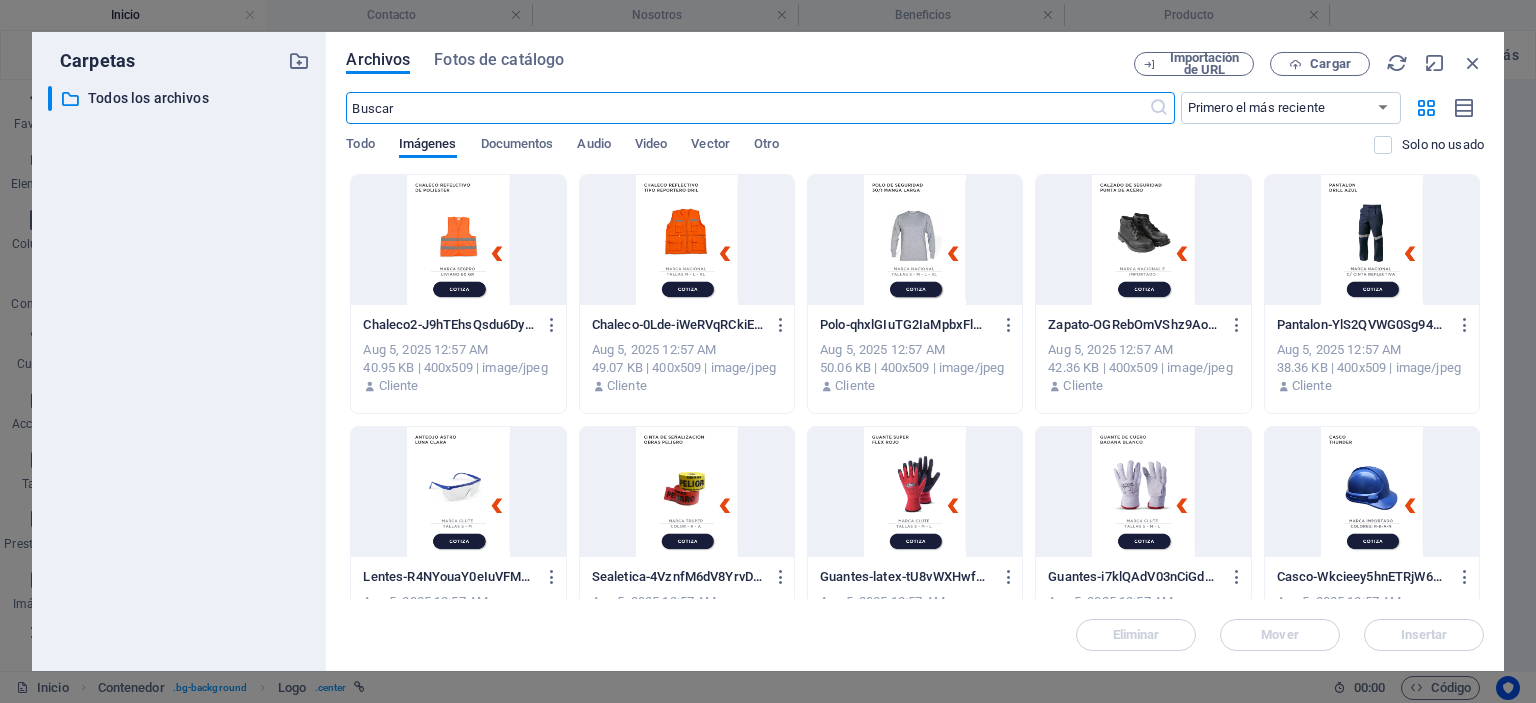 scroll, scrollTop: 7547, scrollLeft: 0, axis: vertical 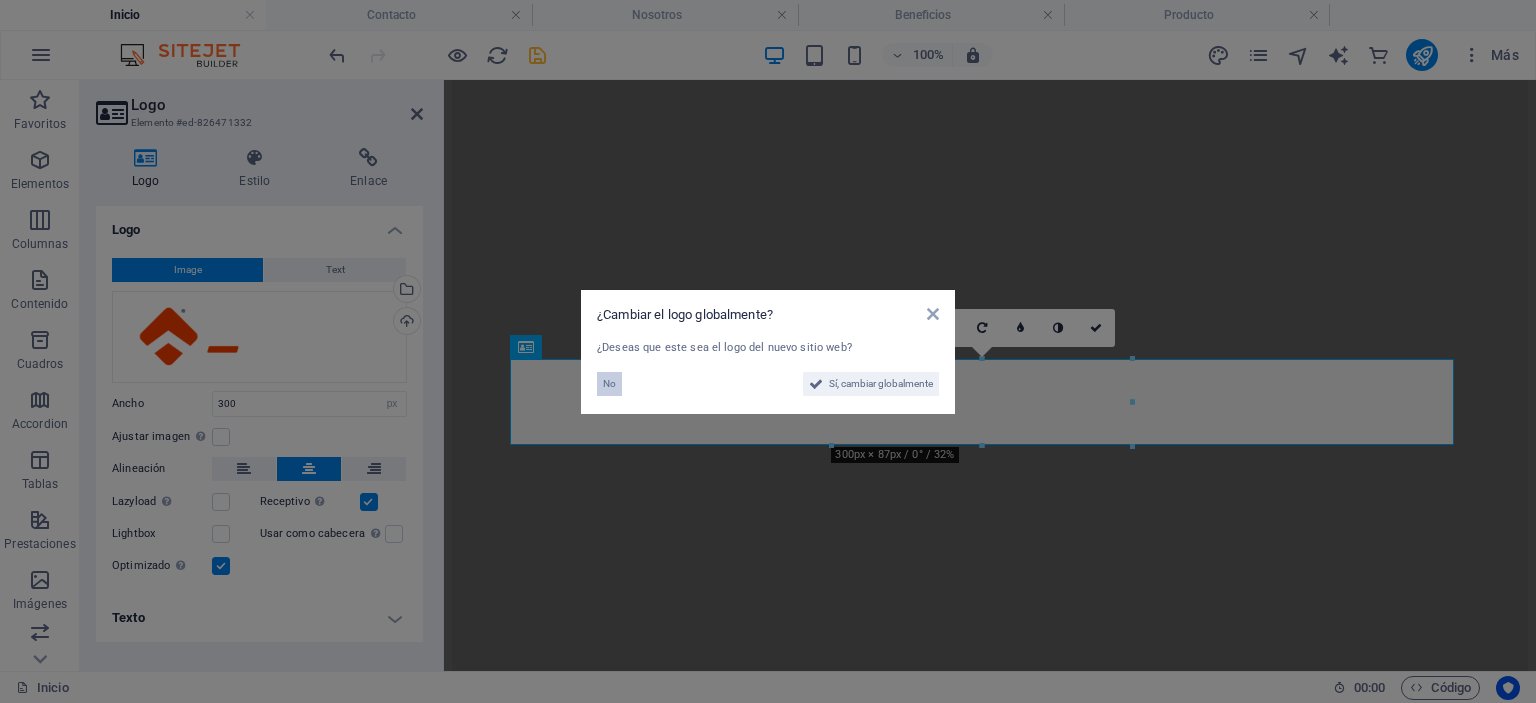 click on "No" at bounding box center (609, 384) 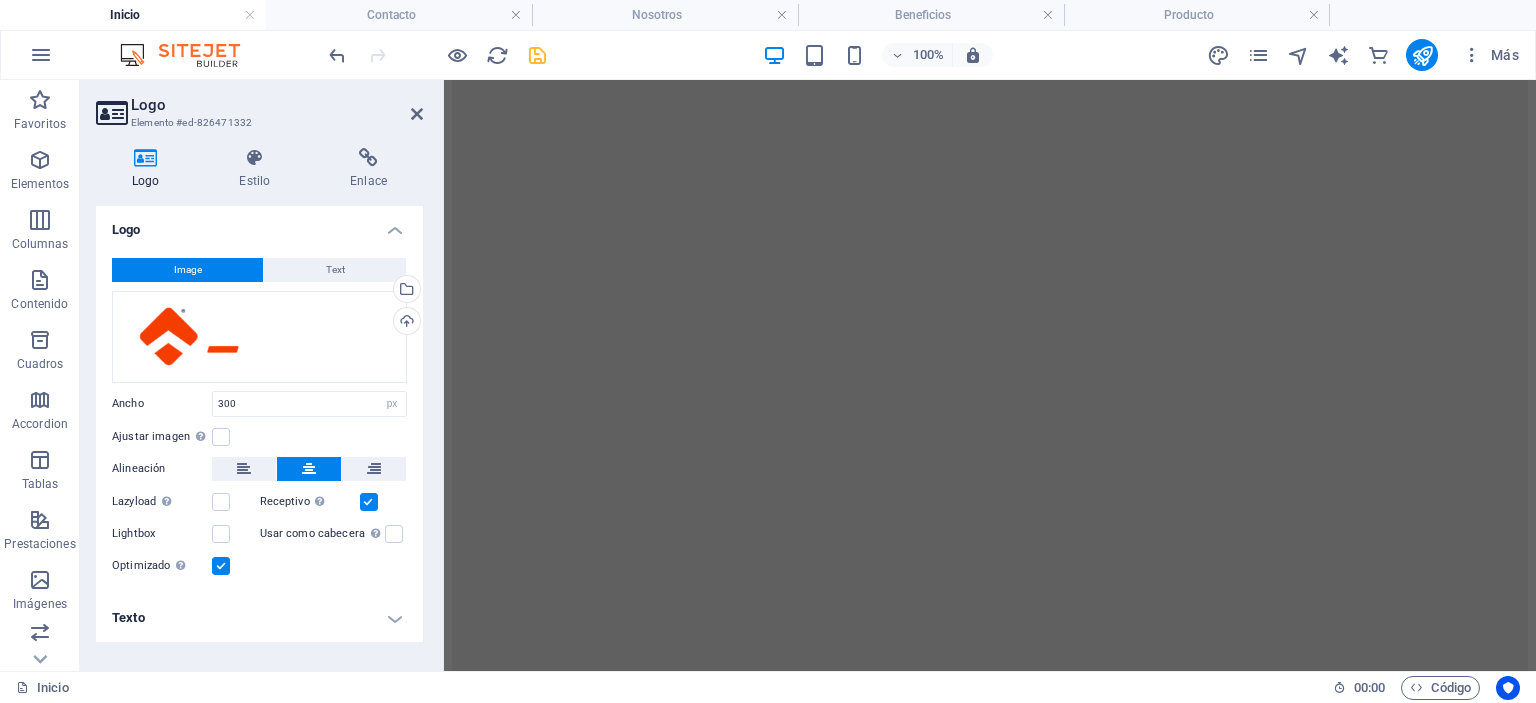 scroll, scrollTop: 7447, scrollLeft: 0, axis: vertical 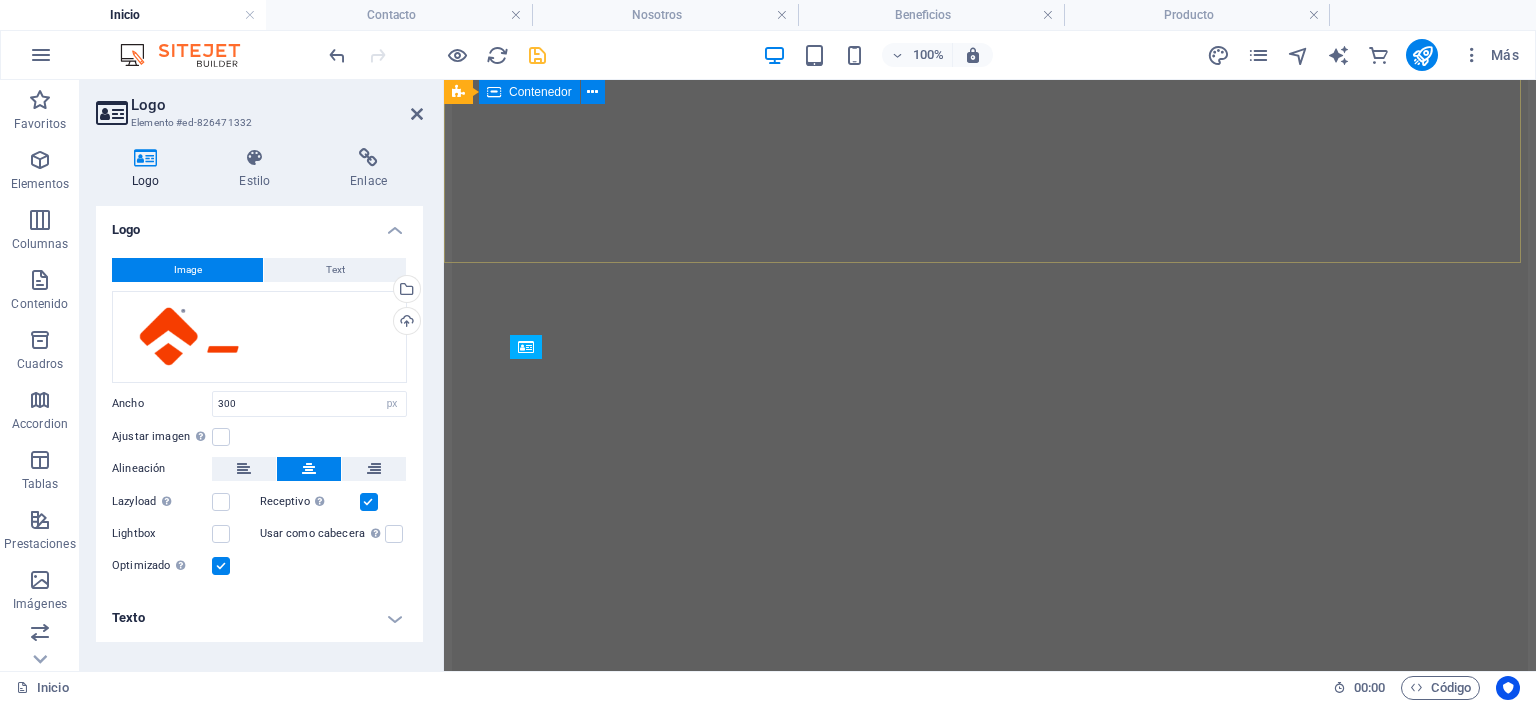 click on "MarcaS principales" at bounding box center [990, 153153] 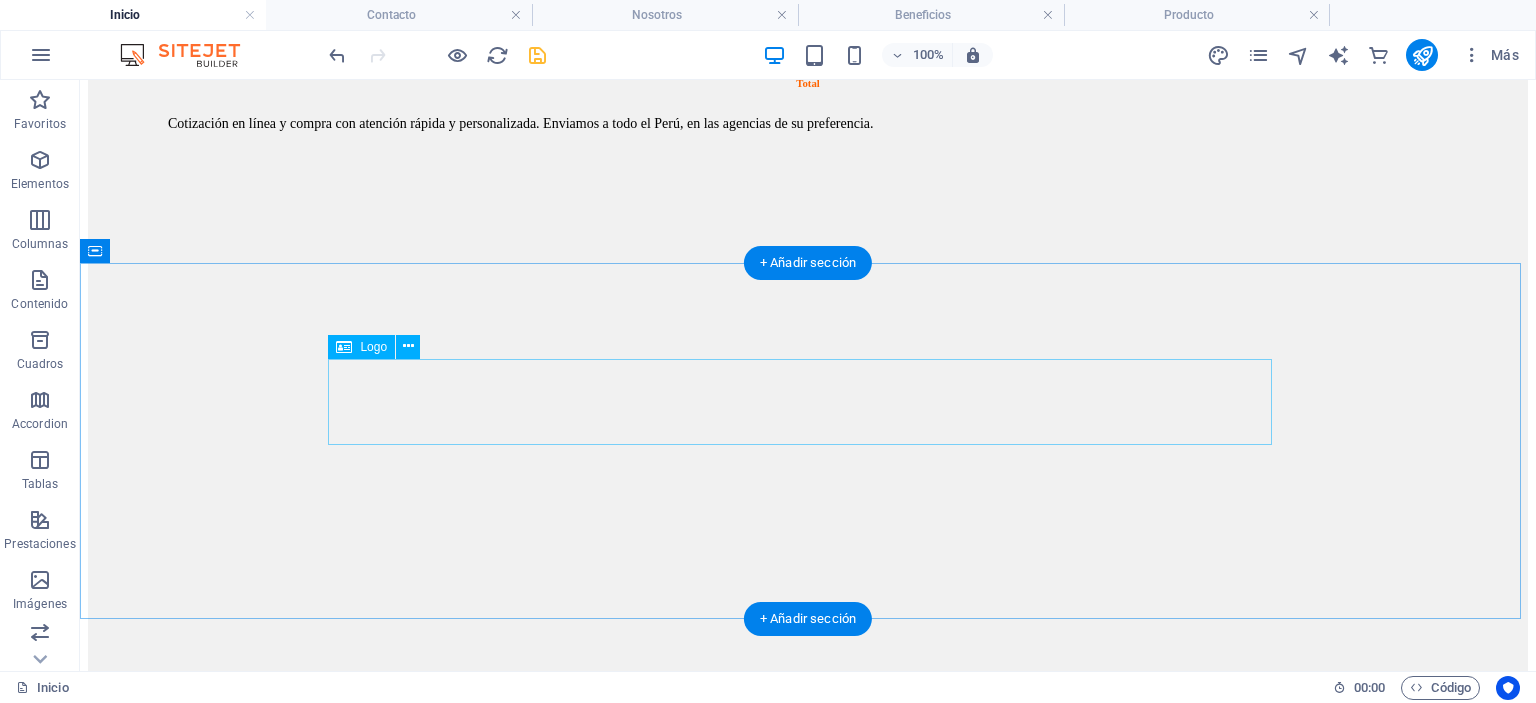scroll, scrollTop: 6639, scrollLeft: 0, axis: vertical 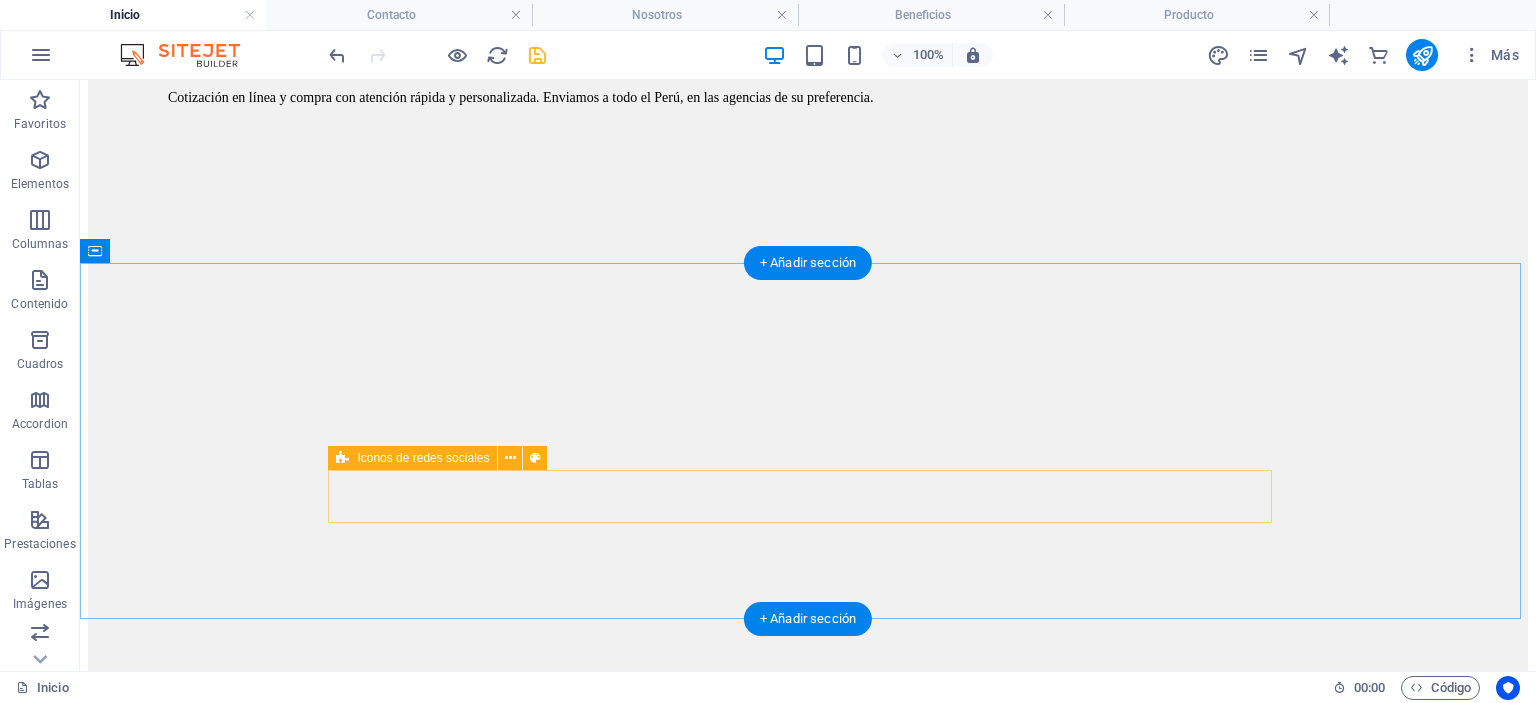 click at bounding box center (808, 157917) 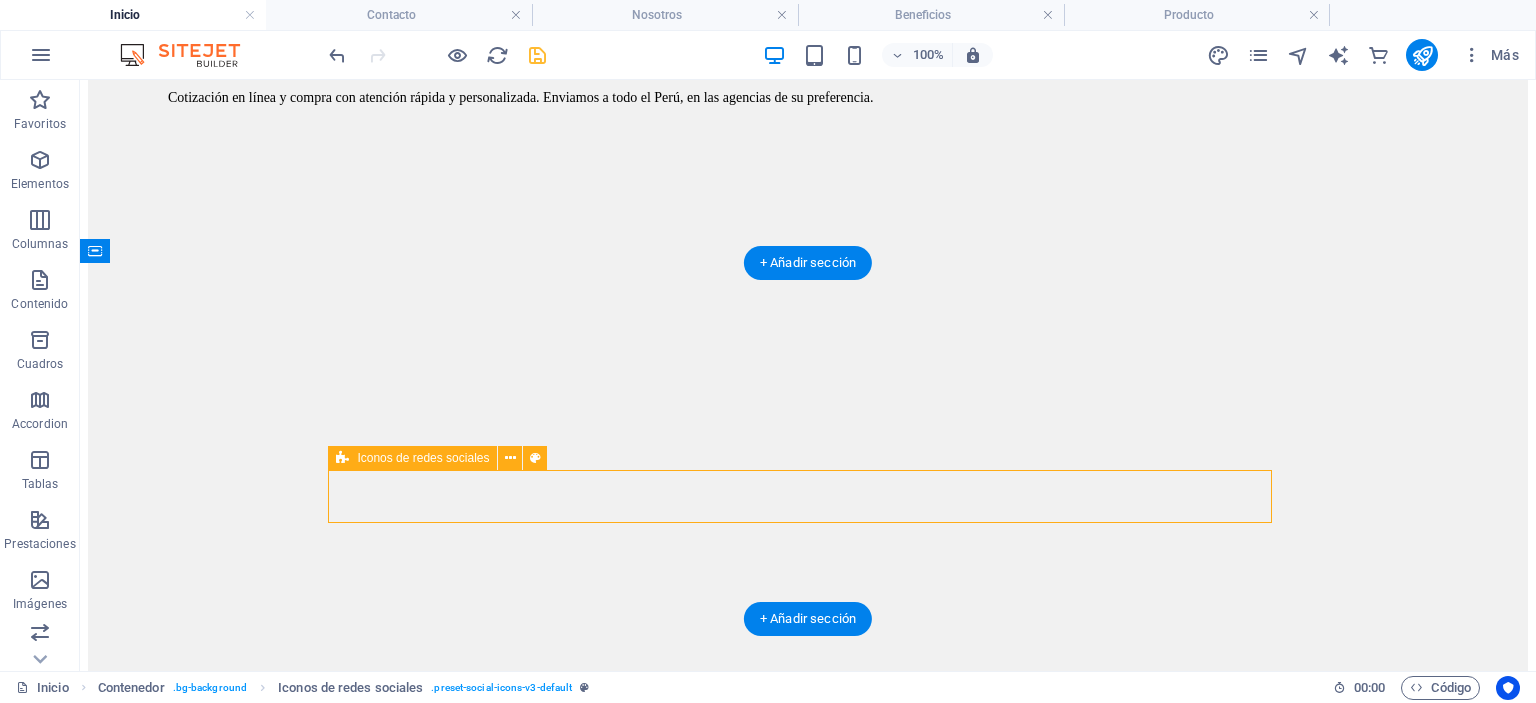 click at bounding box center [808, 157917] 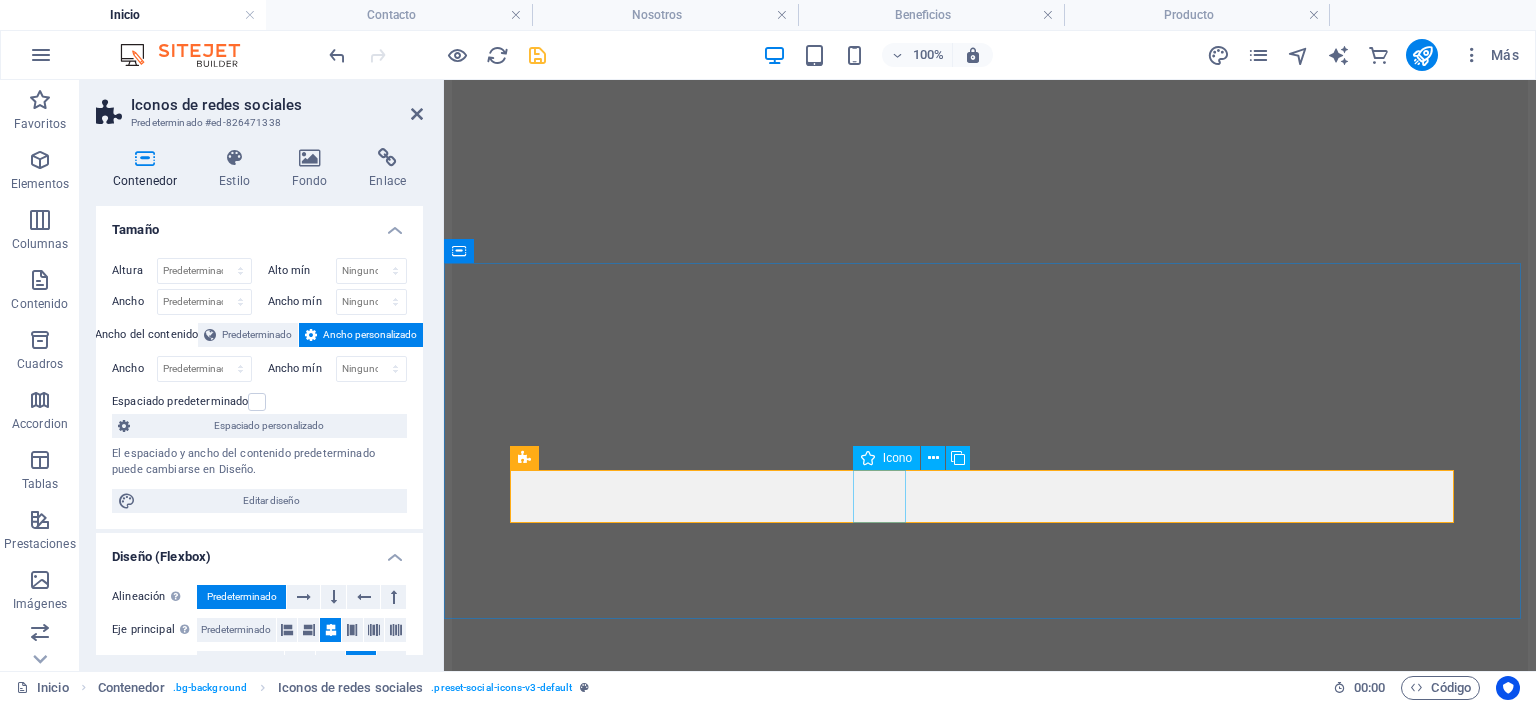 click at bounding box center (990, 154514) 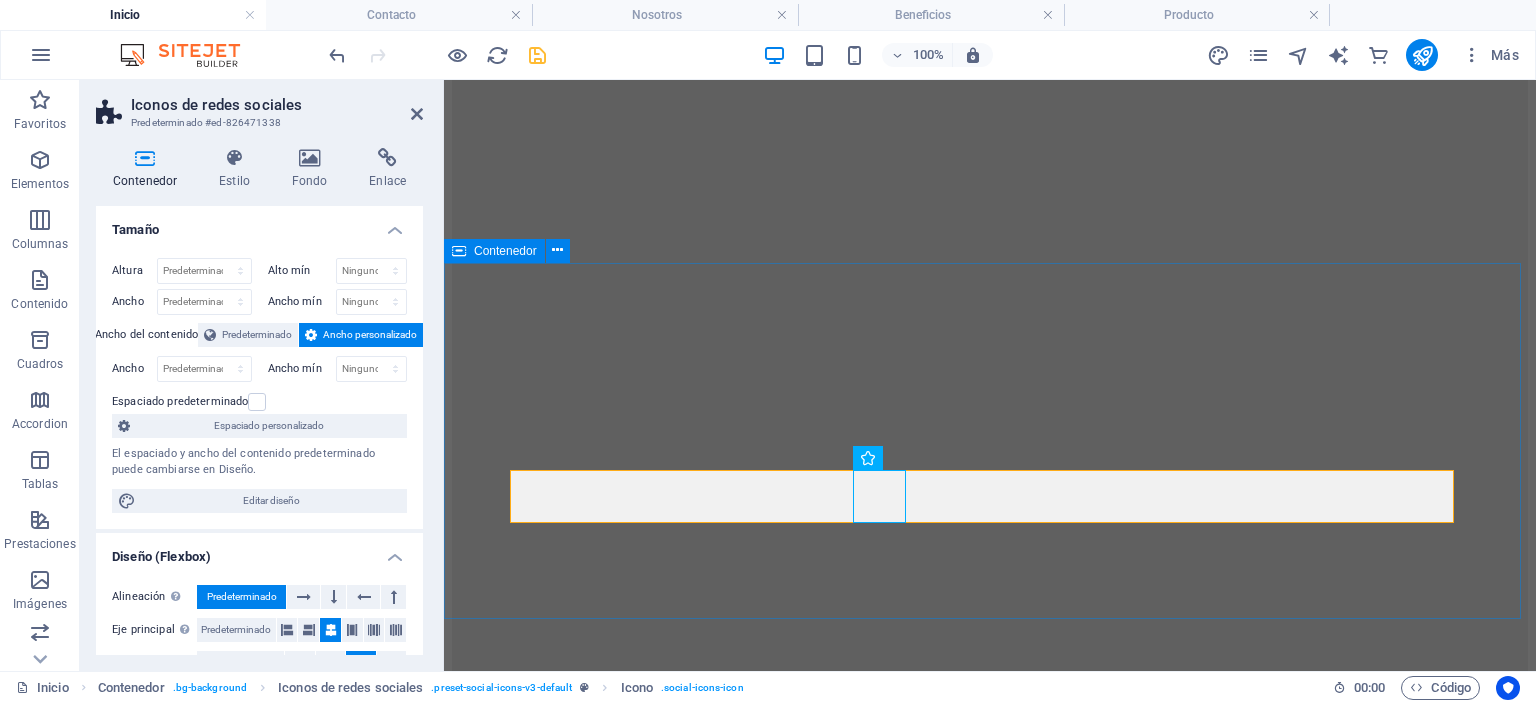 click at bounding box center (990, 156133) 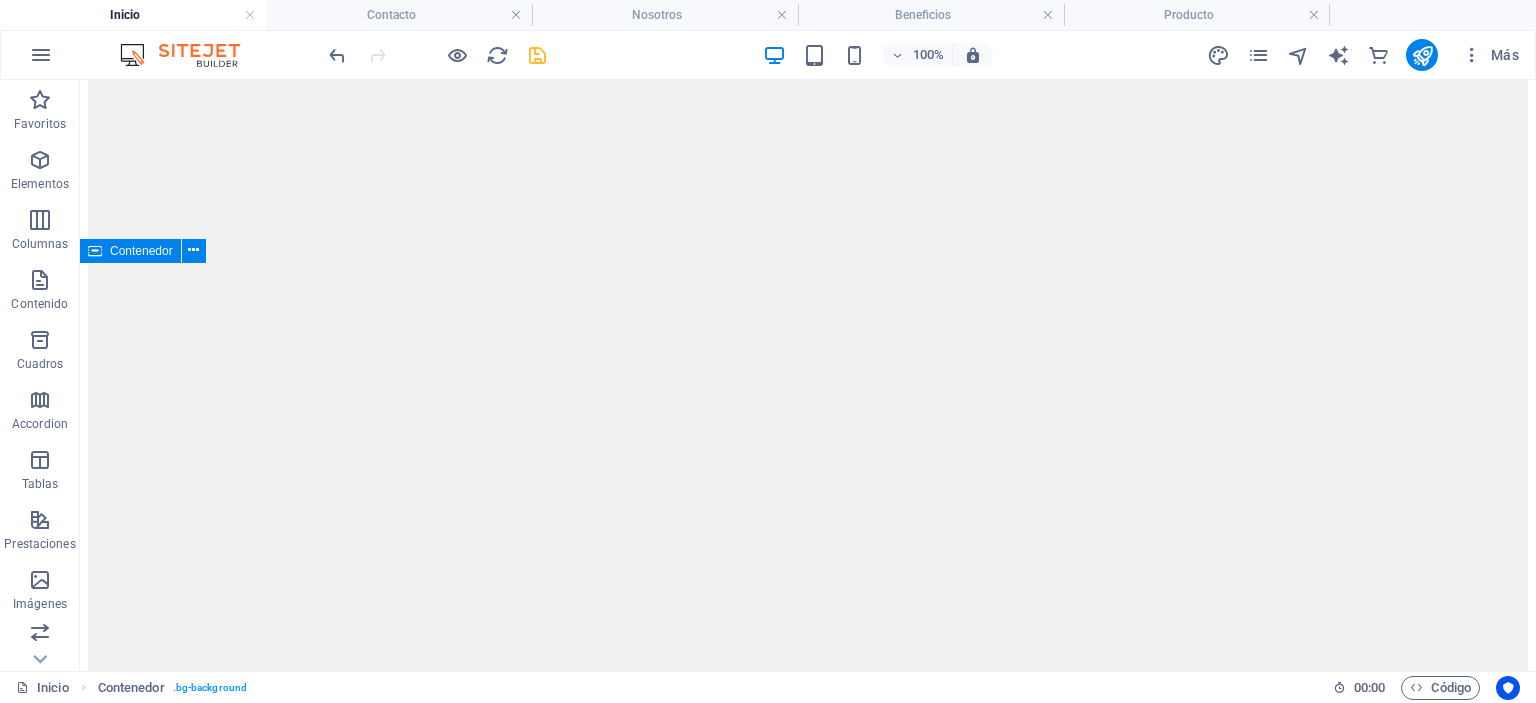scroll, scrollTop: 6639, scrollLeft: 0, axis: vertical 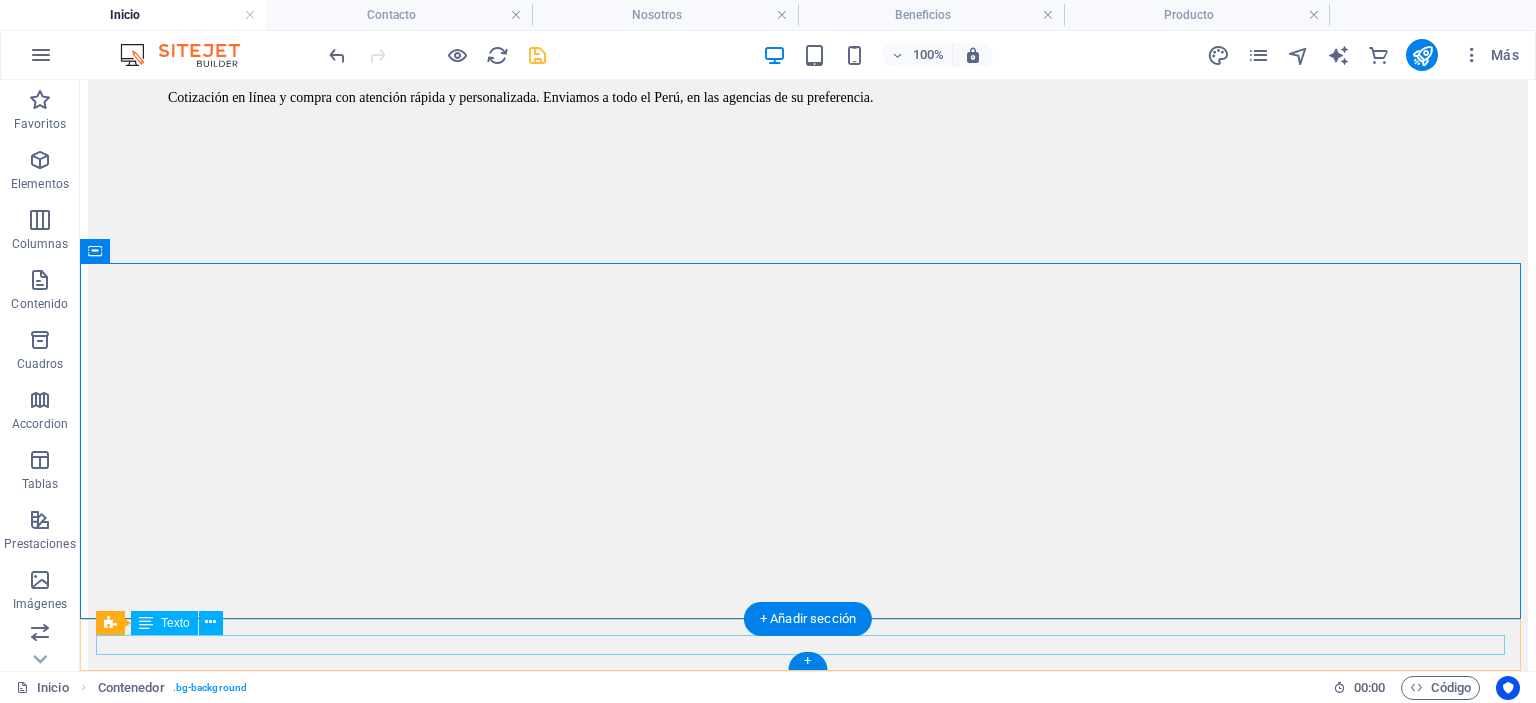 click on "[EMAIL], [EMAIL] | Legal Notice | Privacy" at bounding box center (808, 161582) 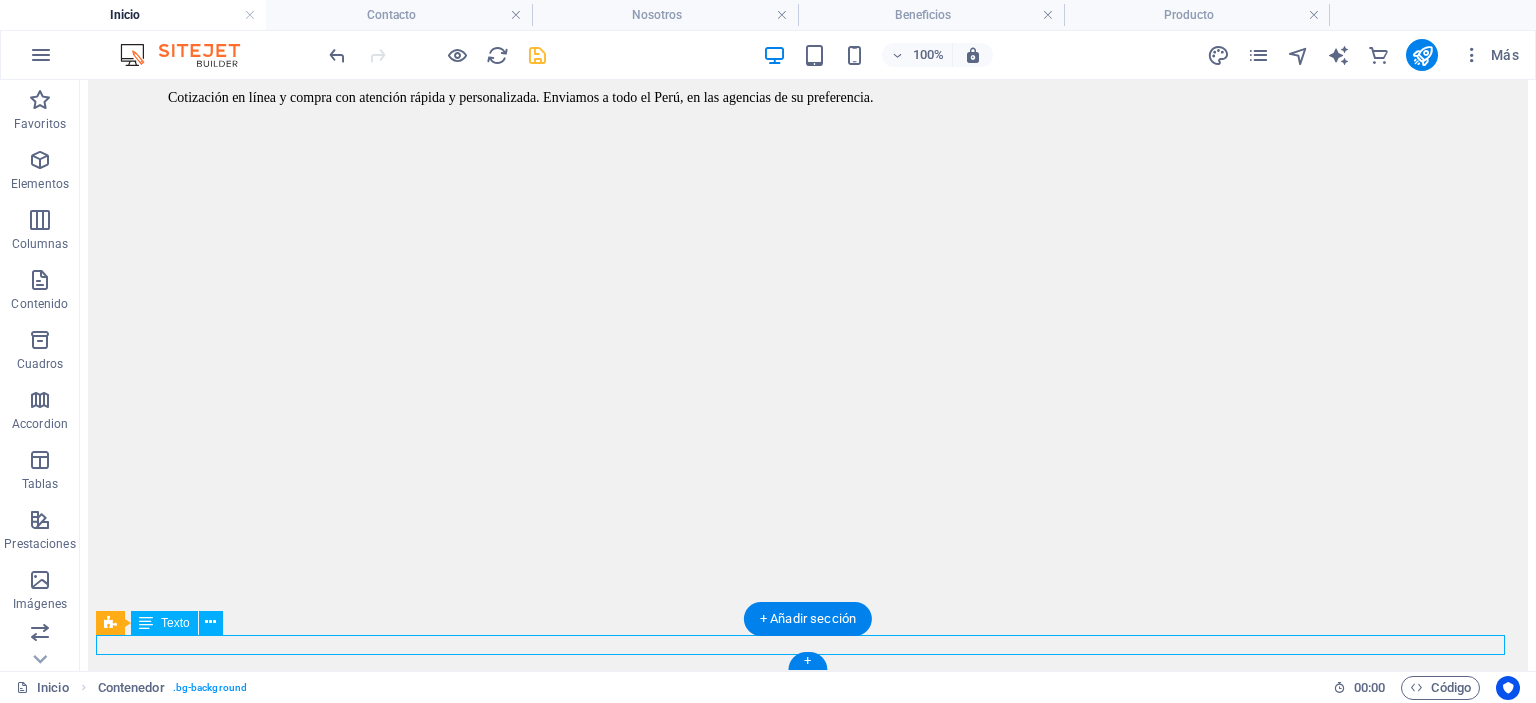 click on "[EMAIL], [EMAIL] | Legal Notice | Privacy" at bounding box center [808, 161582] 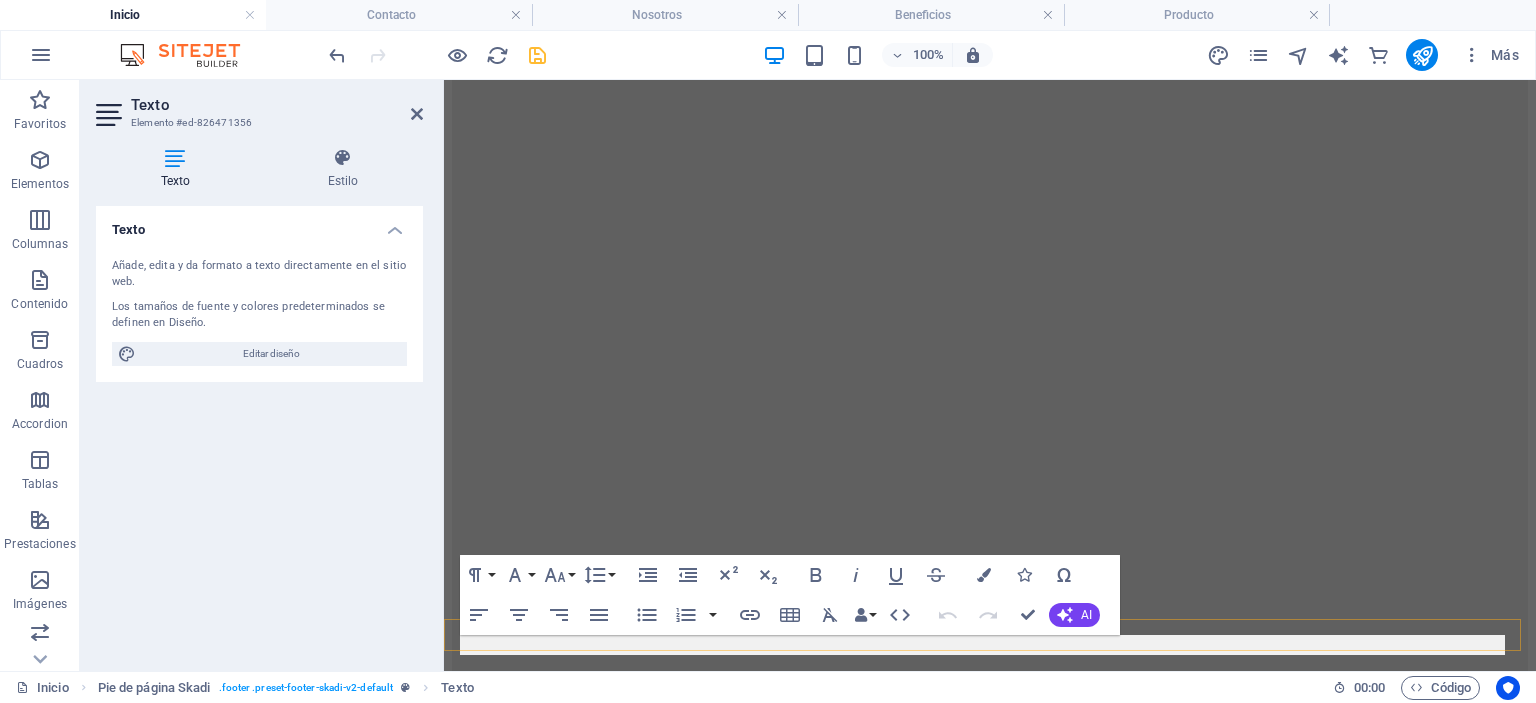 scroll, scrollTop: 7447, scrollLeft: 0, axis: vertical 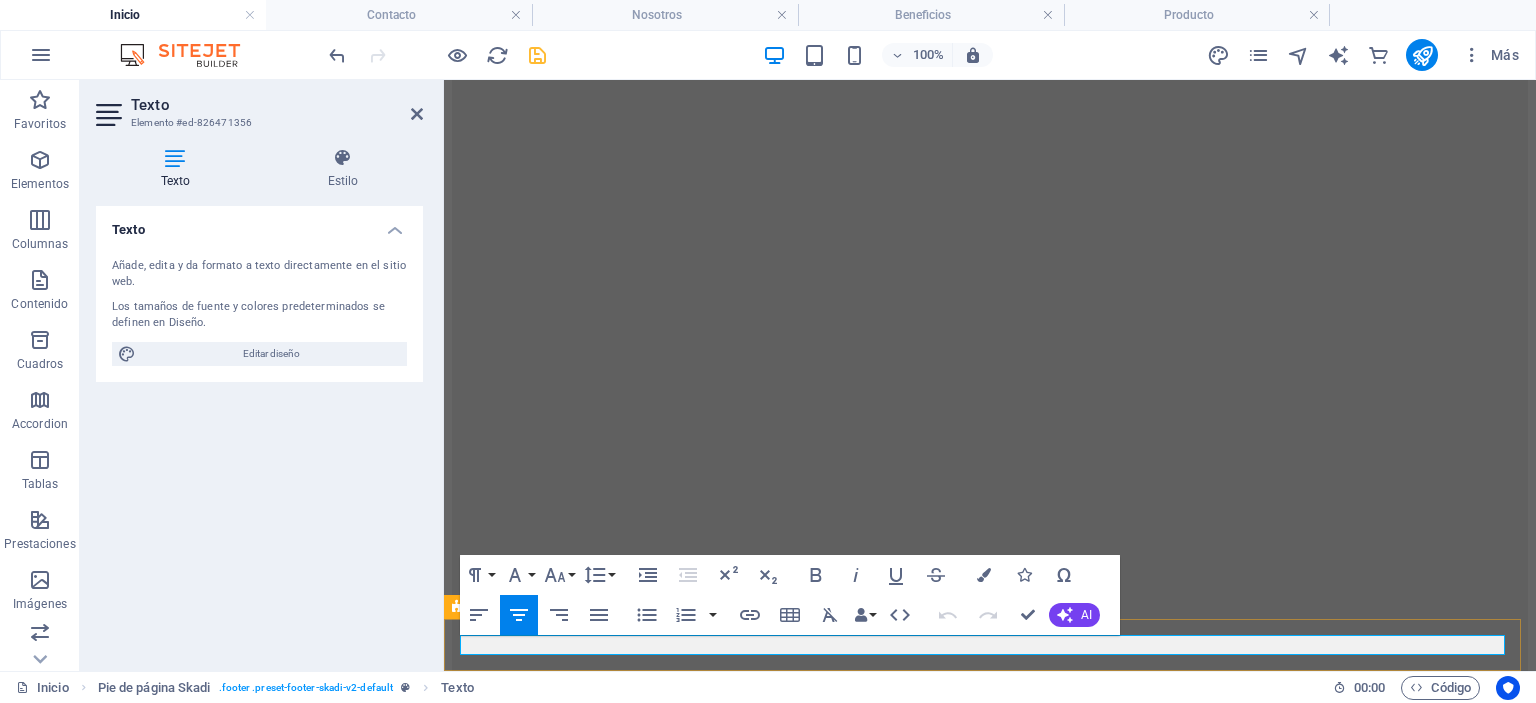 drag, startPoint x: 631, startPoint y: 643, endPoint x: 808, endPoint y: 655, distance: 177.40631 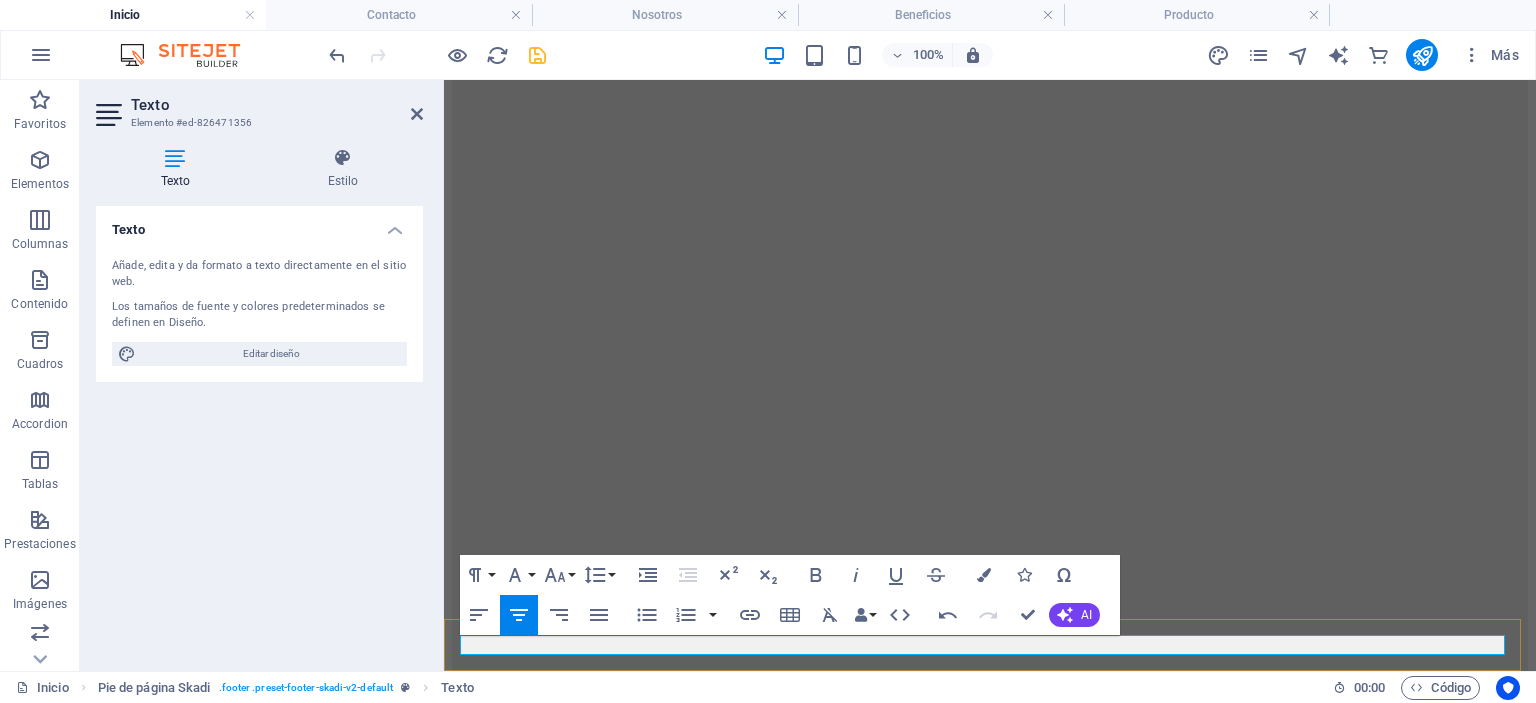 type 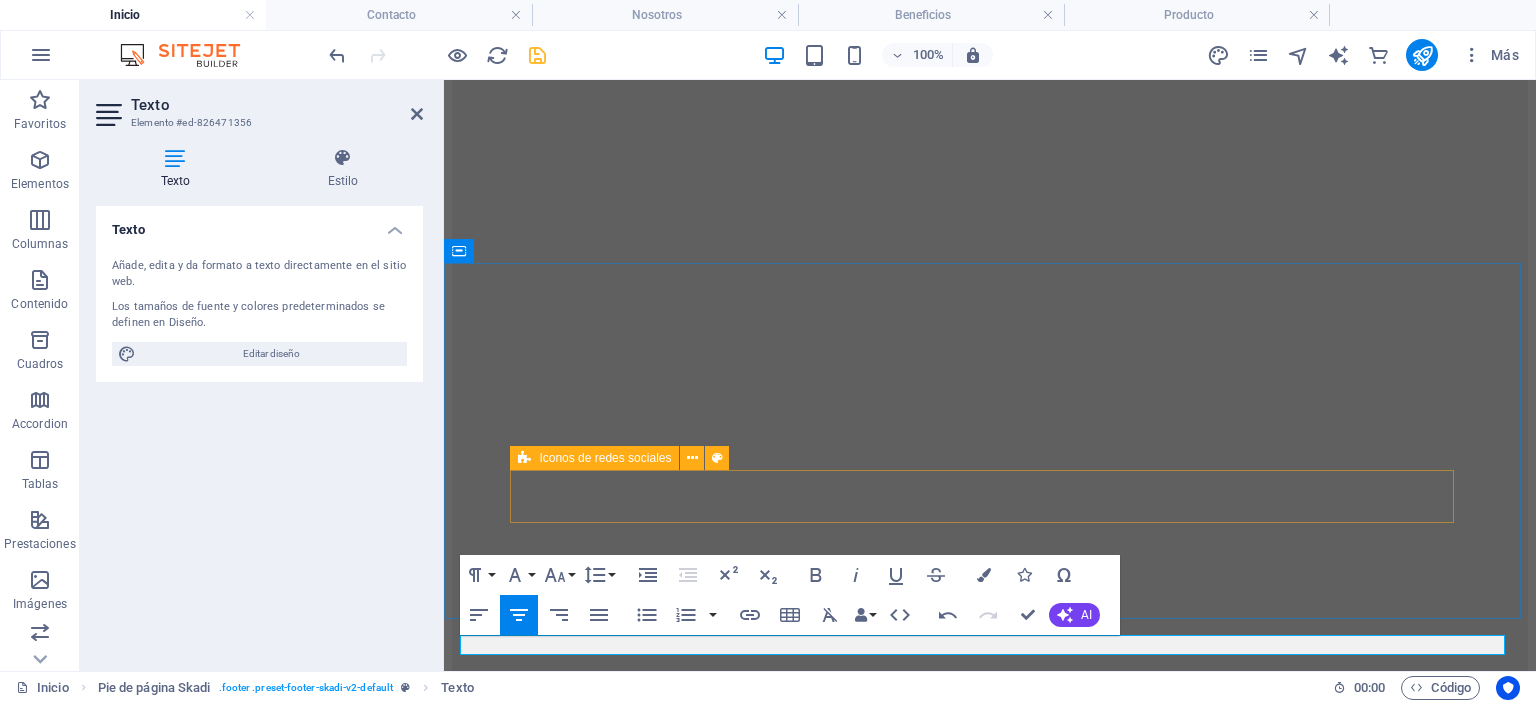 click at bounding box center (990, 156191) 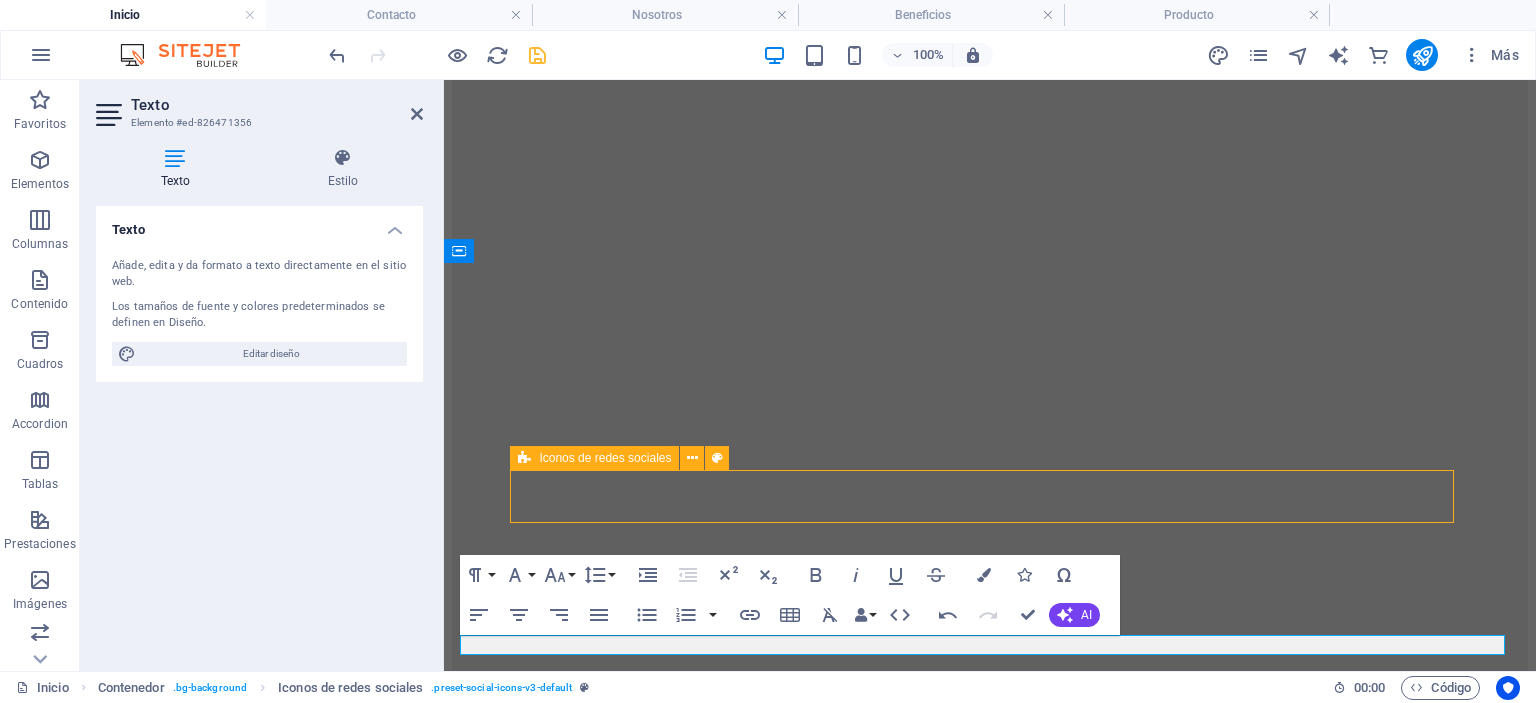 scroll, scrollTop: 6639, scrollLeft: 0, axis: vertical 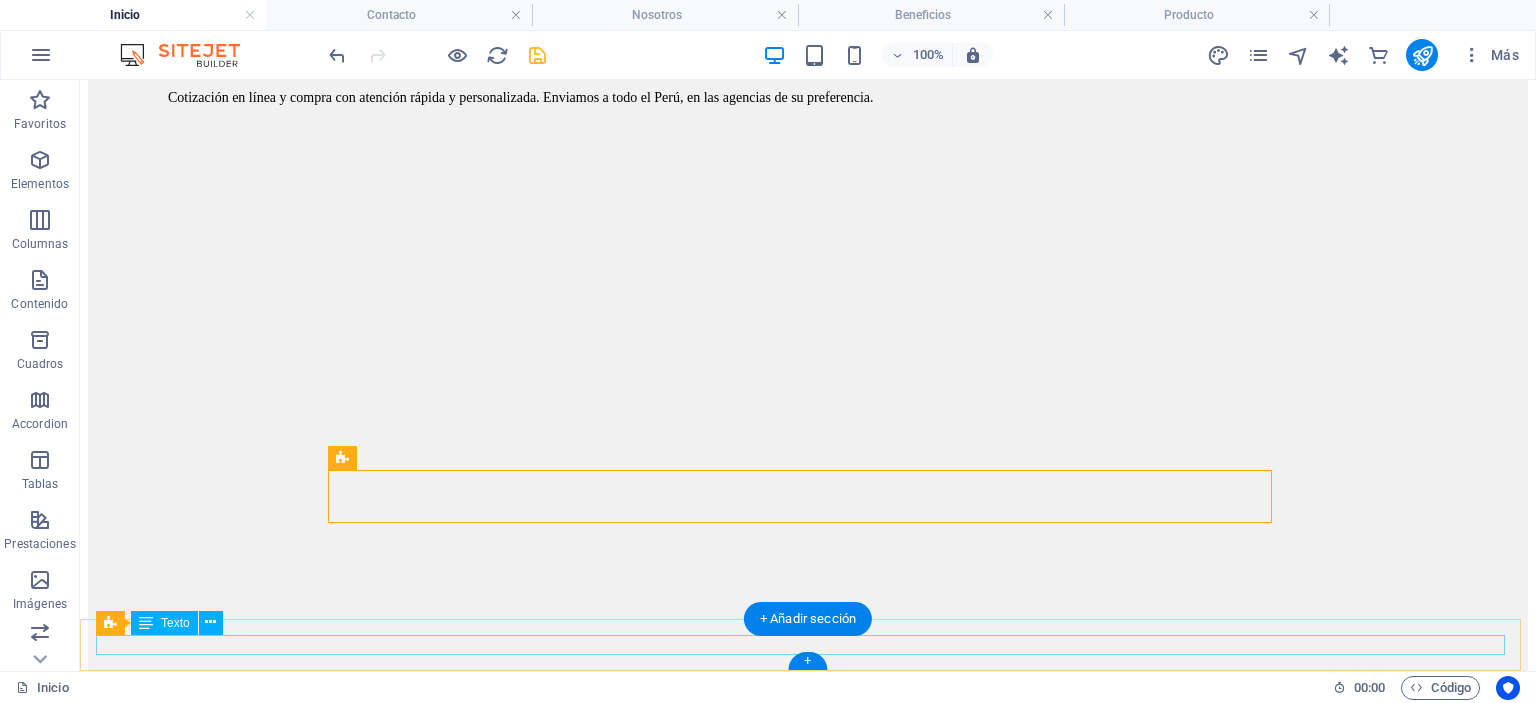 click on "Derechos reservados EPPRO SAC RUC: 986446189|  Legal Notice  |  Privacy" at bounding box center [808, 161582] 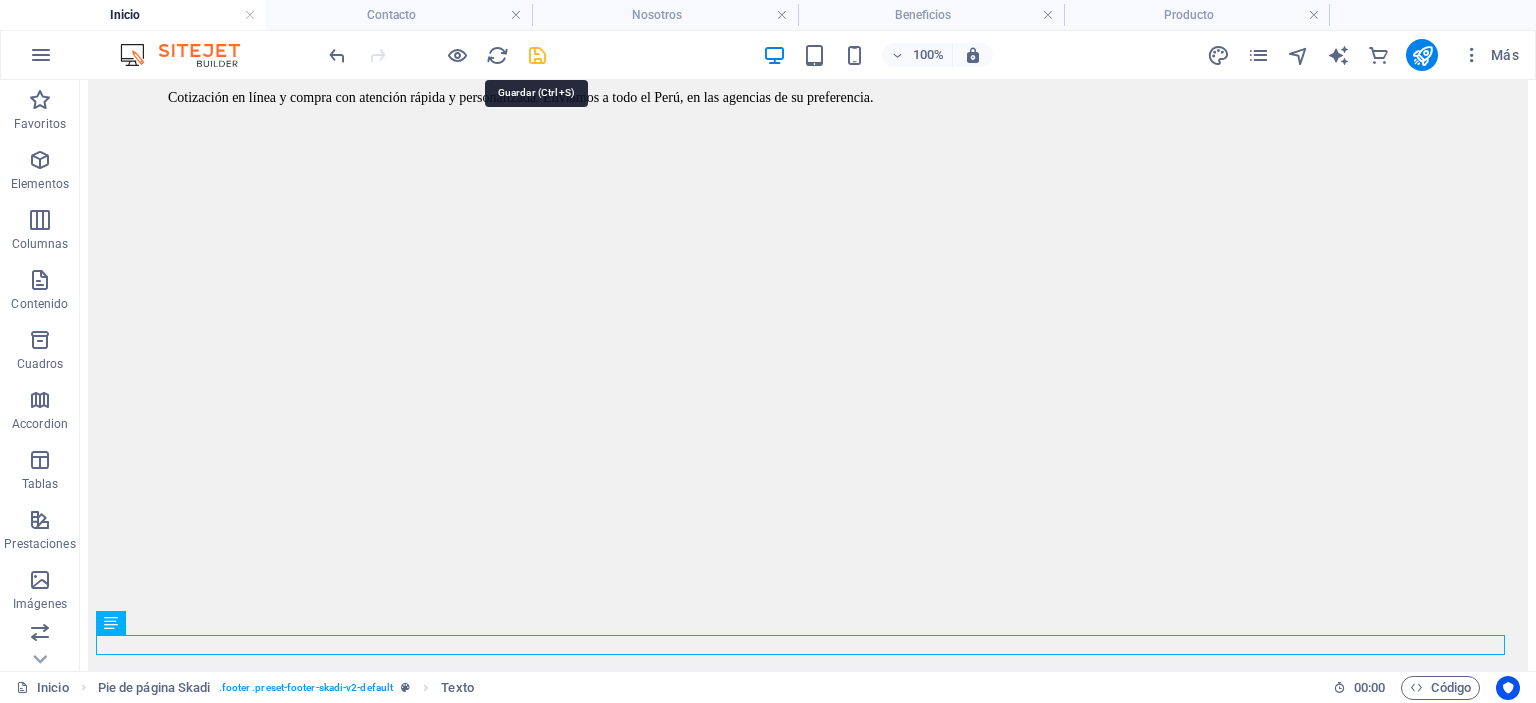 click at bounding box center (537, 55) 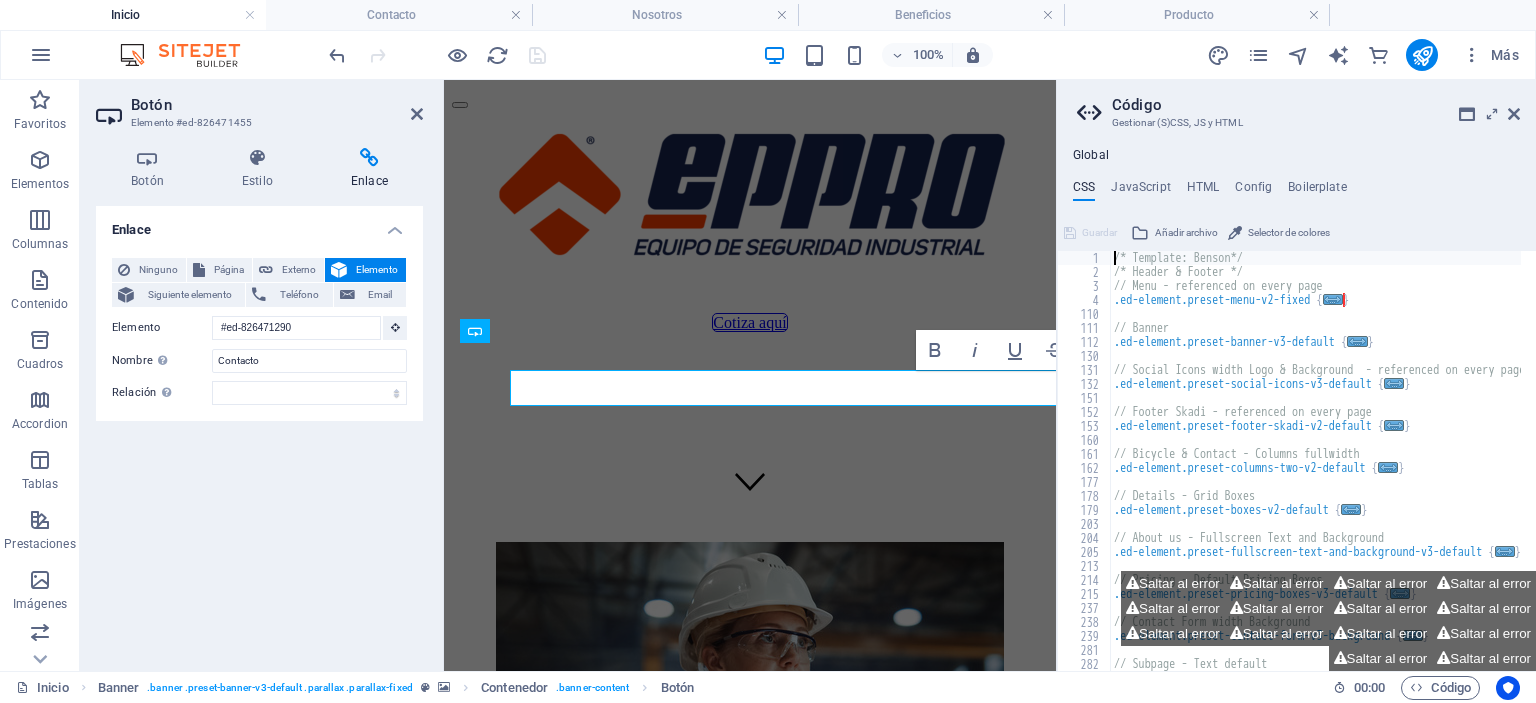scroll, scrollTop: 139, scrollLeft: 0, axis: vertical 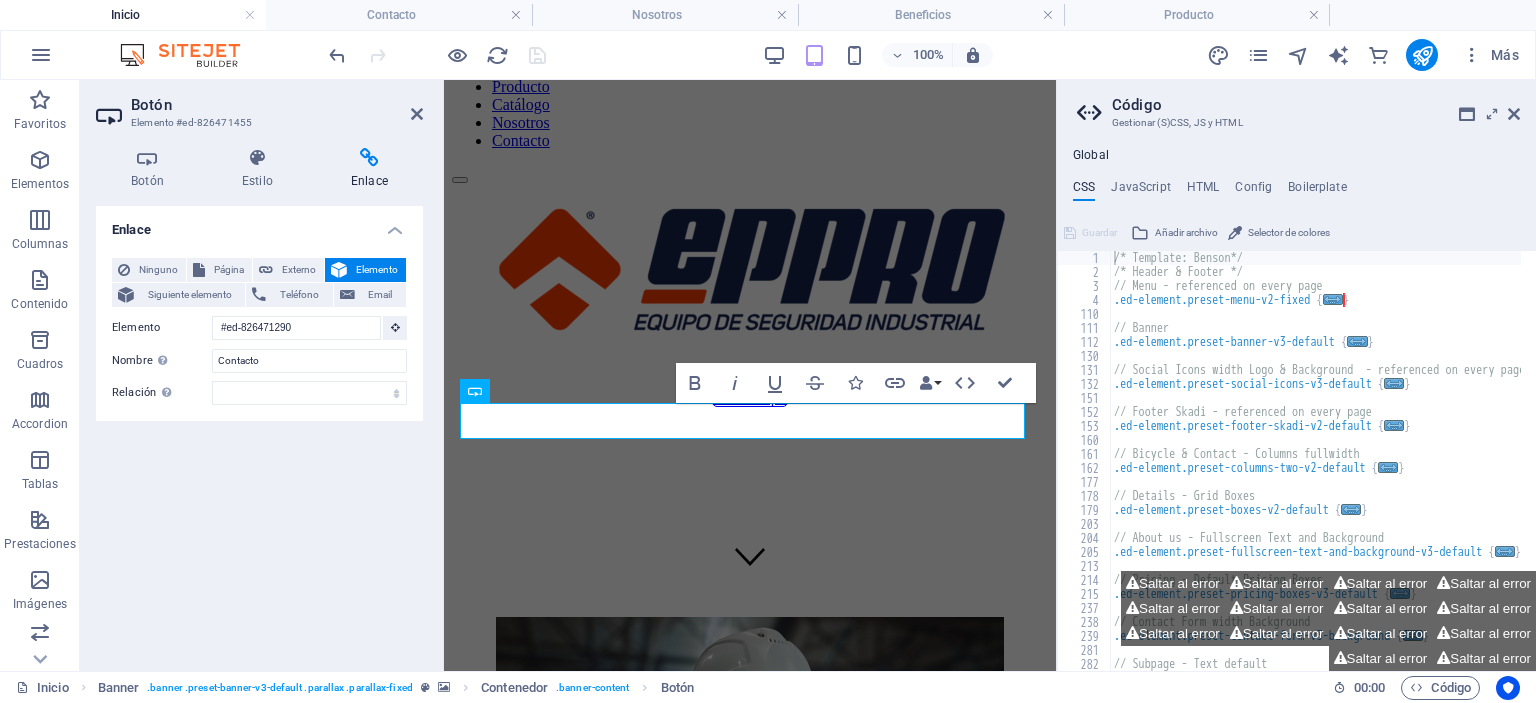 click on "Enlace Ninguno Página Externo Elemento Siguiente elemento Teléfono Email Página Inicio Beneficios Producto Nosotros Contacto Elemento #[ID]
URL Teléfono Email Destino del enlace Nueva pestaña Misma pestaña Superposición Nombre Una descripción adicional del enlace no debería ser igual al texto del enlace. El título suele mostrarse como un texto de información cuando se mueve el ratón por encima del elemento. Déjalo en blanco en caso de dudas. Contacto Relación Define la relación de este enlace con el destino del enlace . Por ejemplo, el valor "nofollow" indica a los buscadores que no sigan al enlace. Puede dejarse vacío. alternativo autor marcador externo ayuda licencia siguiente nofollow noreferrer noopener ant buscar etiqueta" at bounding box center [259, 430] 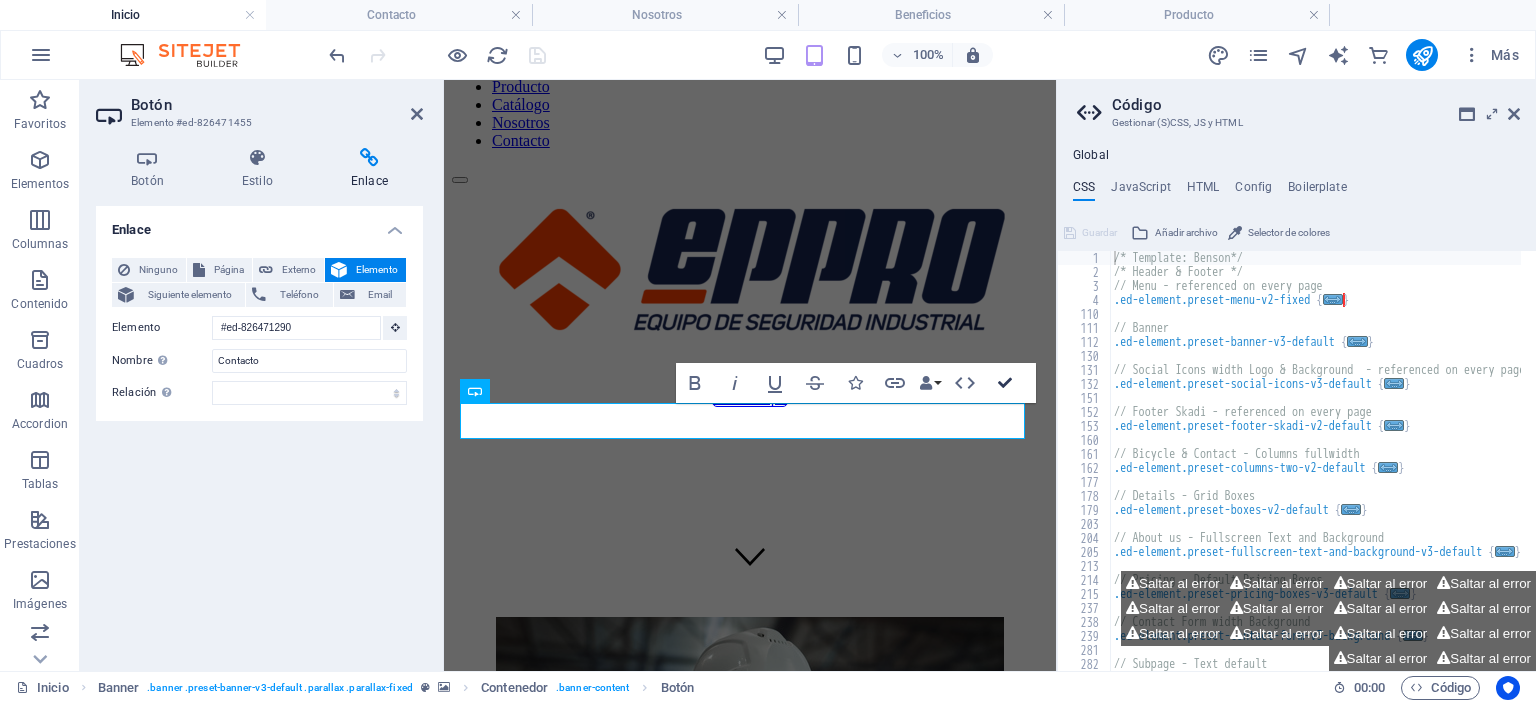 drag, startPoint x: 999, startPoint y: 383, endPoint x: 918, endPoint y: 303, distance: 113.84639 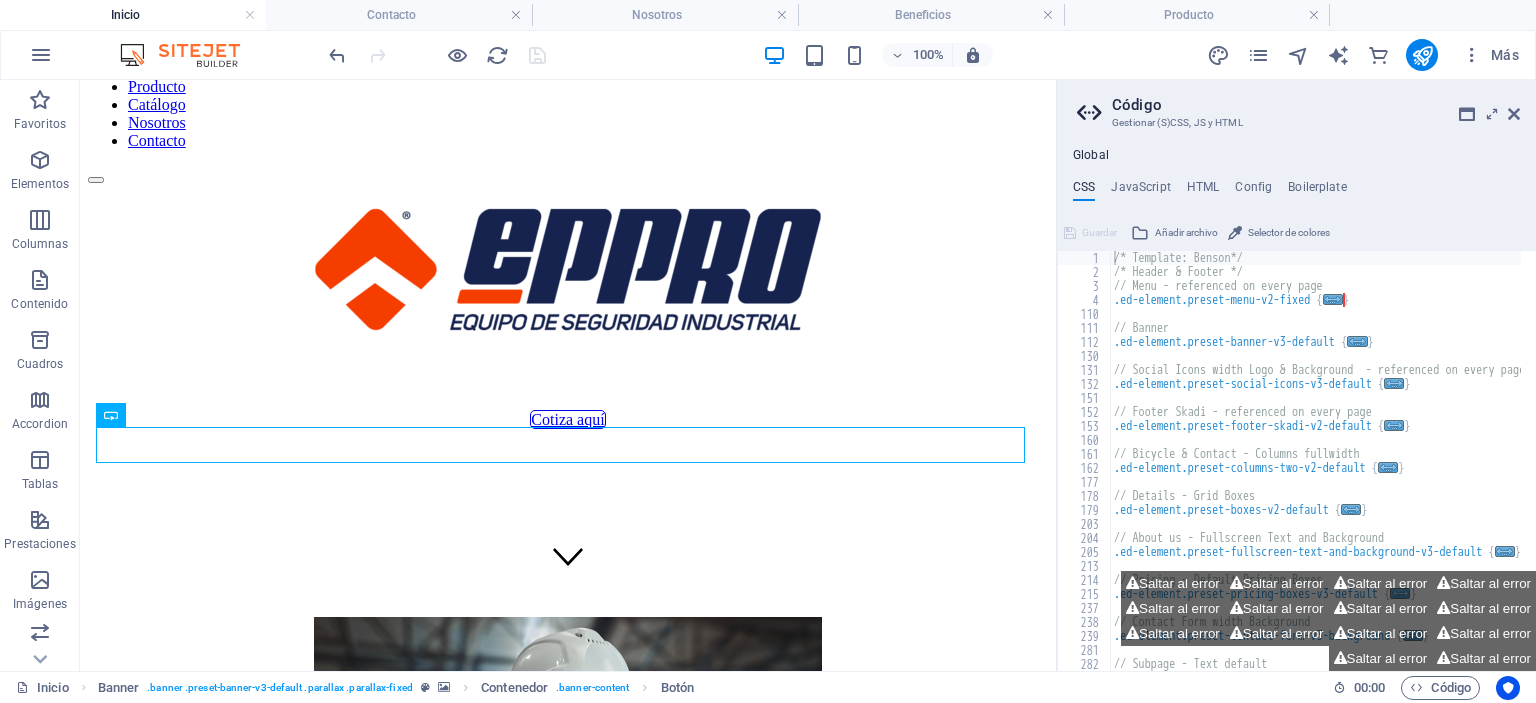 click on "Código Gestionar (S)CSS, JS y HTML Global CSS JavaScript HTML Config Boilerplate /* Template: Benson*/ 1 2 3 4 110 111 112 130 131 132 151 152 153 160 161 162 177 178 179 203 204 205 213 214 215 237 238 239 281 282 283 /* Template: Benson*/ /* Header & Footer */ // Menu - referenced on every page .ed-element.preset-menu-v2-fixed   { ... } // Banner .ed-element.preset-banner-v3-default   { ... } // Social Icons width Logo & Background  - referenced on every page .ed-element.preset-social-icons-v3-default   { ... } // Footer Skadi - referenced on every page .ed-element.preset-footer-skadi-v2-default   { ... } // Bicycle & Contact - Columns fullwidth .ed-element.preset-columns-two-v2-default   { ... } // Details - Grid Boxes  .ed-element.preset-boxes-v2-default   { ... } // About us - Fullscreen Text and Background .ed-element.preset-fullscreen-text-and-background-v3-default   { ... } // Pricing - Default Pricing Boxes .ed-element.preset-pricing-boxes-v3-default   { ... } // Contact Form width Background   { }" at bounding box center [1296, 375] 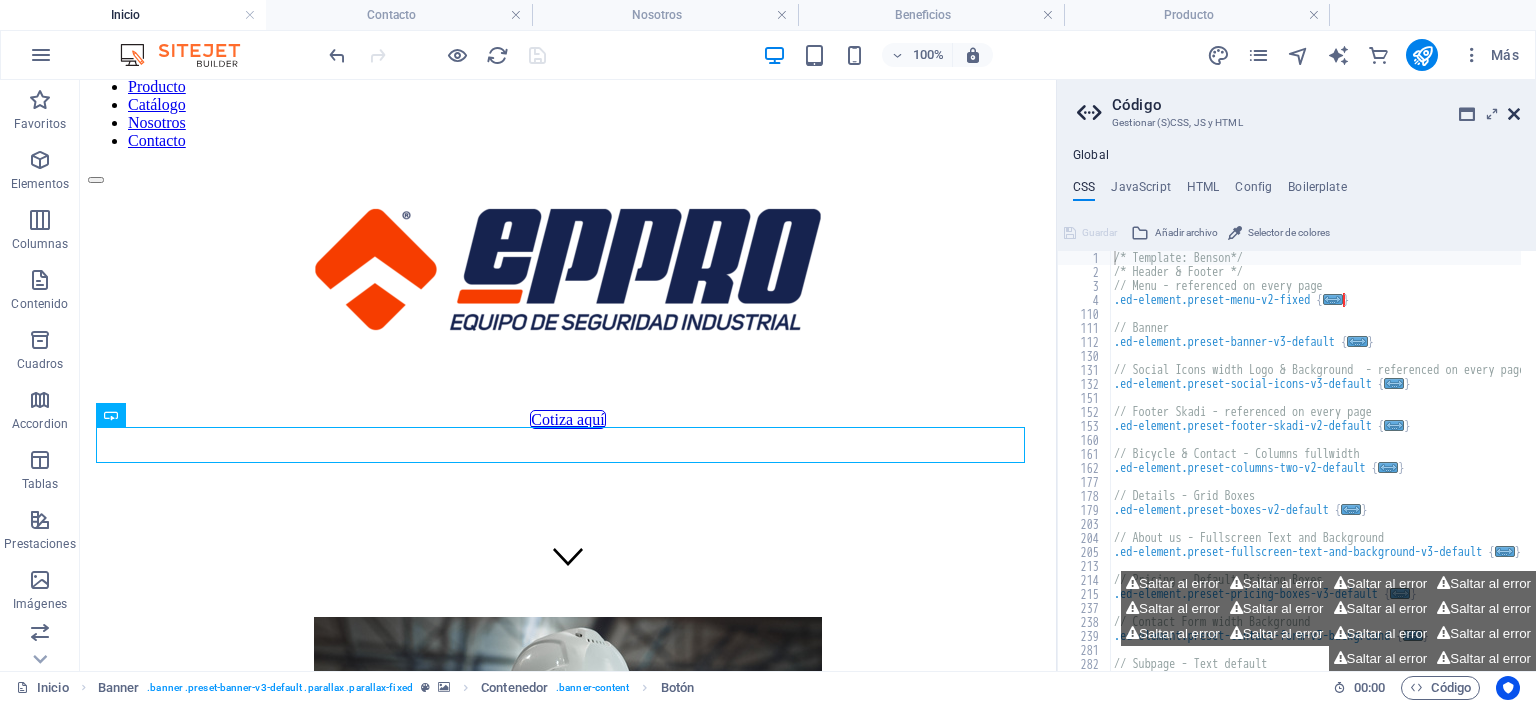 drag, startPoint x: 1512, startPoint y: 107, endPoint x: 1385, endPoint y: 41, distance: 143.12582 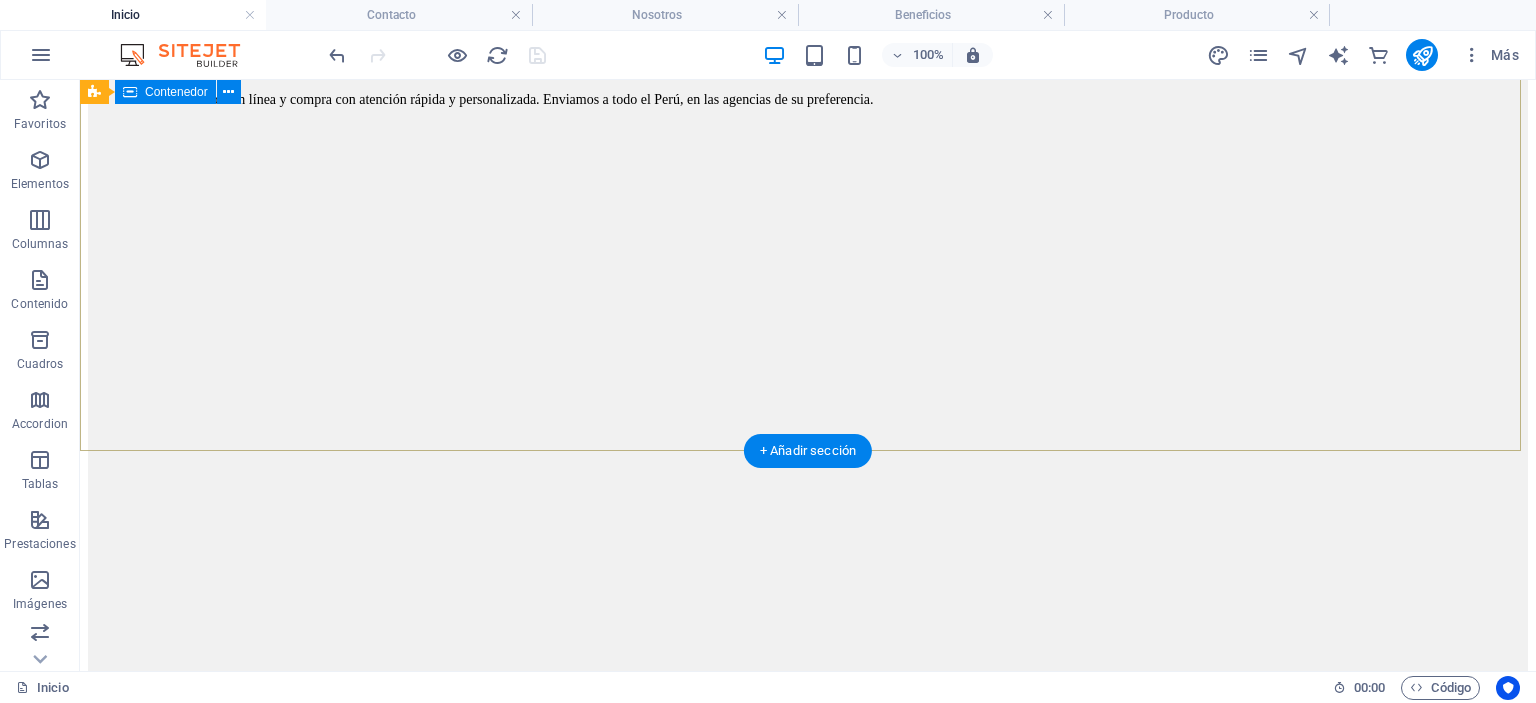 scroll, scrollTop: 6735, scrollLeft: 0, axis: vertical 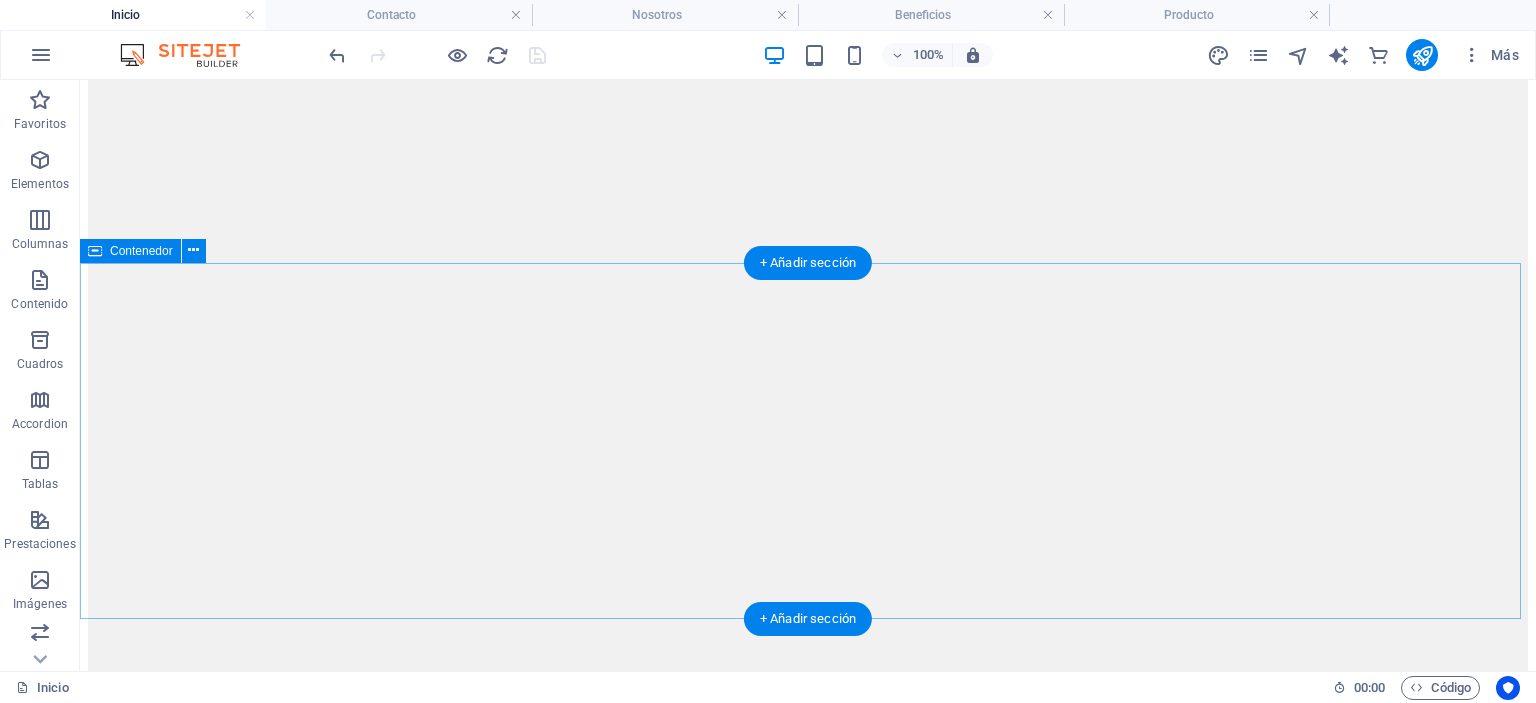 click at bounding box center [808, 177406] 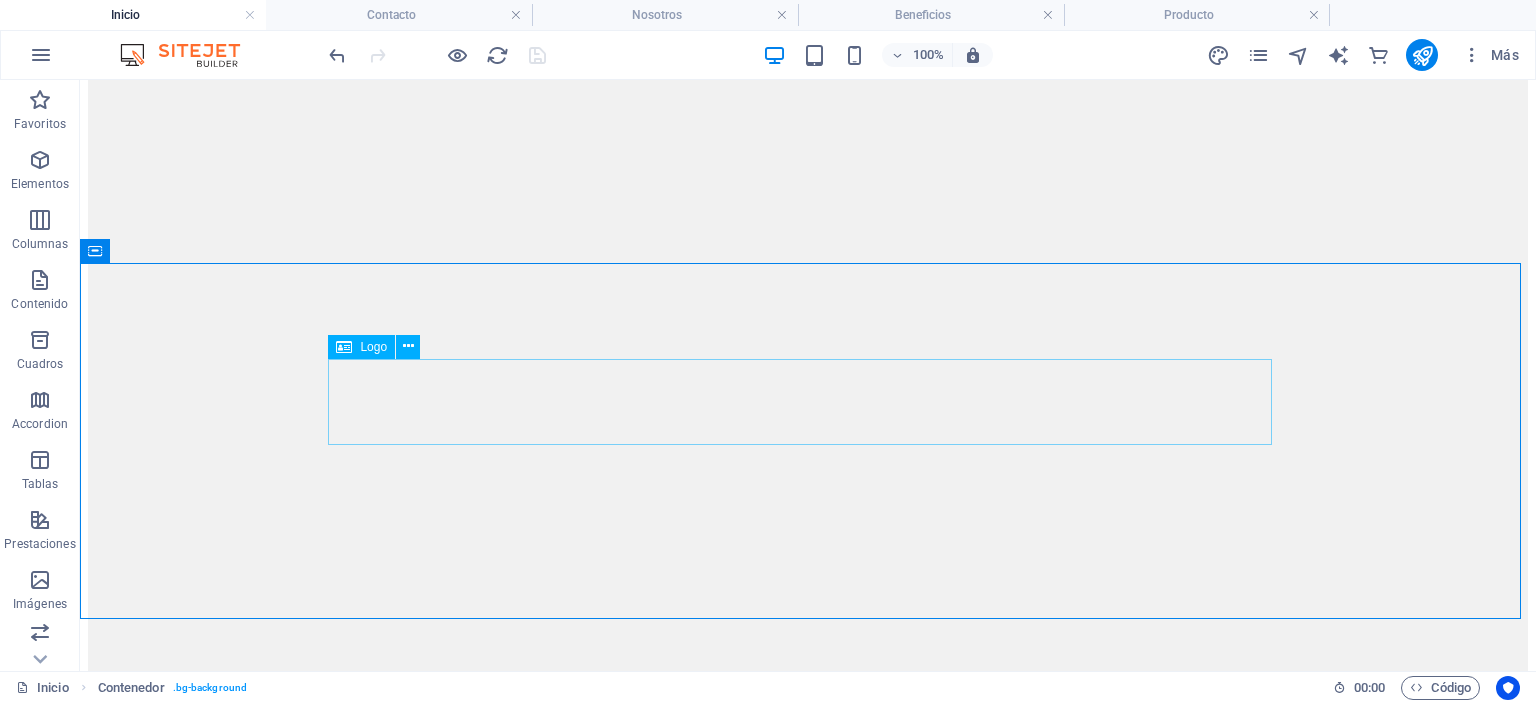 click on "Logo" at bounding box center [361, 347] 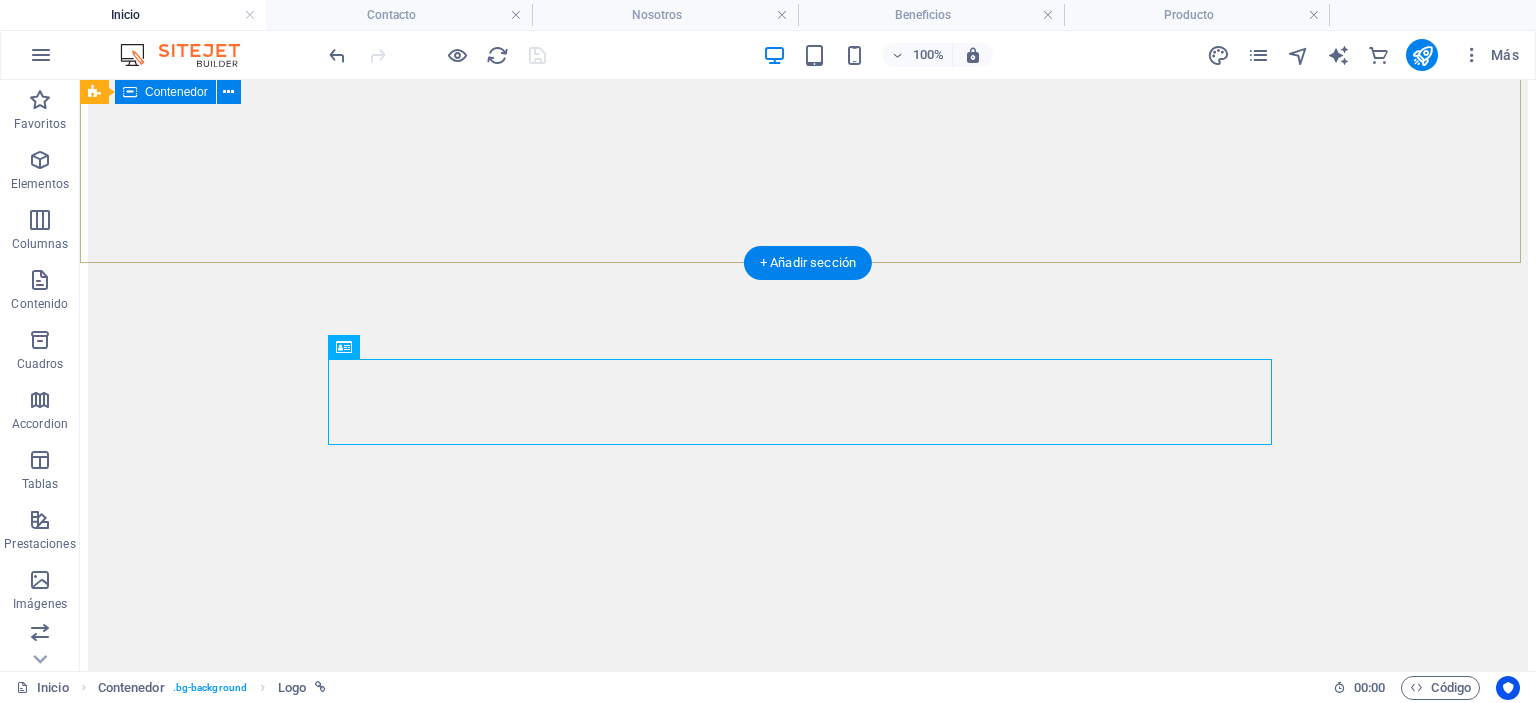 click on "MarcaS principales" at bounding box center (808, 173508) 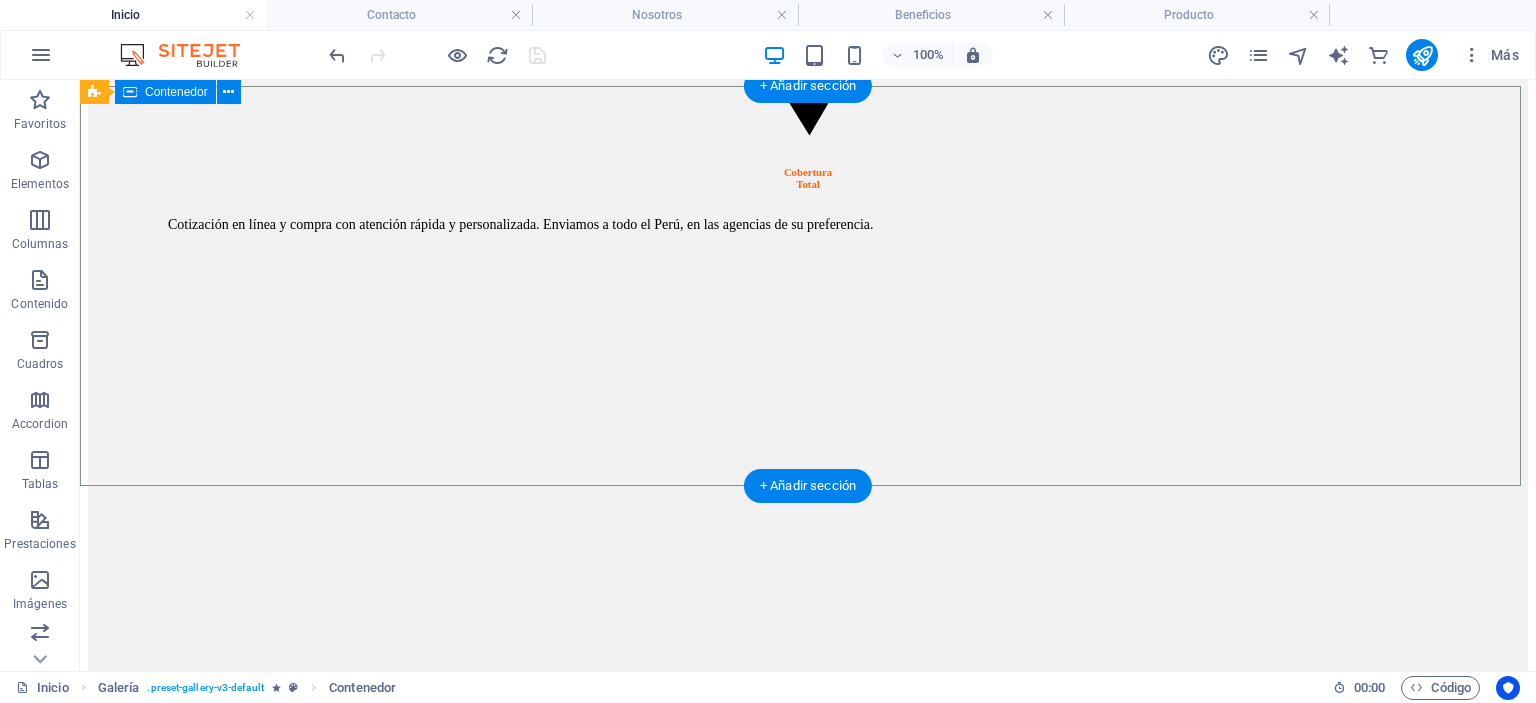 scroll, scrollTop: 6335, scrollLeft: 0, axis: vertical 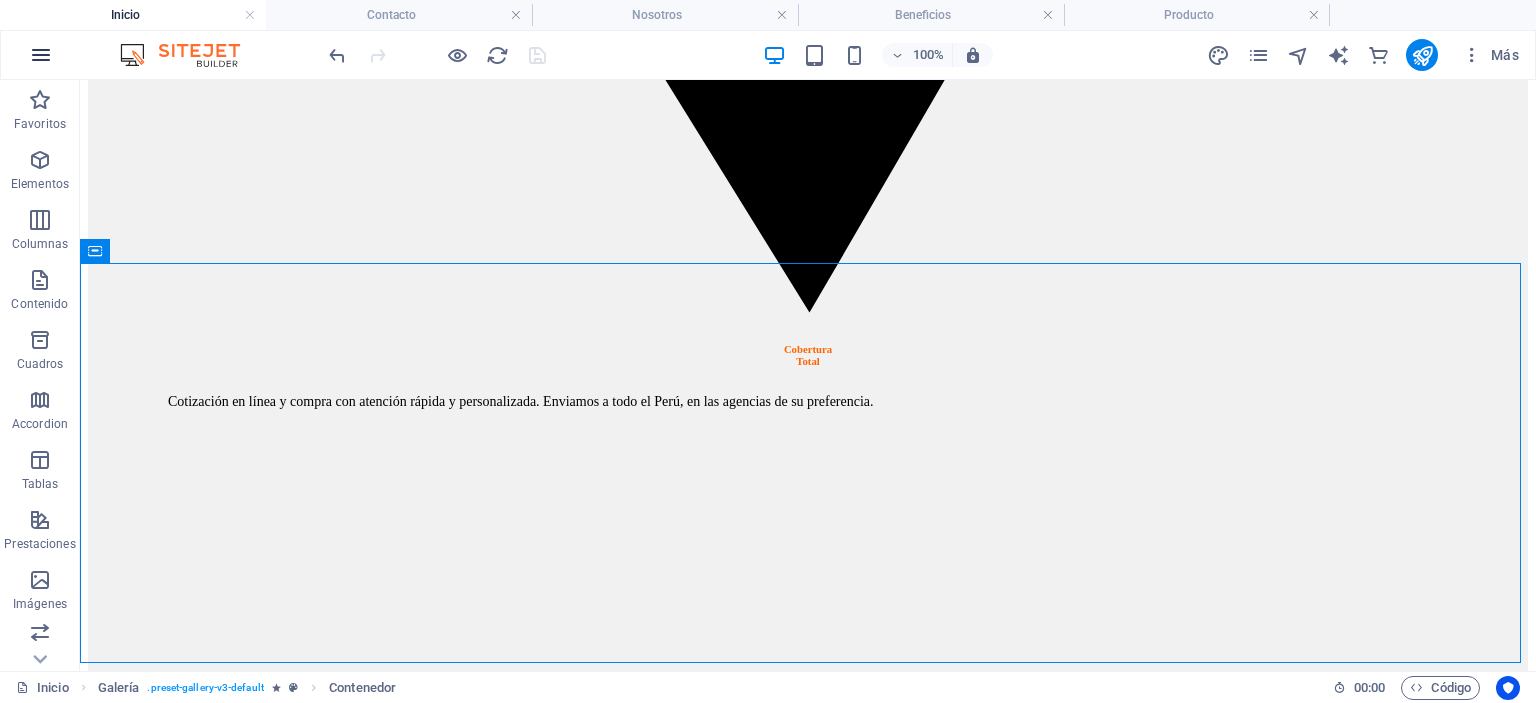 click at bounding box center (41, 55) 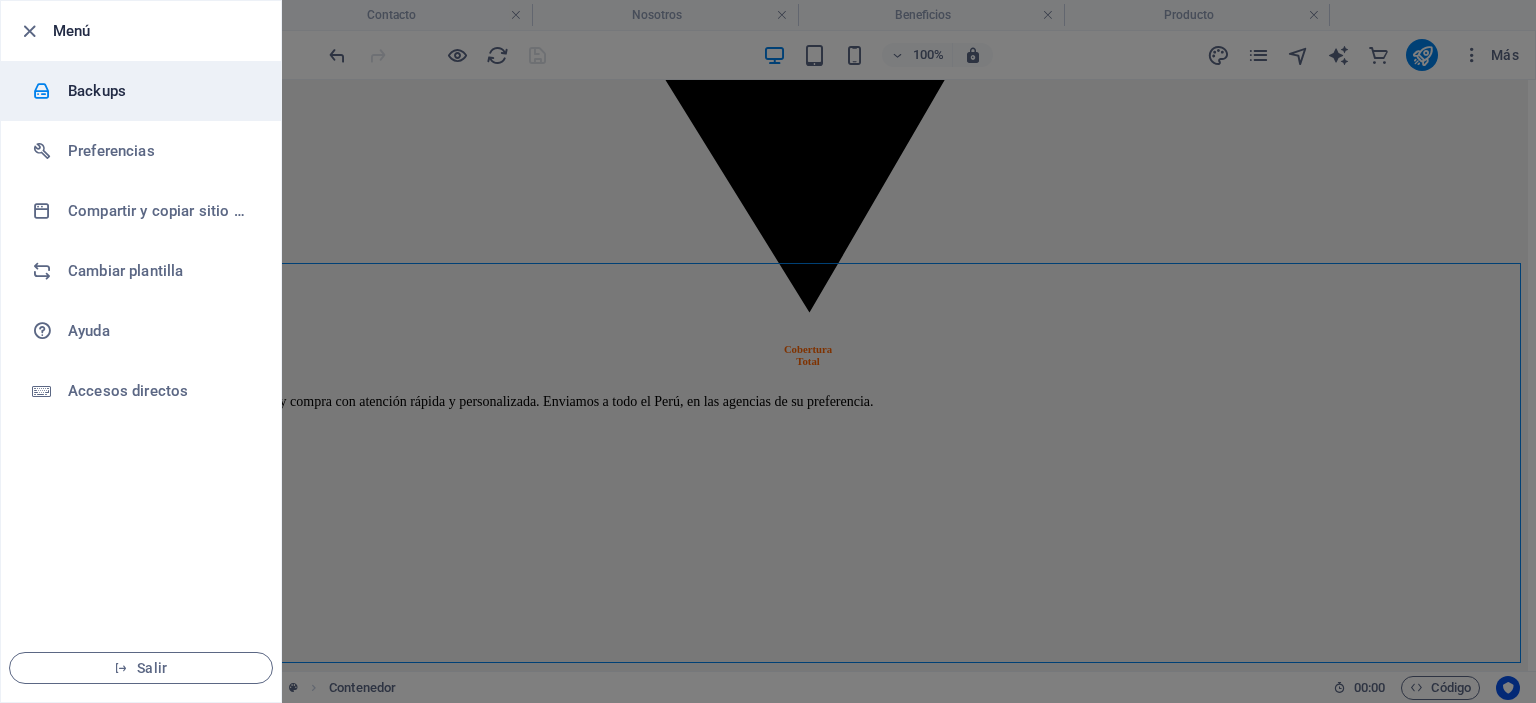click on "Backups" at bounding box center [160, 91] 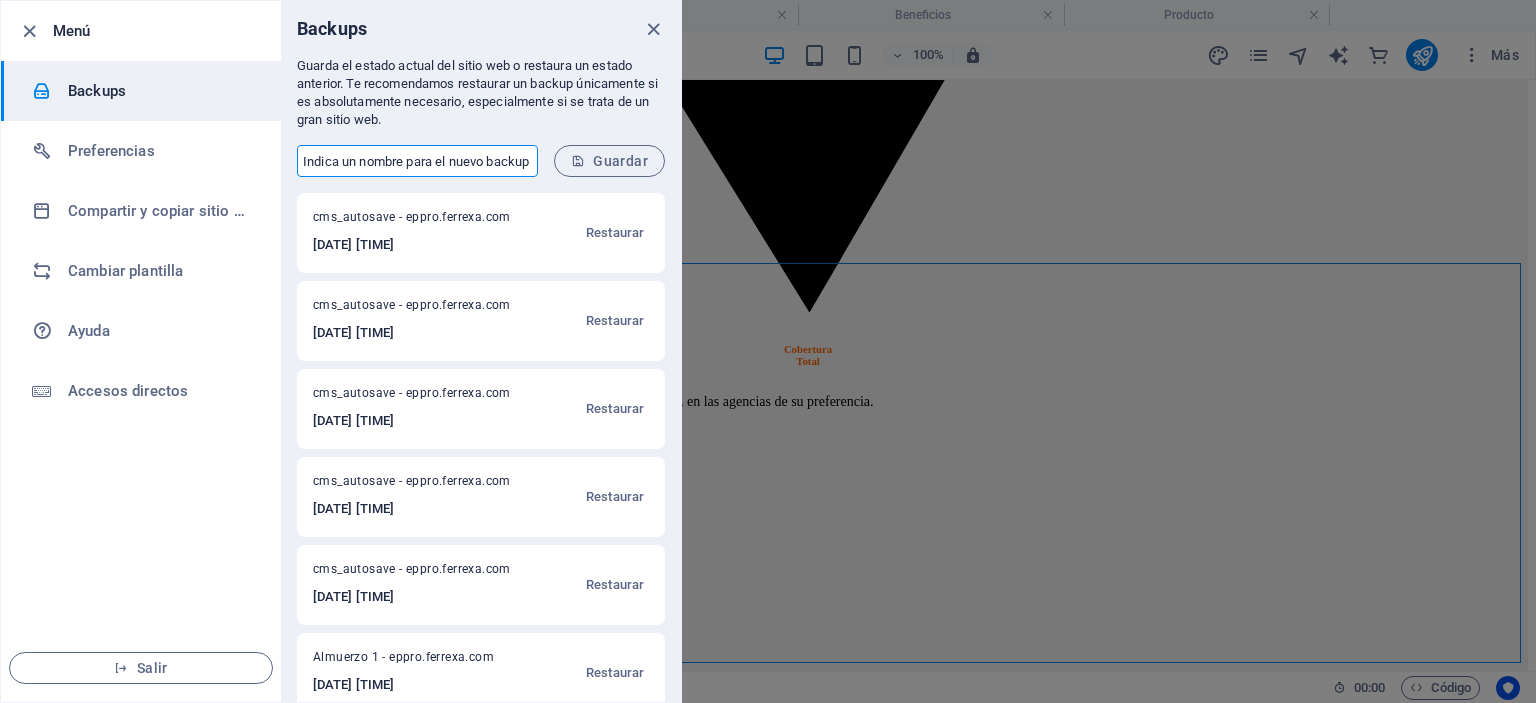 click at bounding box center [417, 161] 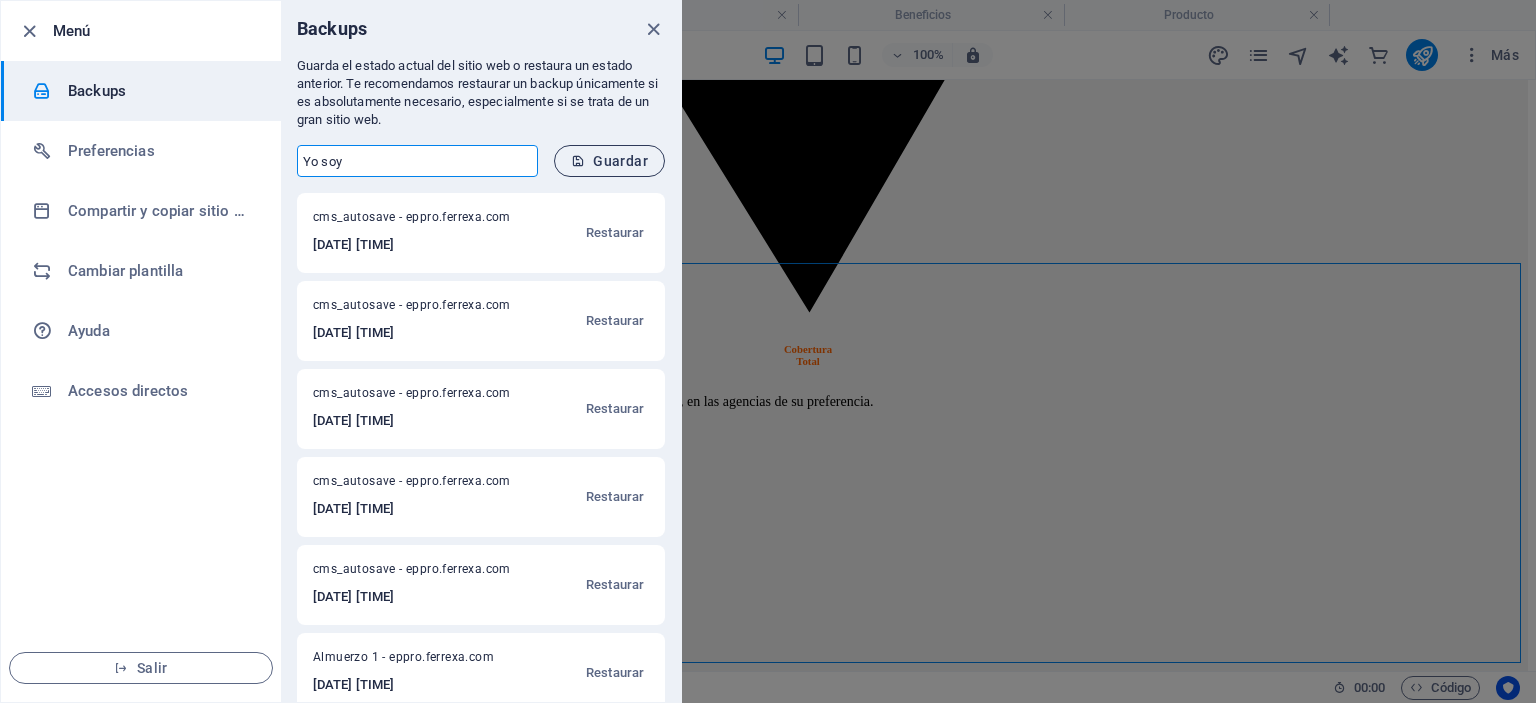 type on "Yo soy" 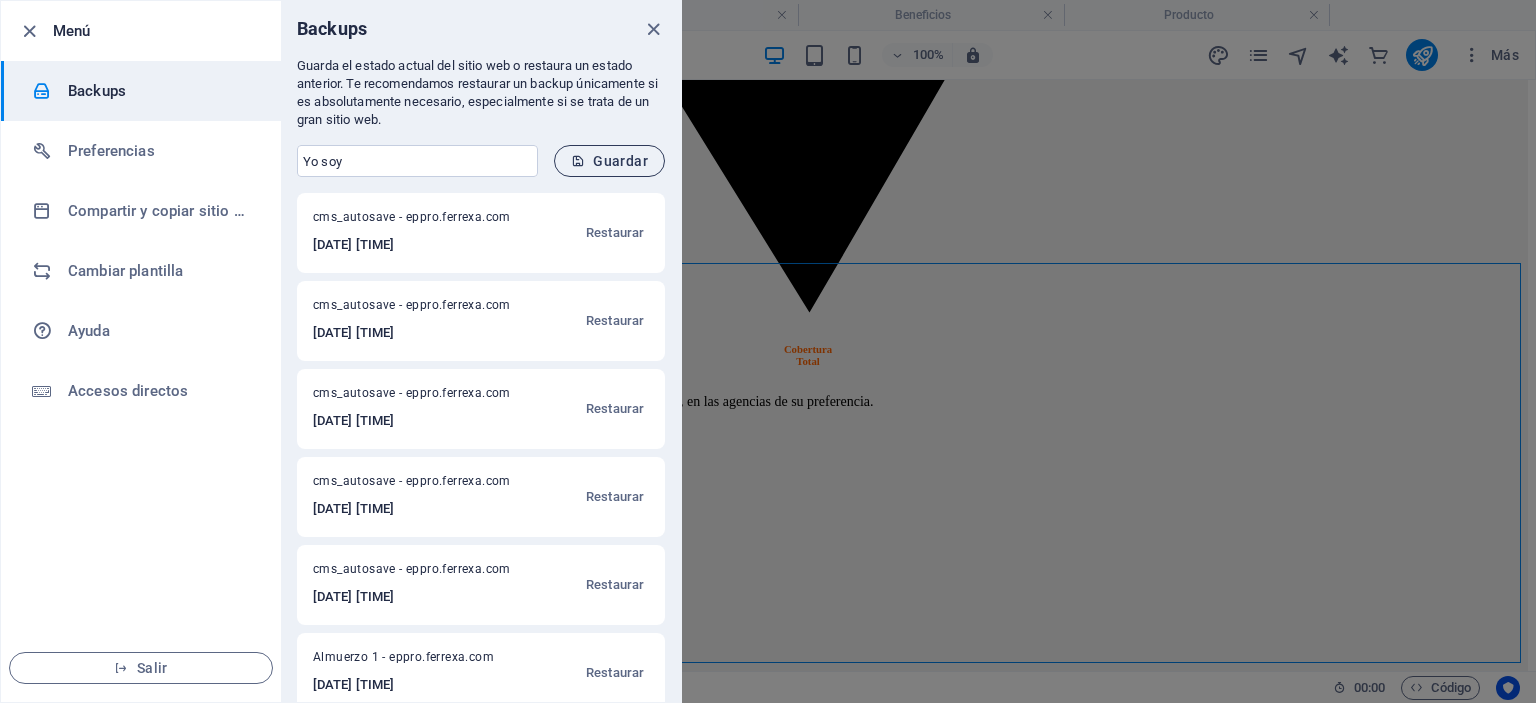 click on "Guardar" at bounding box center (609, 161) 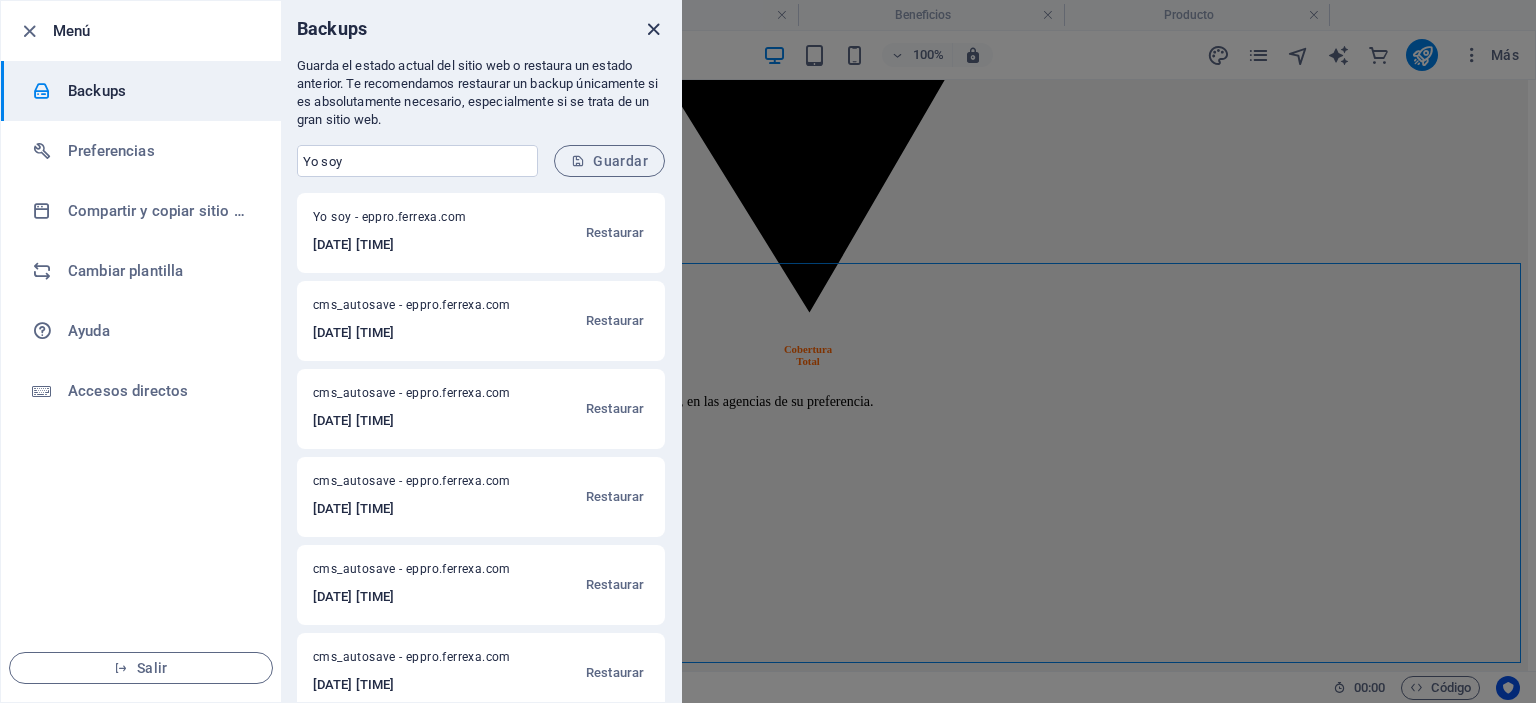 click at bounding box center [653, 29] 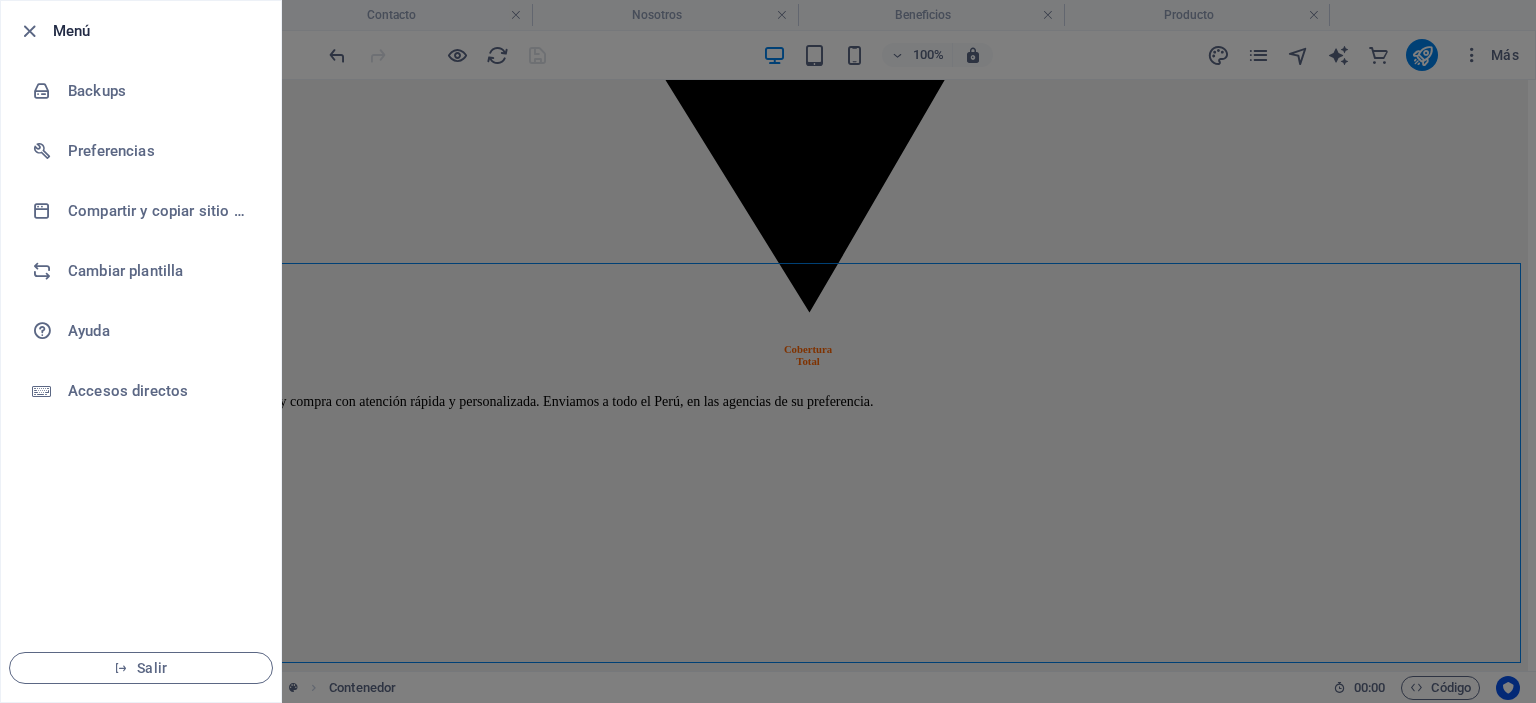 click at bounding box center [768, 351] 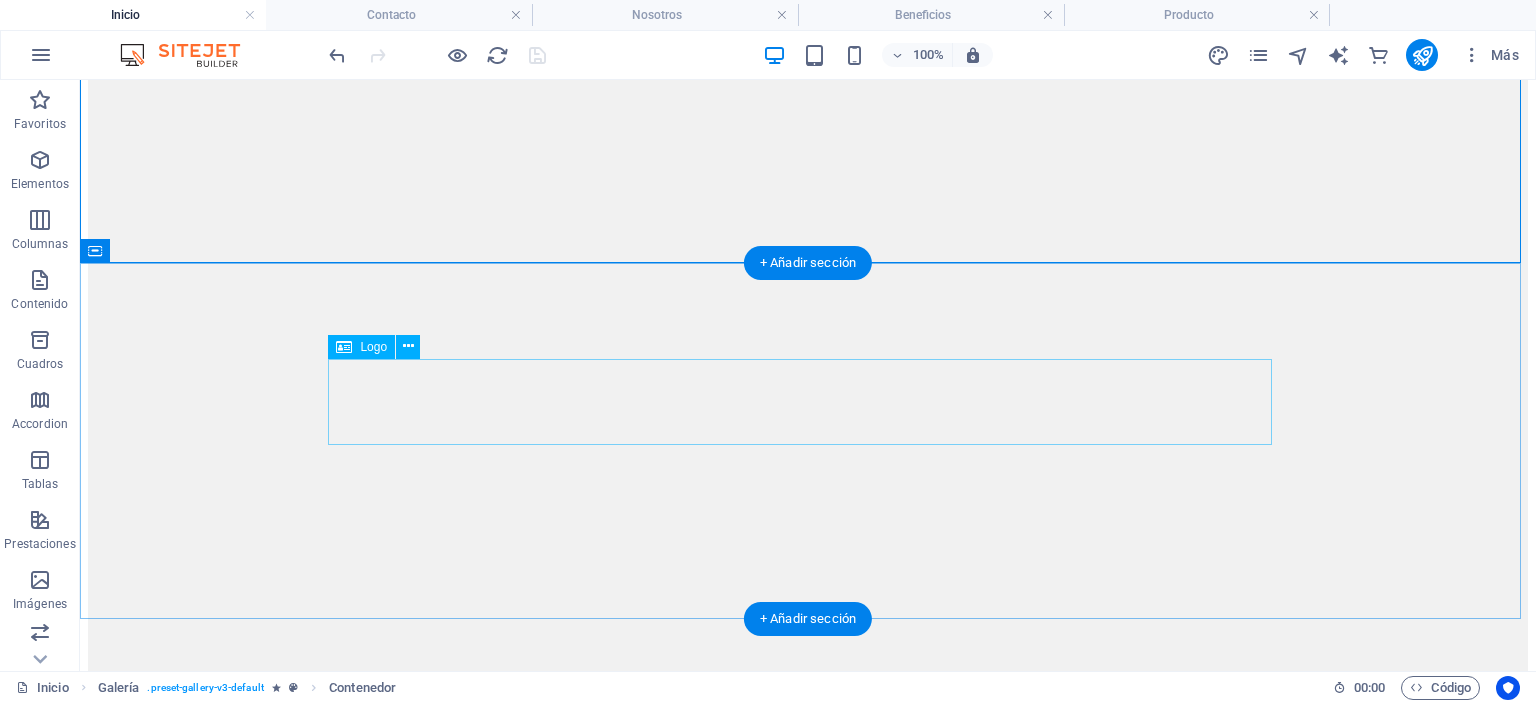 scroll, scrollTop: 6735, scrollLeft: 0, axis: vertical 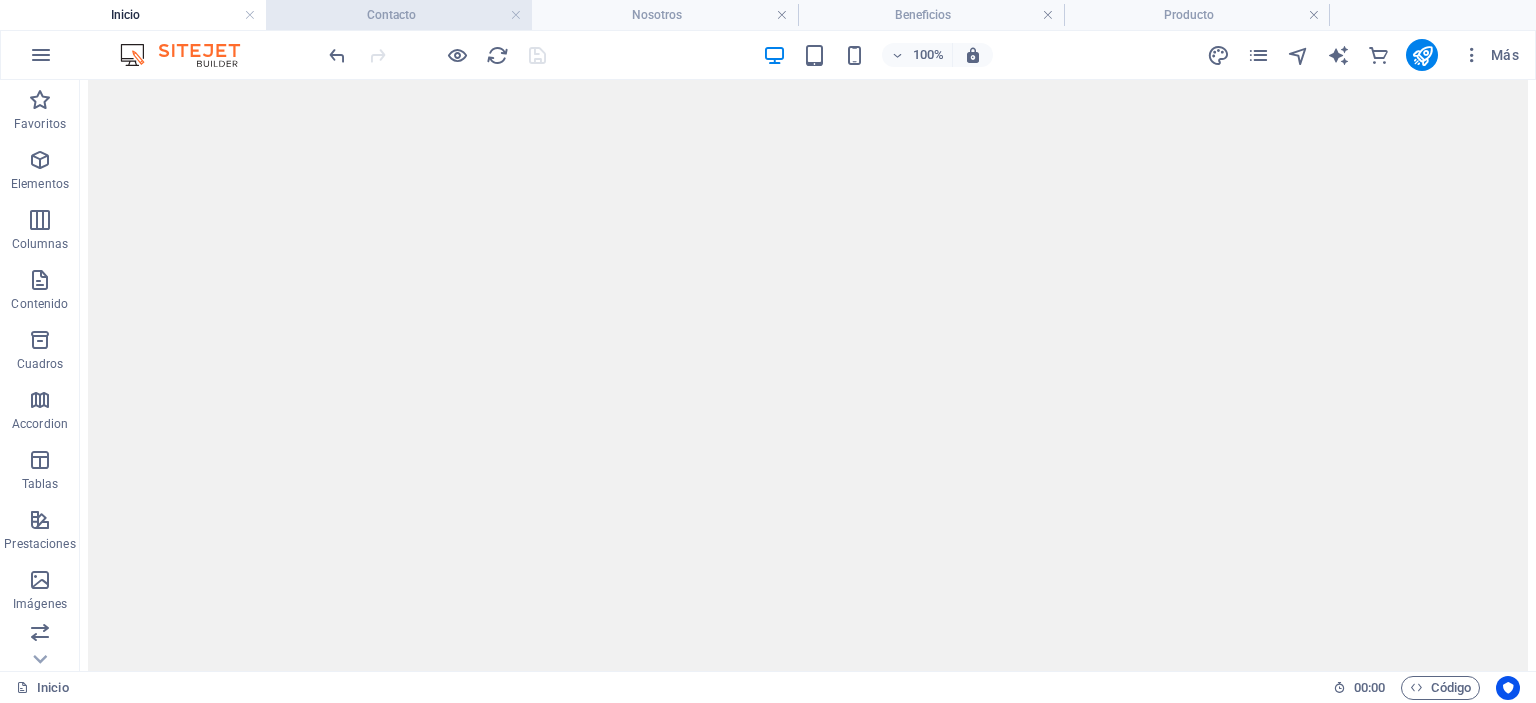 click on "Contacto" at bounding box center [399, 15] 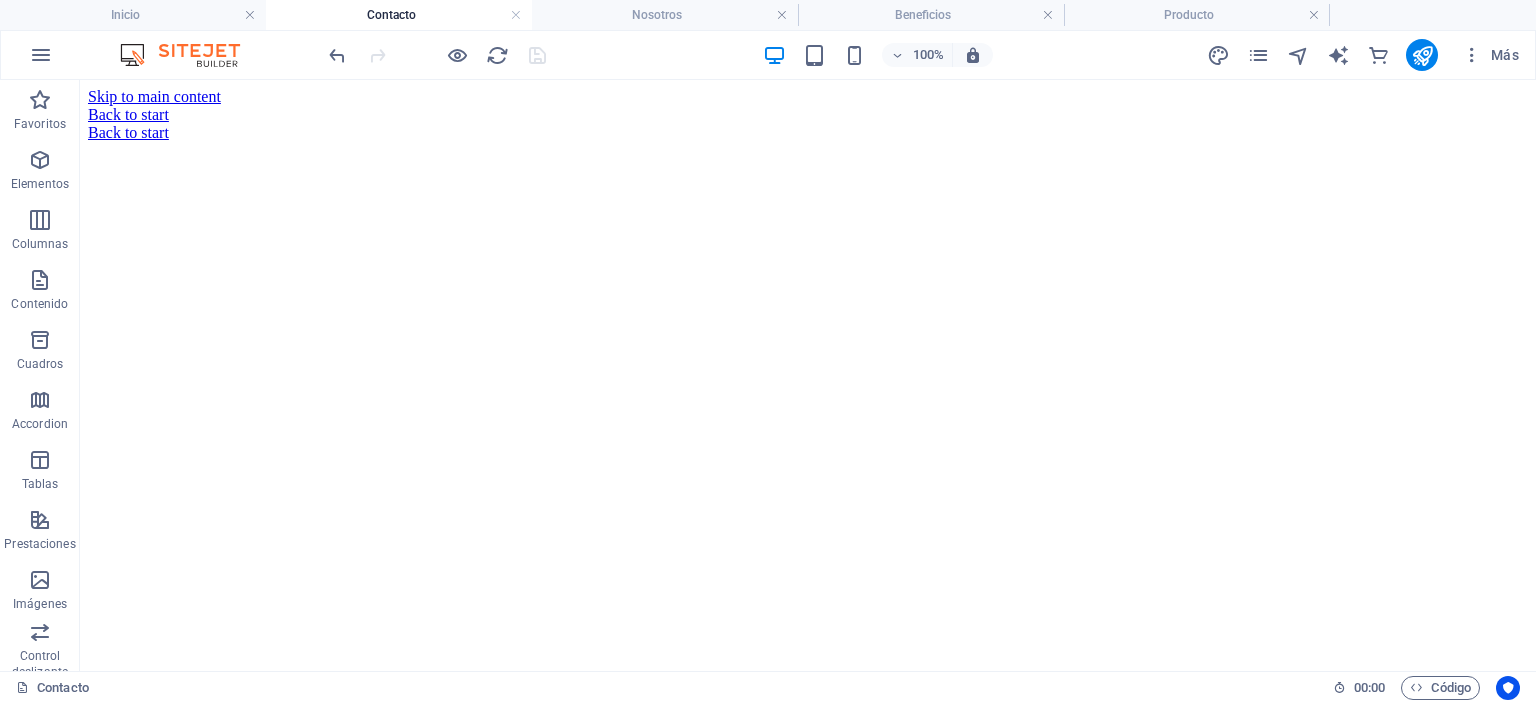 click on "Nosotros" at bounding box center (665, 15) 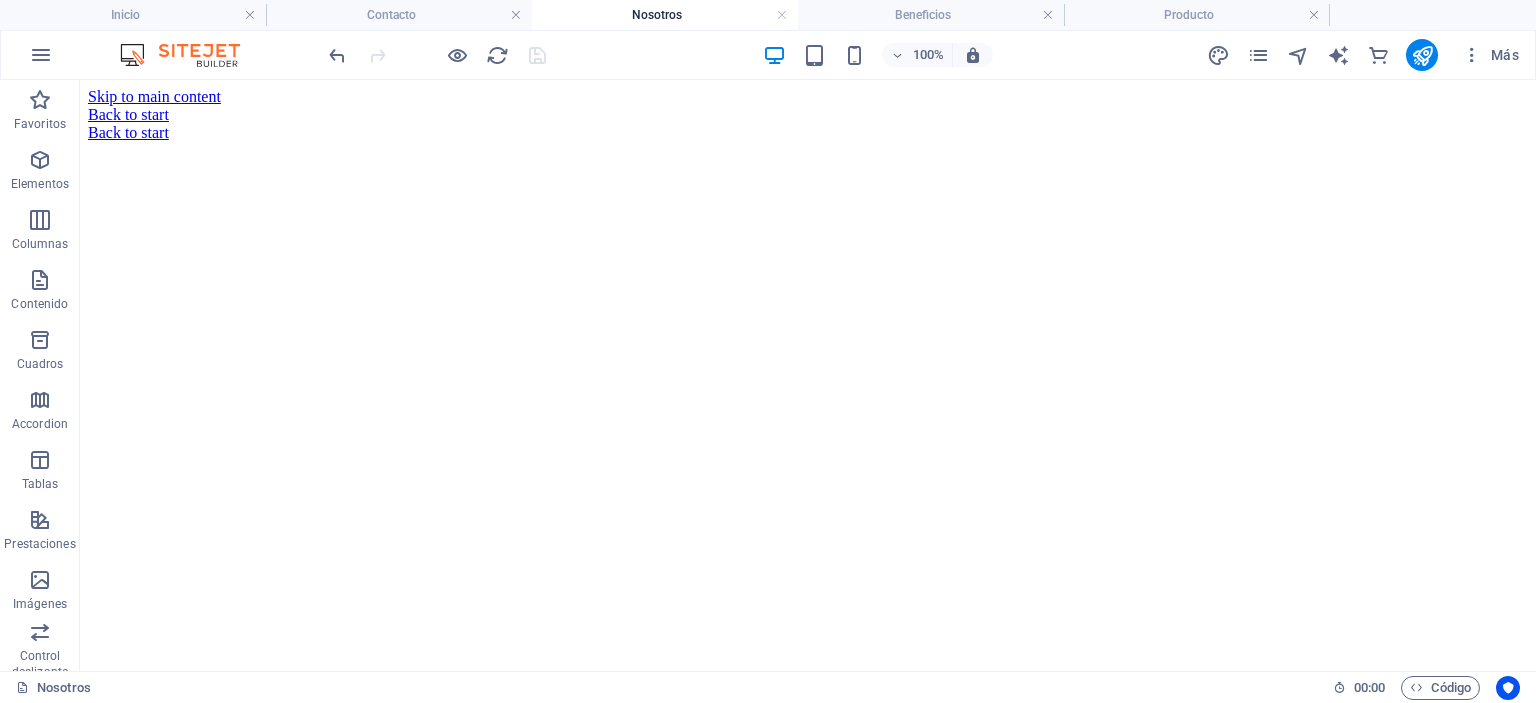 click on "Nosotros" at bounding box center [665, 15] 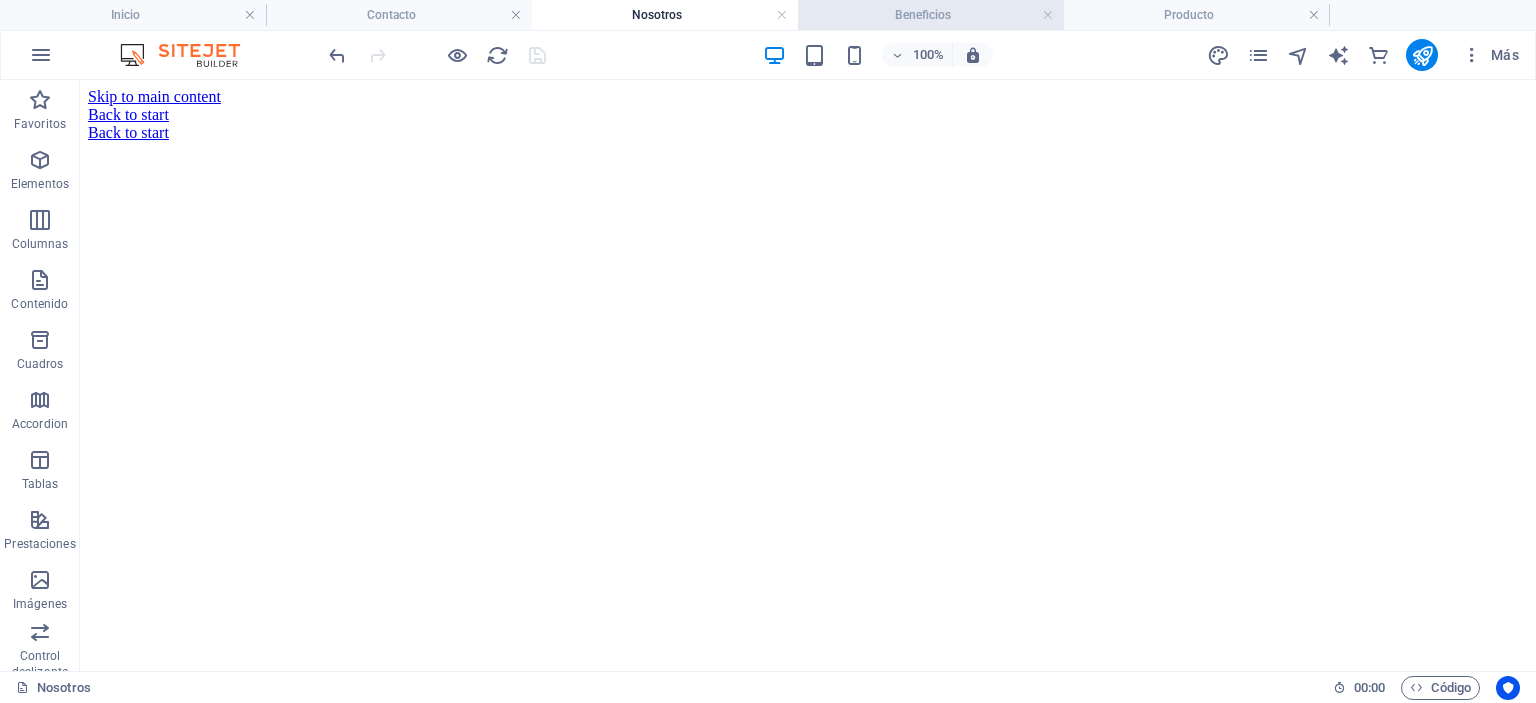 click on "Beneficios" at bounding box center [931, 15] 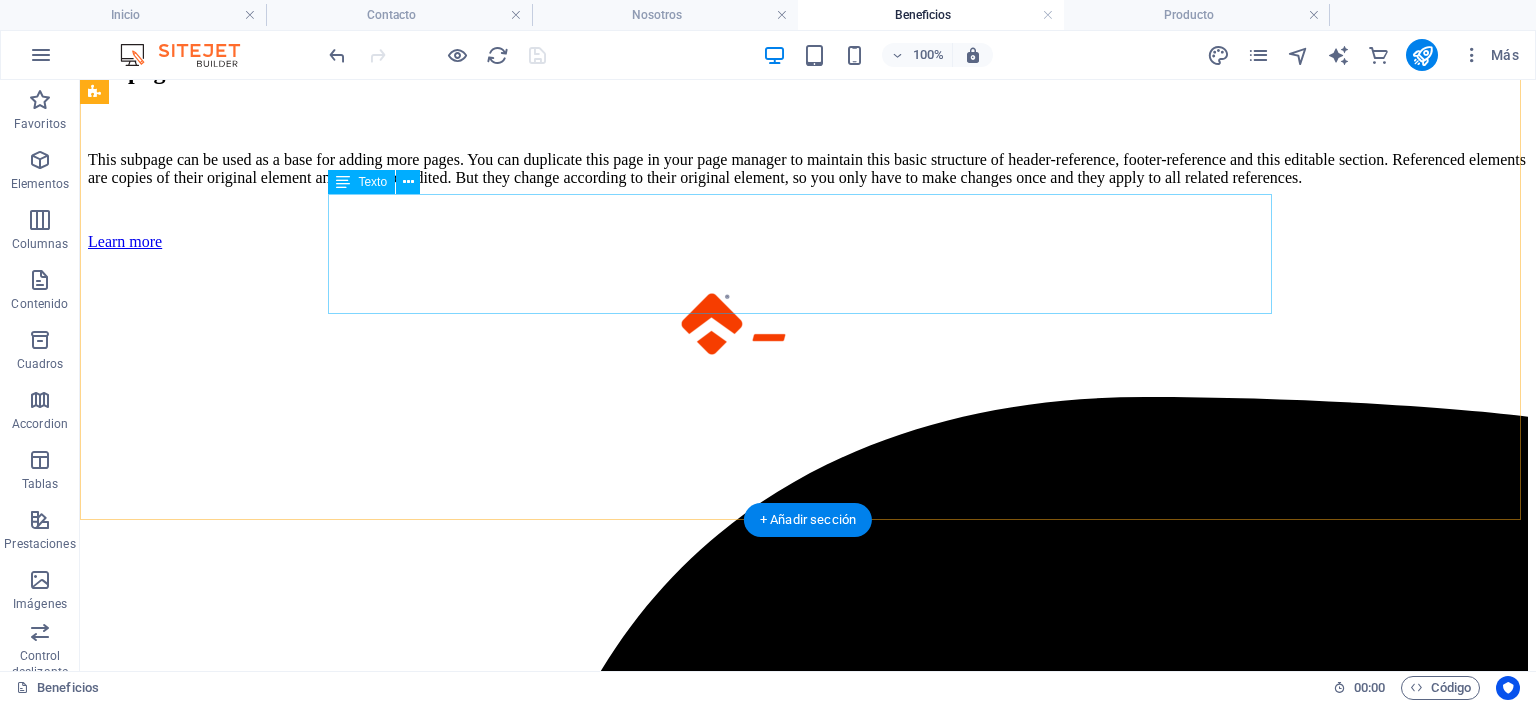 scroll, scrollTop: 857, scrollLeft: 0, axis: vertical 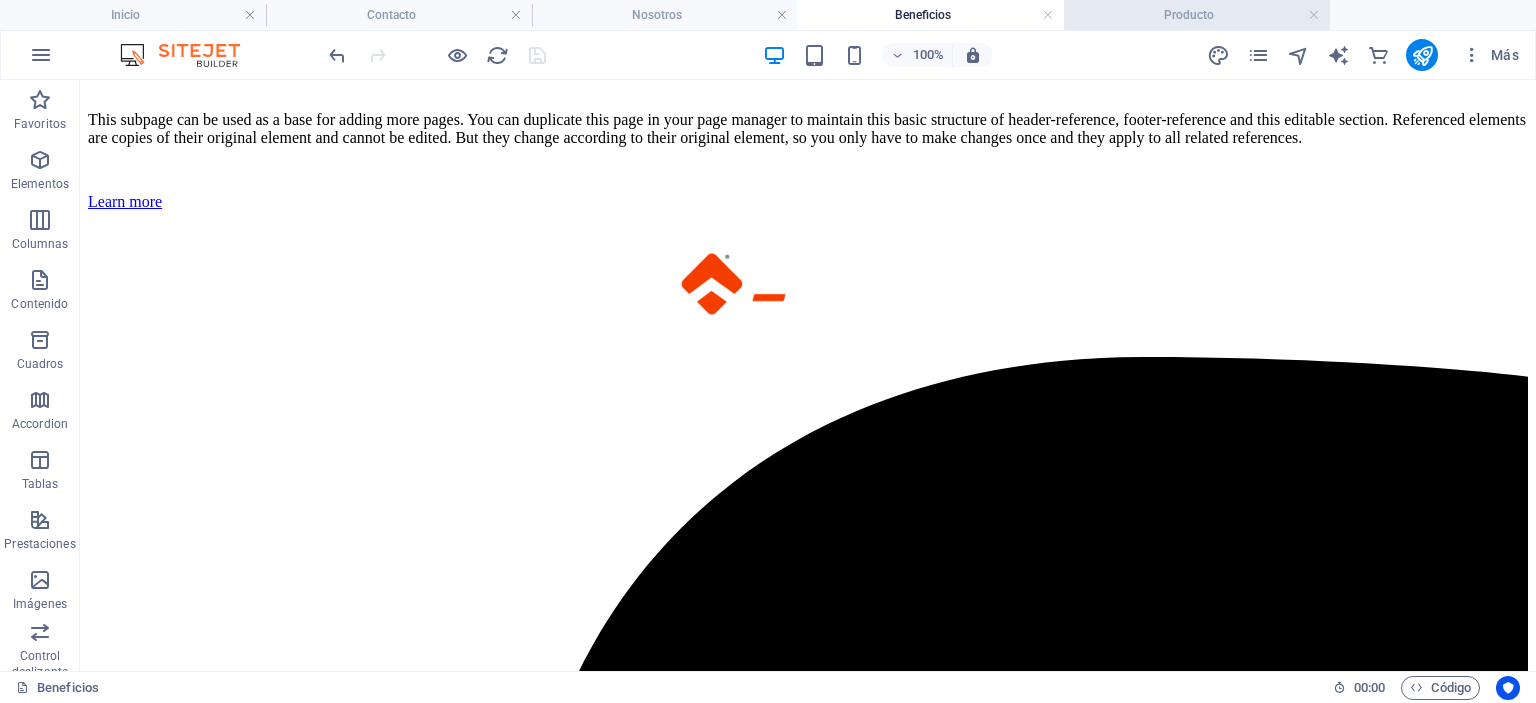 click on "Producto" at bounding box center [1197, 15] 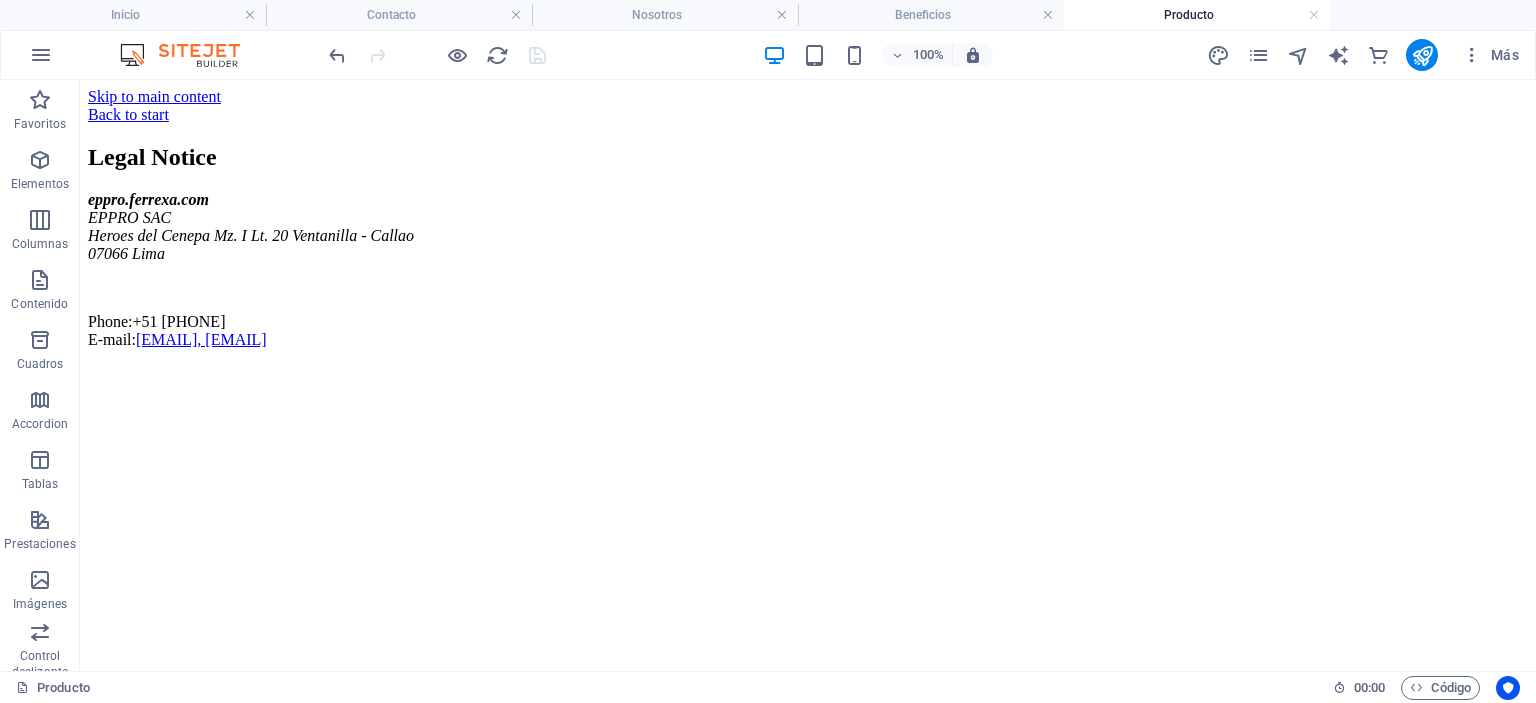 scroll, scrollTop: 0, scrollLeft: 0, axis: both 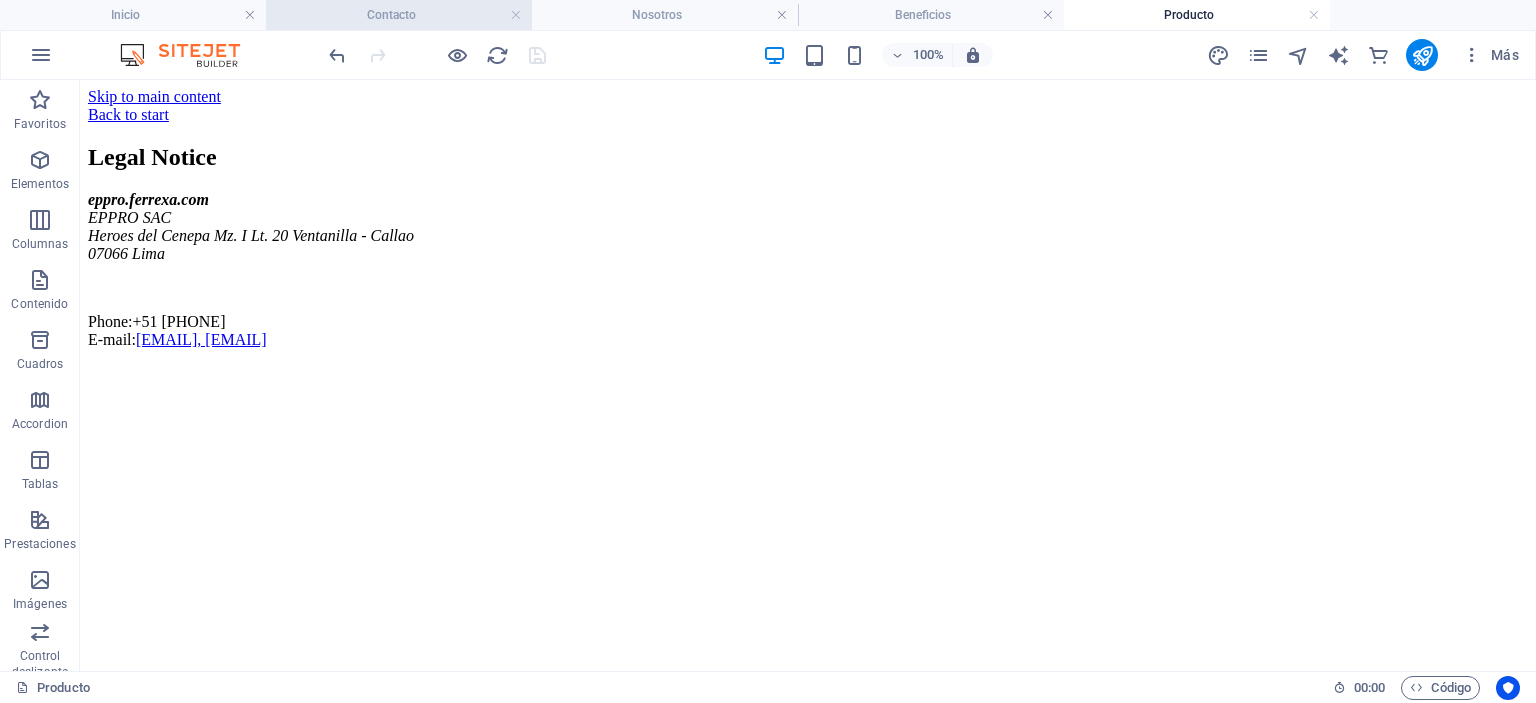 click on "Contacto" at bounding box center [399, 15] 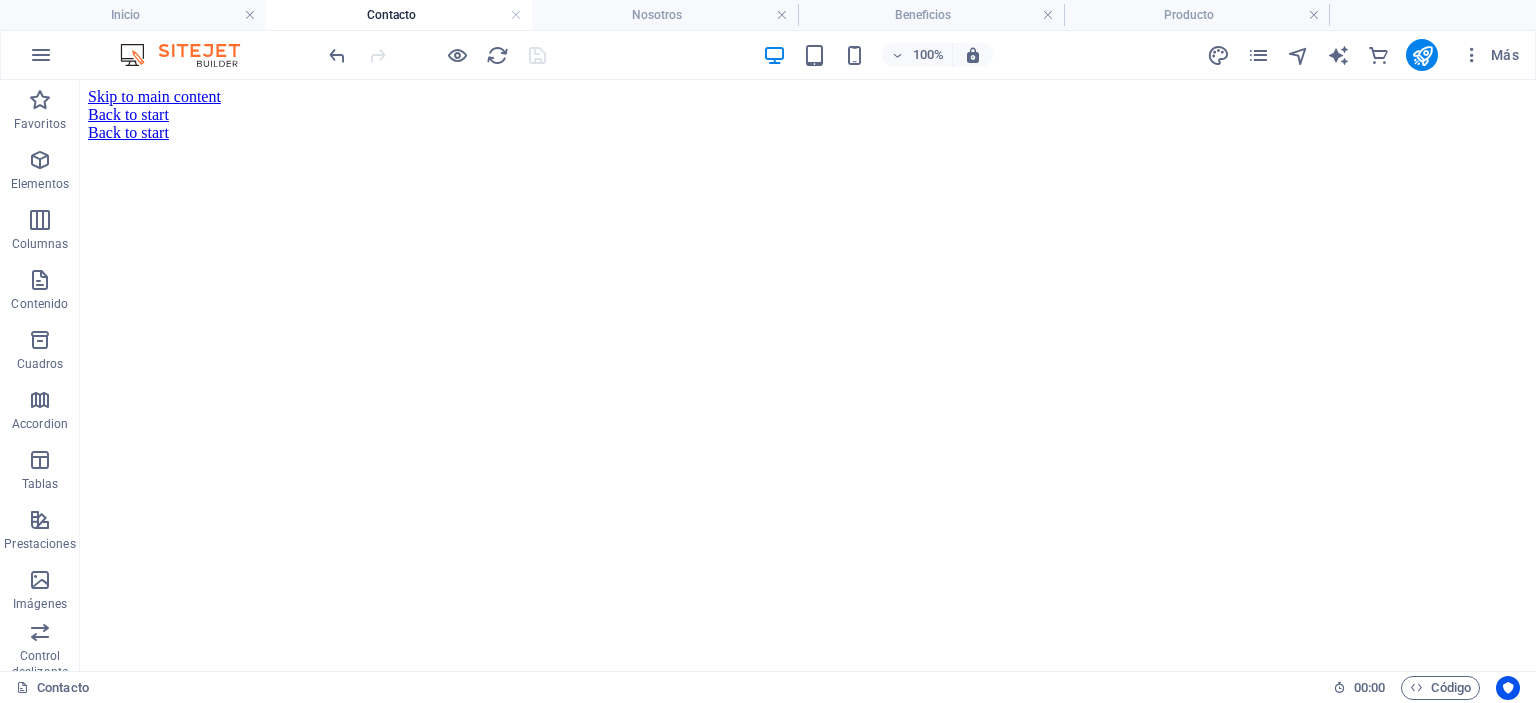 click on "Skip to main content
Back to start Back to start" at bounding box center [808, 115] 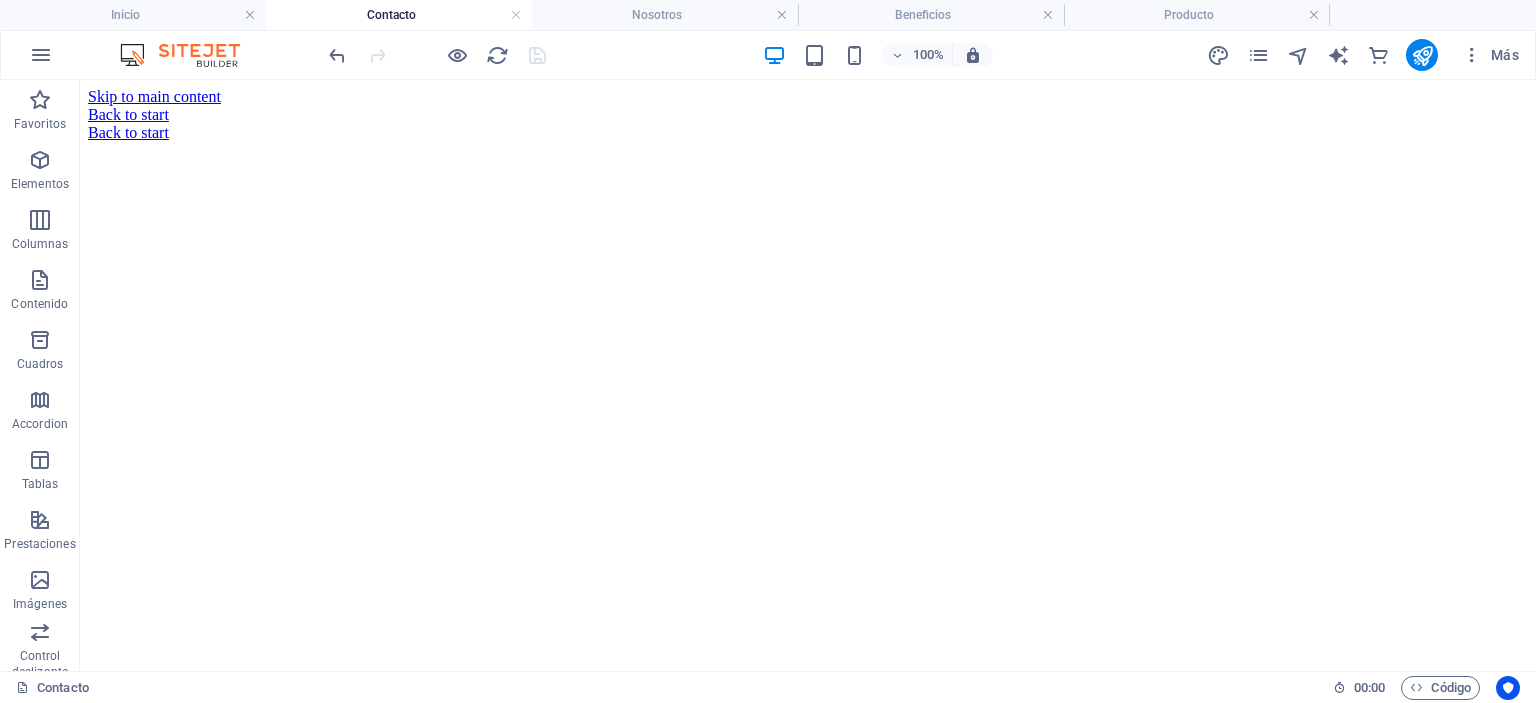 click on "Skip to main content
Back to start Back to start" at bounding box center [808, 115] 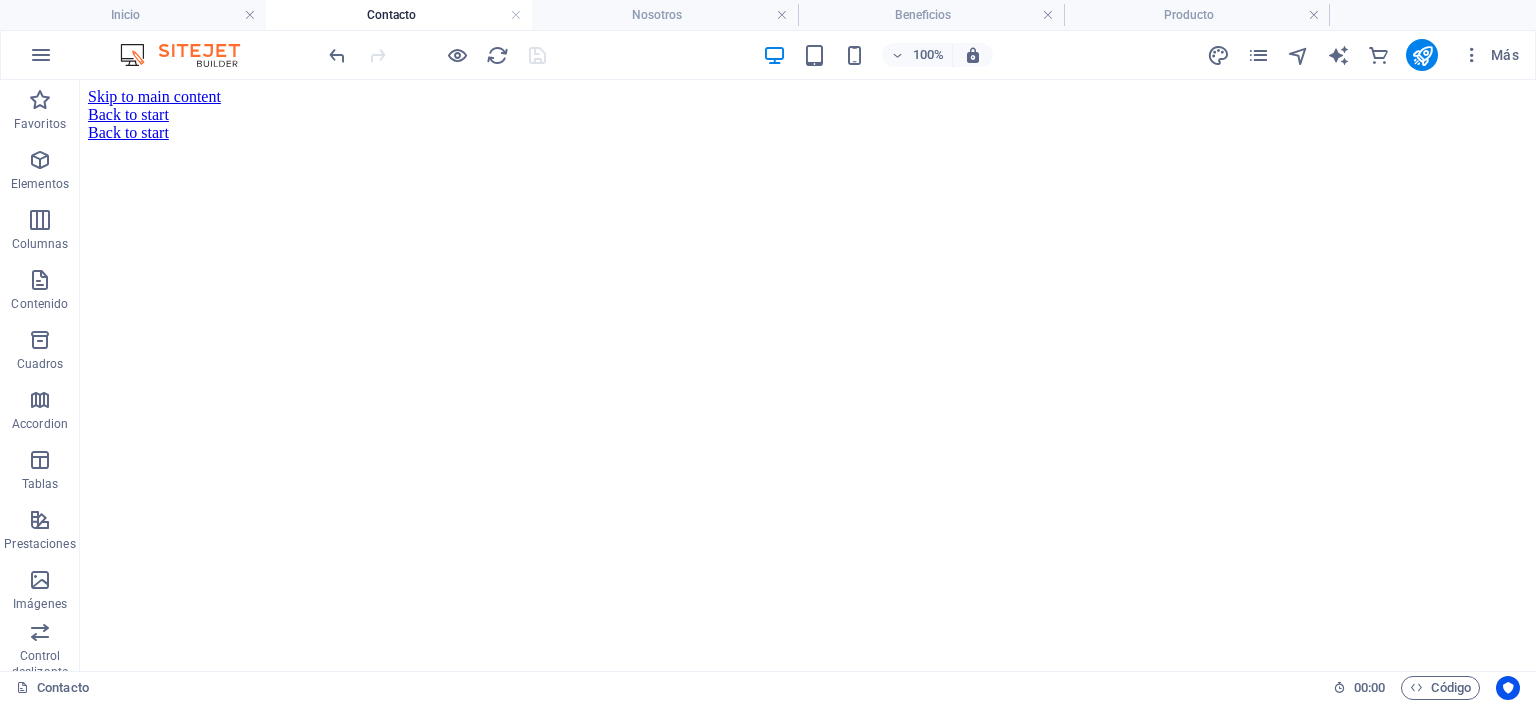 click on "Skip to main content
Back to start Back to start" at bounding box center (808, 115) 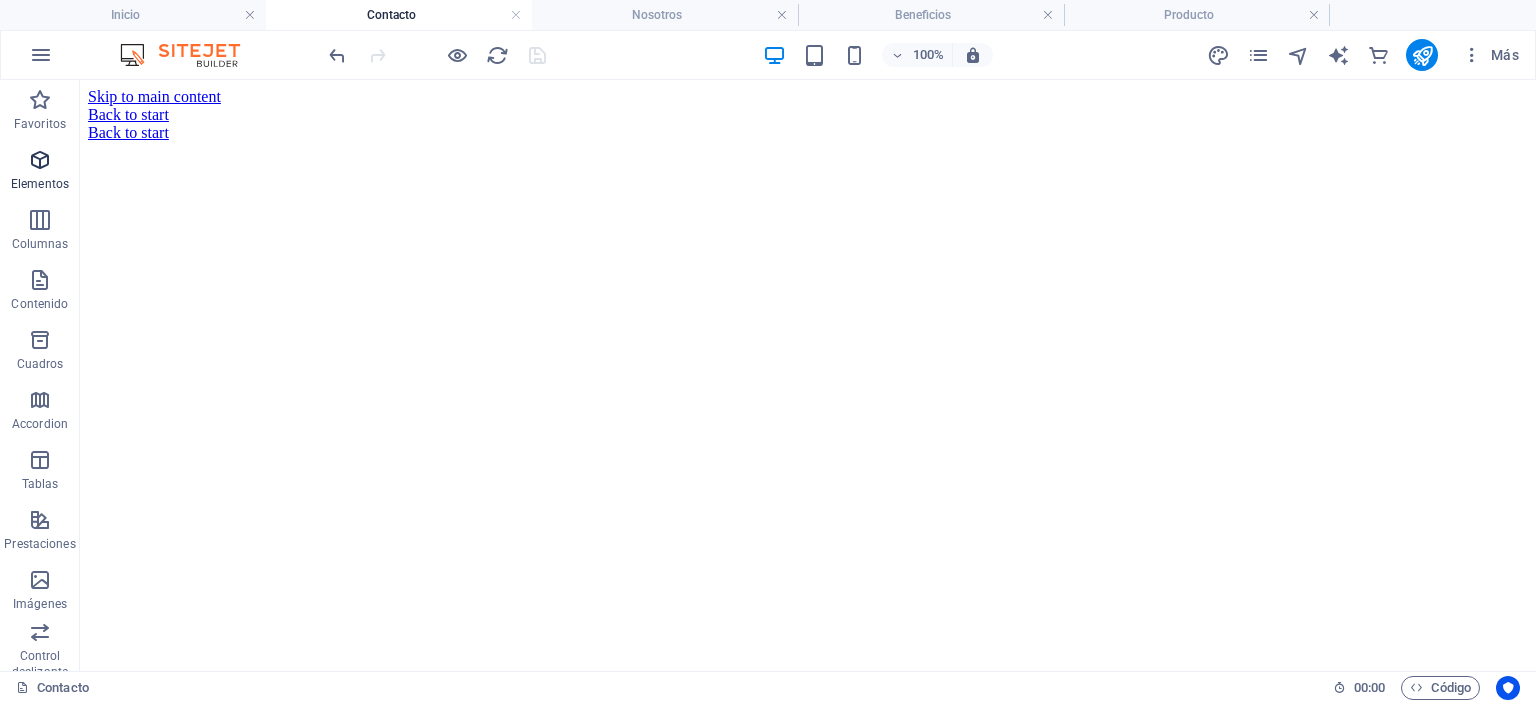 click at bounding box center [40, 160] 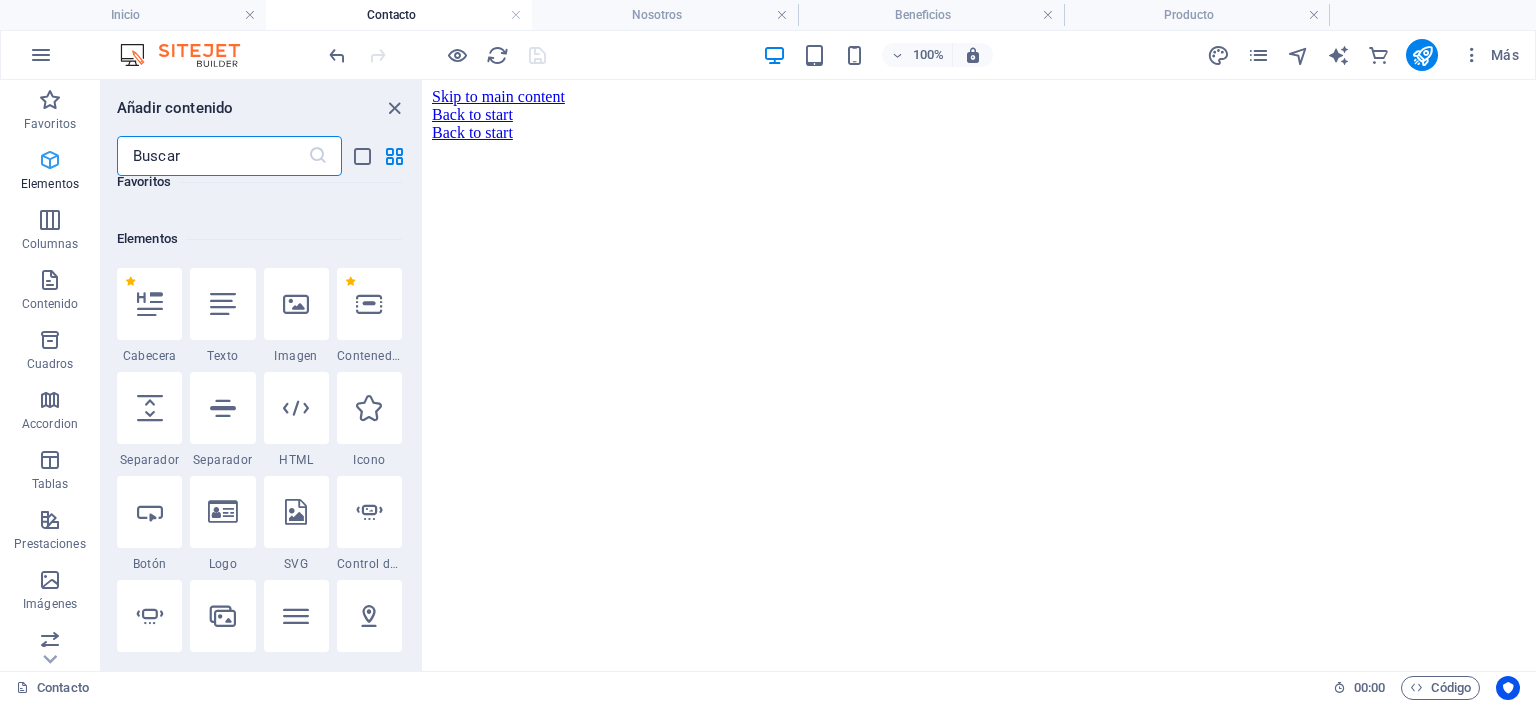 scroll, scrollTop: 540, scrollLeft: 0, axis: vertical 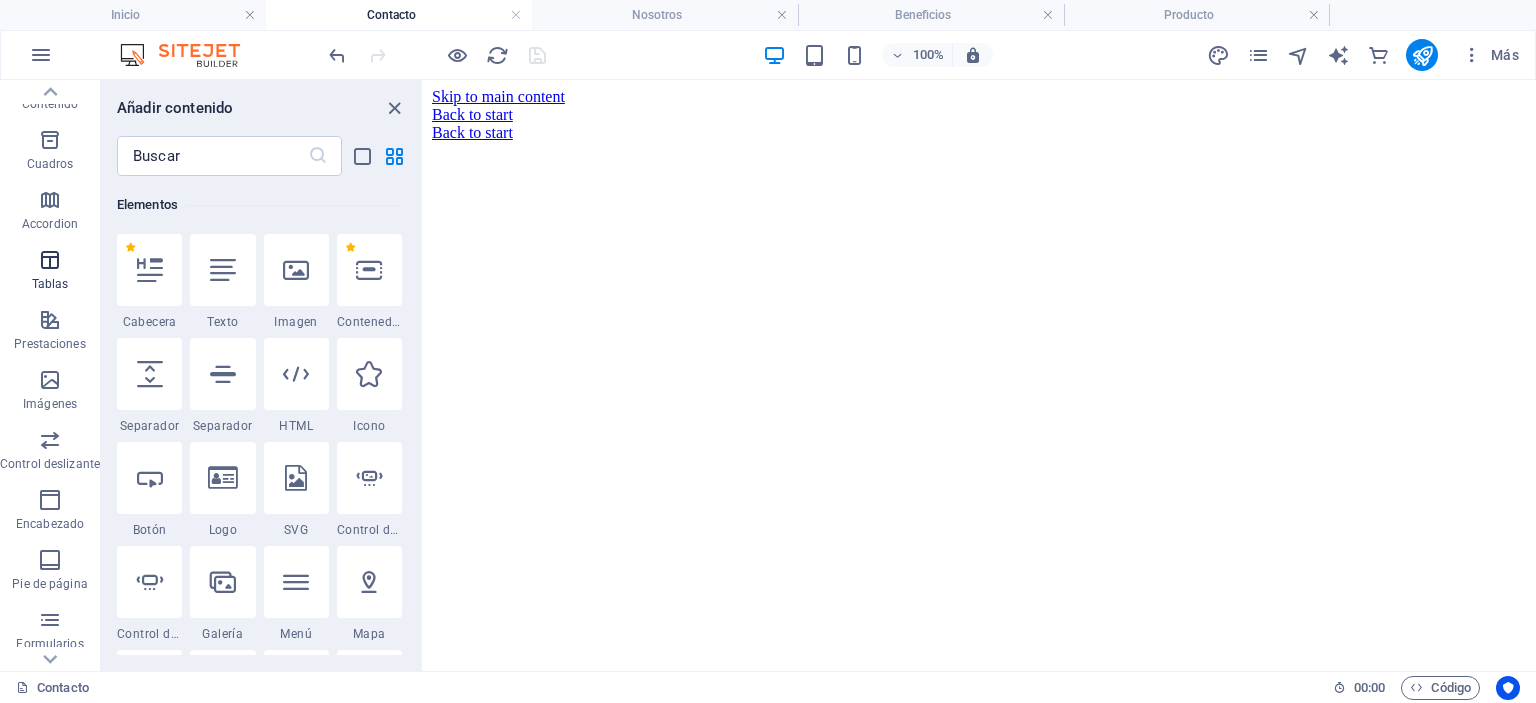 click at bounding box center (50, 260) 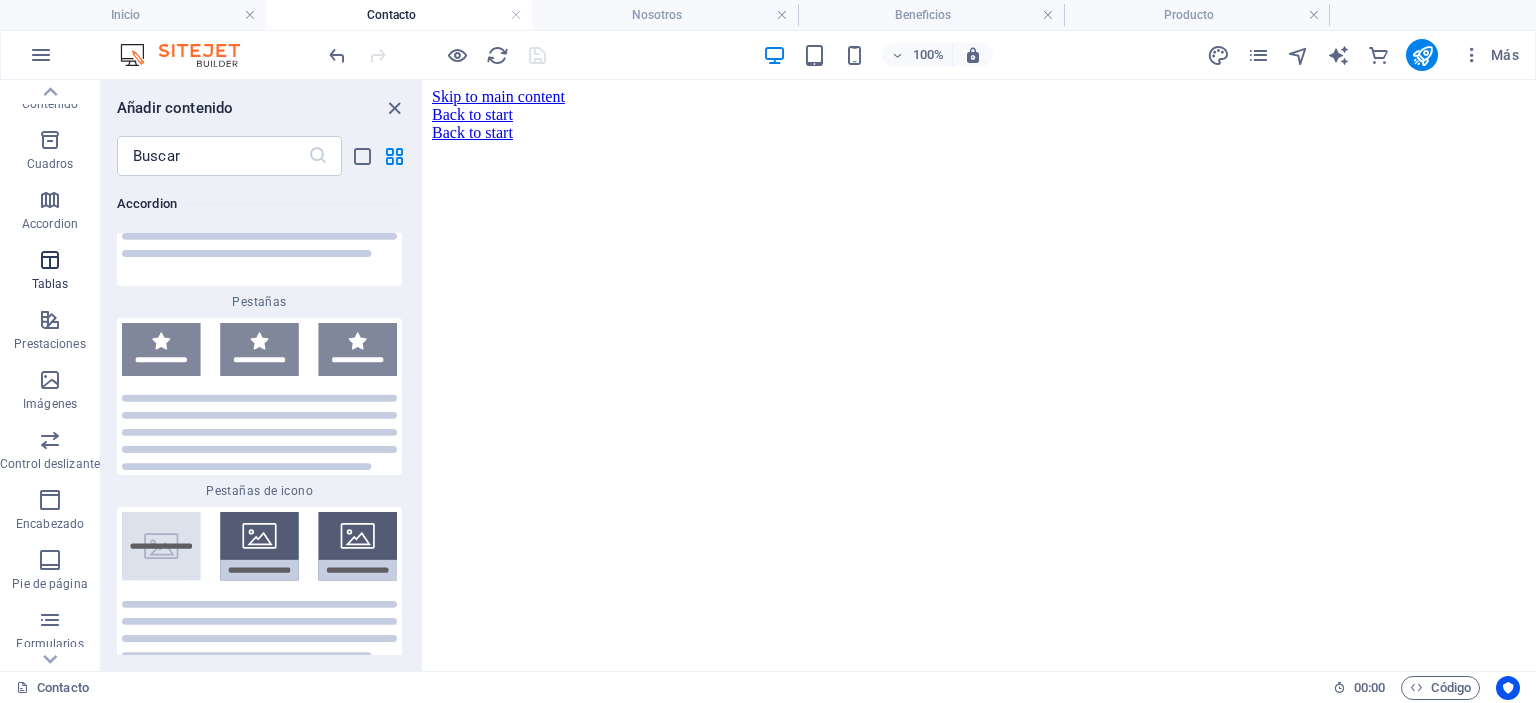 scroll, scrollTop: 13729, scrollLeft: 0, axis: vertical 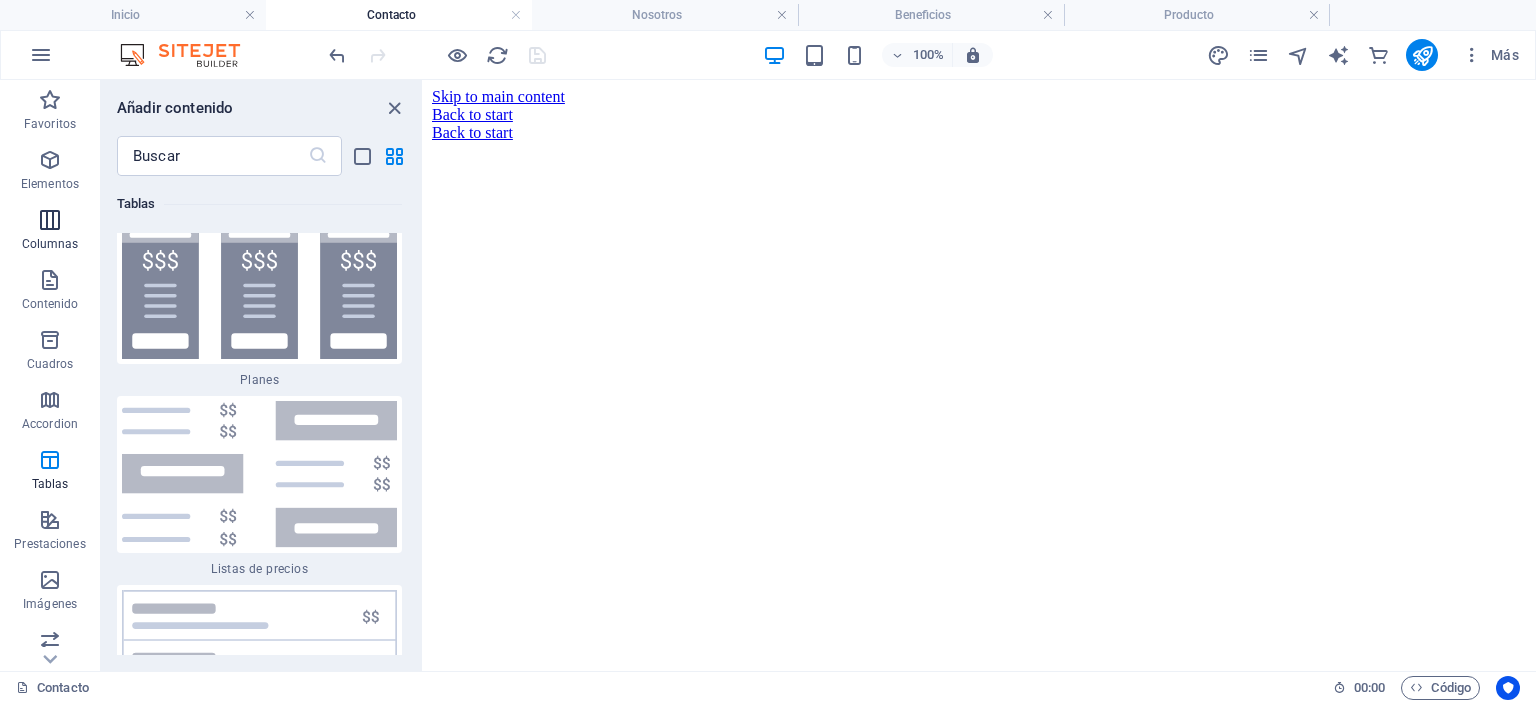 click at bounding box center (50, 220) 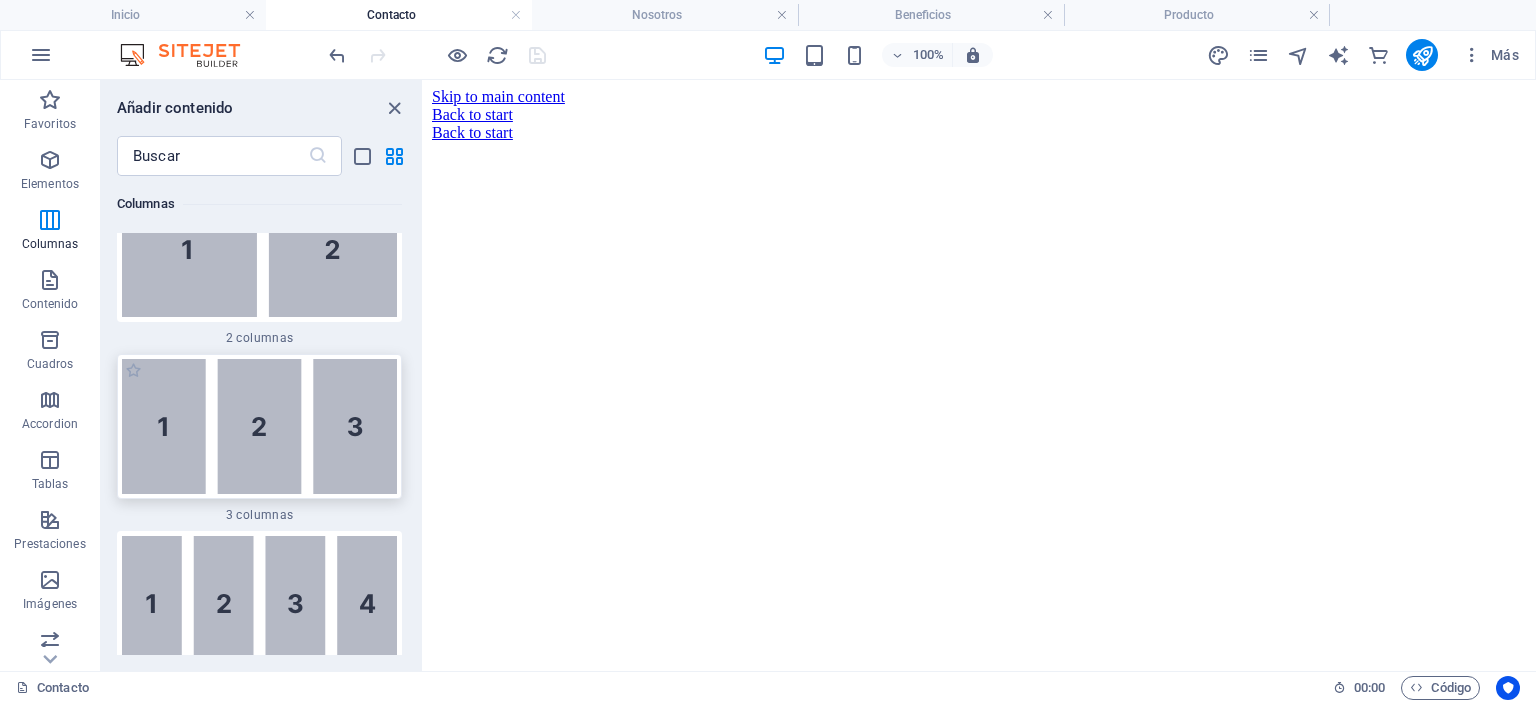 scroll, scrollTop: 1517, scrollLeft: 0, axis: vertical 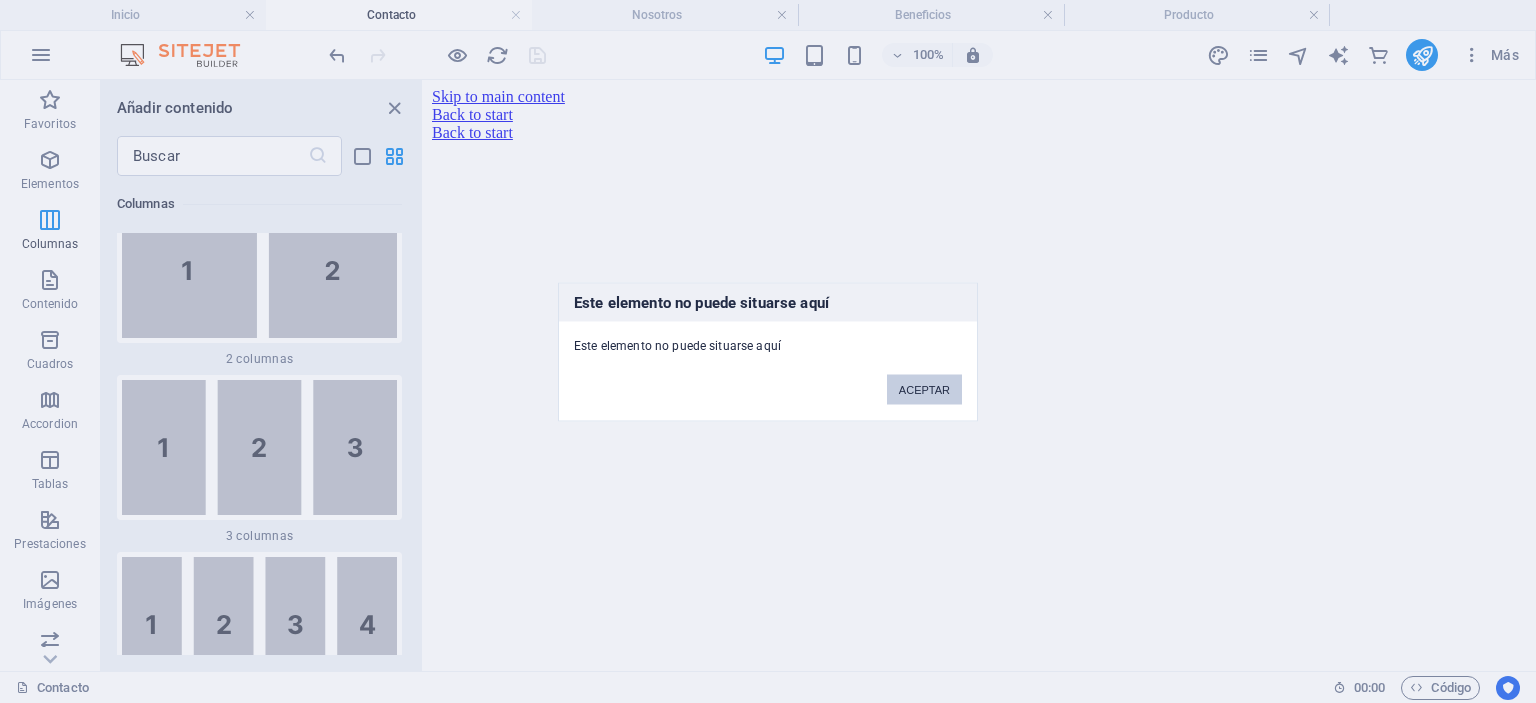 click on "ACEPTAR" at bounding box center [924, 389] 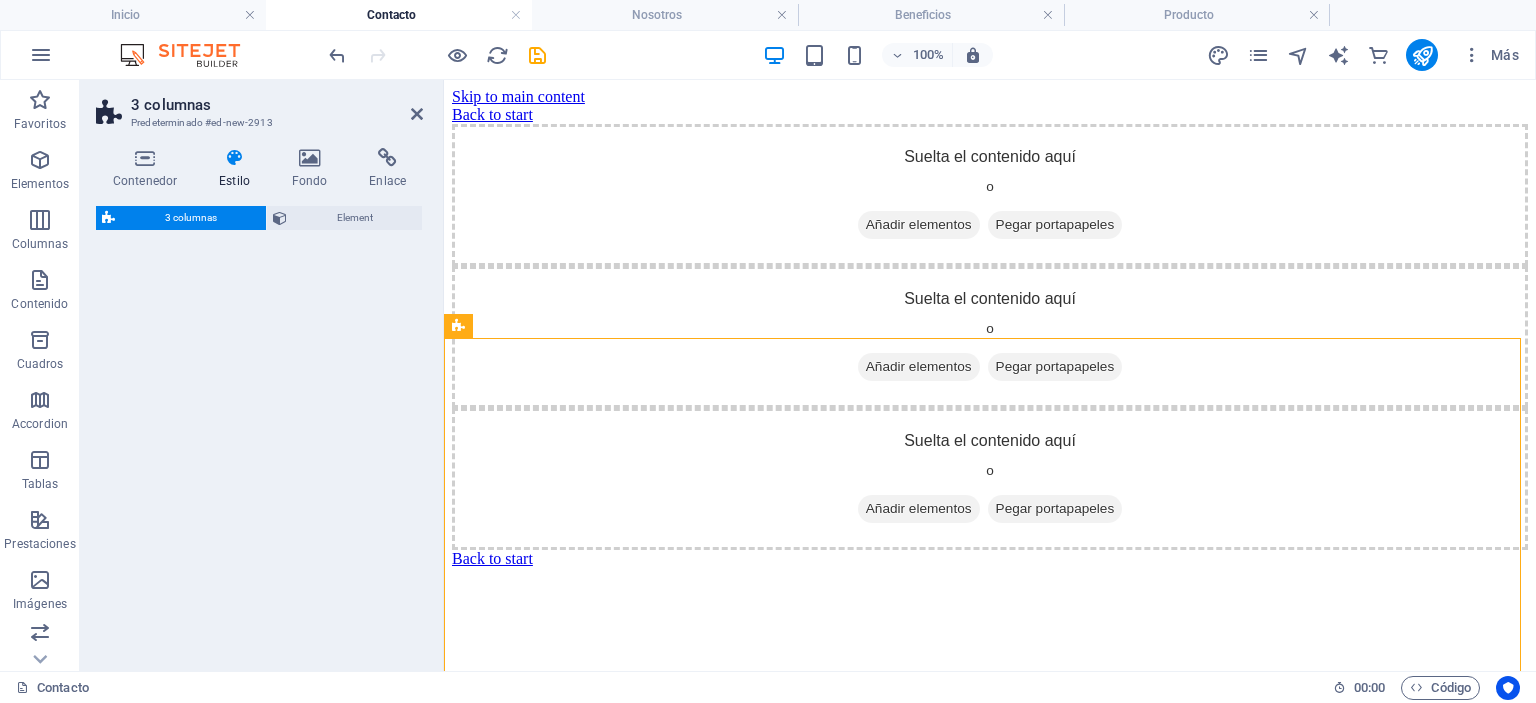 select on "rem" 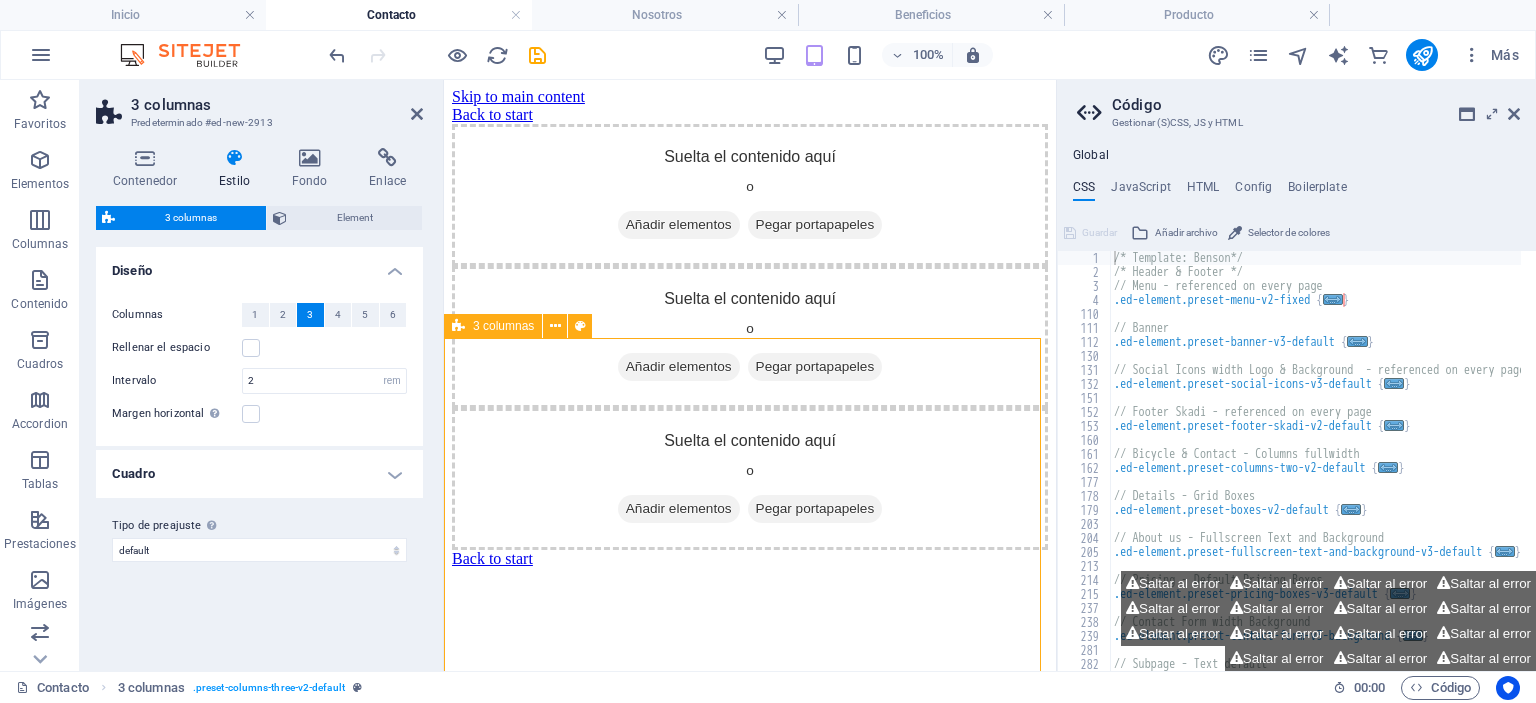 scroll, scrollTop: 348, scrollLeft: 0, axis: vertical 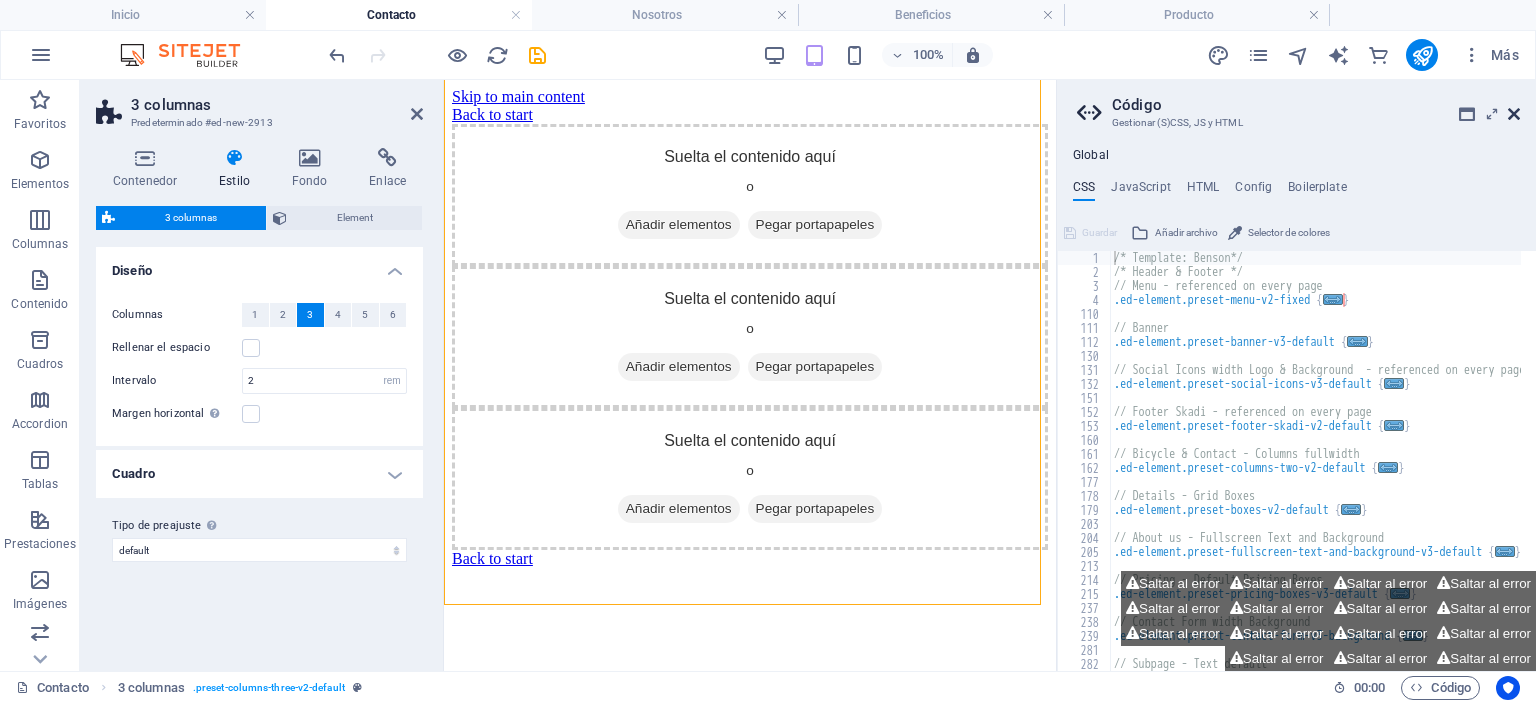 click at bounding box center (1514, 114) 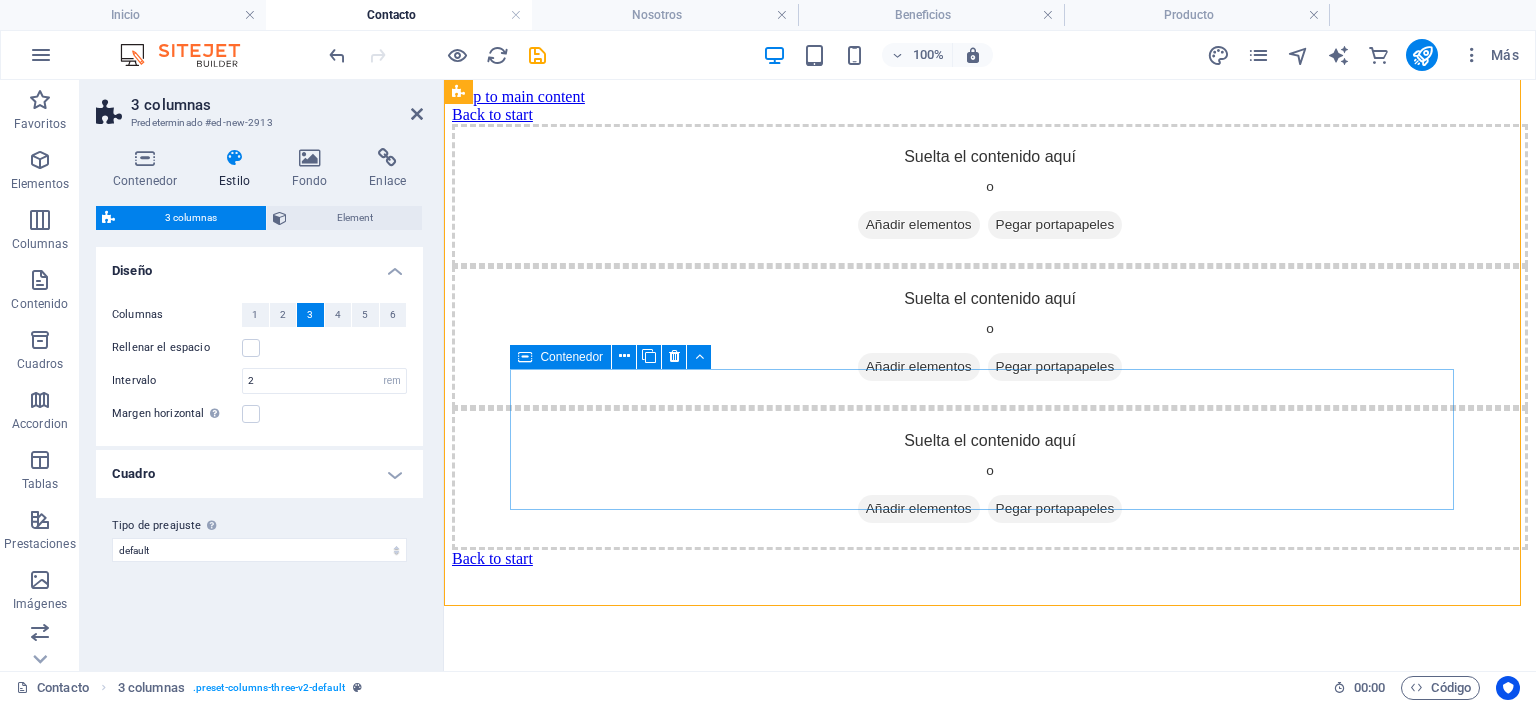scroll, scrollTop: 348, scrollLeft: 0, axis: vertical 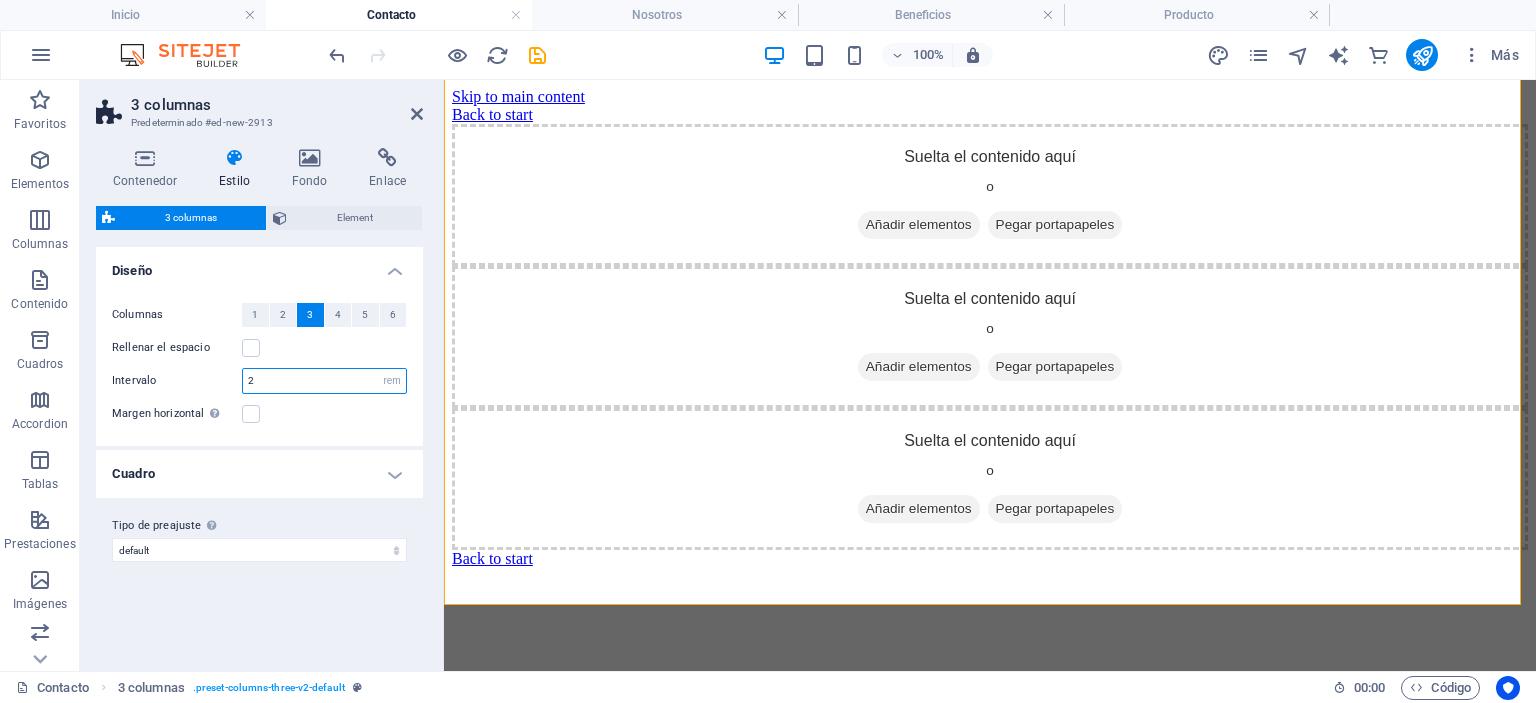 drag, startPoint x: 290, startPoint y: 383, endPoint x: 172, endPoint y: 371, distance: 118.6086 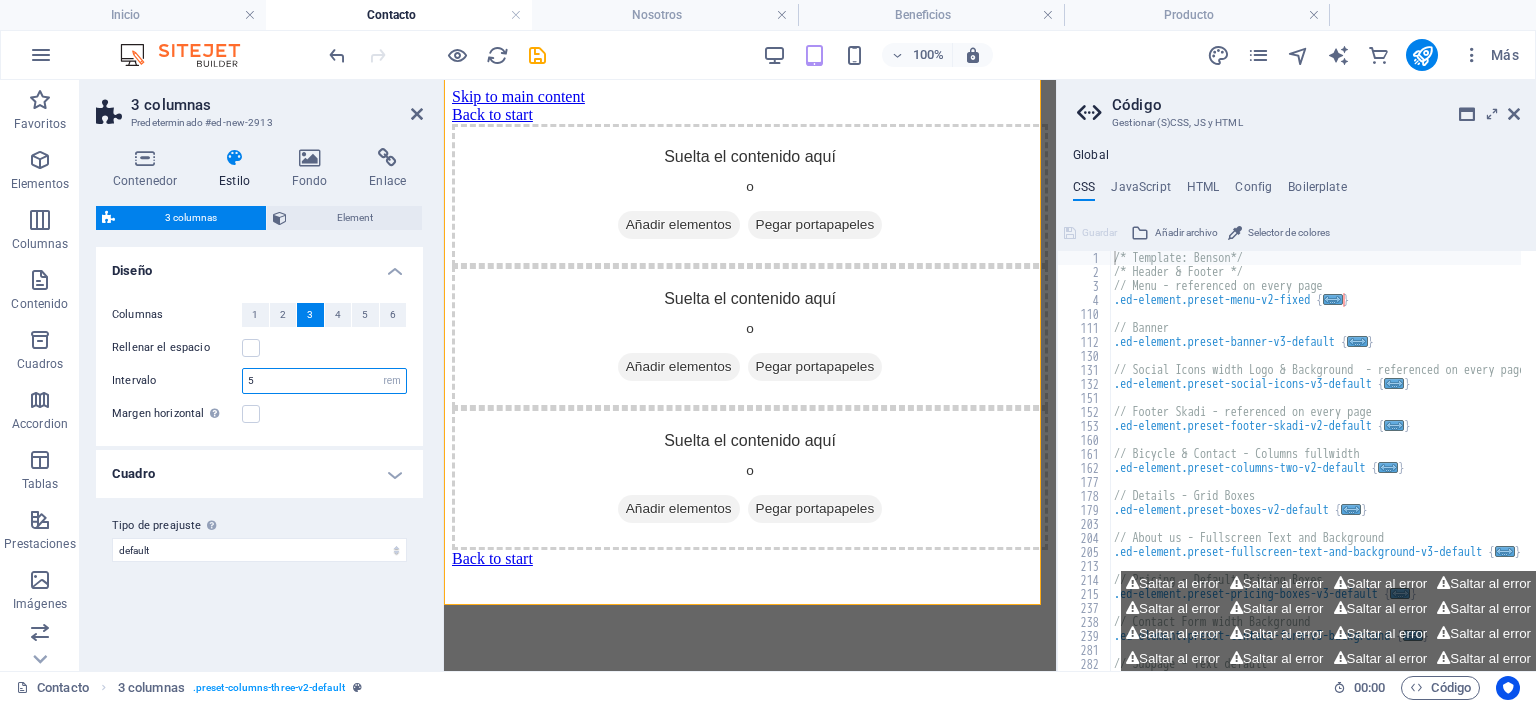 drag, startPoint x: 264, startPoint y: 376, endPoint x: 236, endPoint y: 380, distance: 28.284271 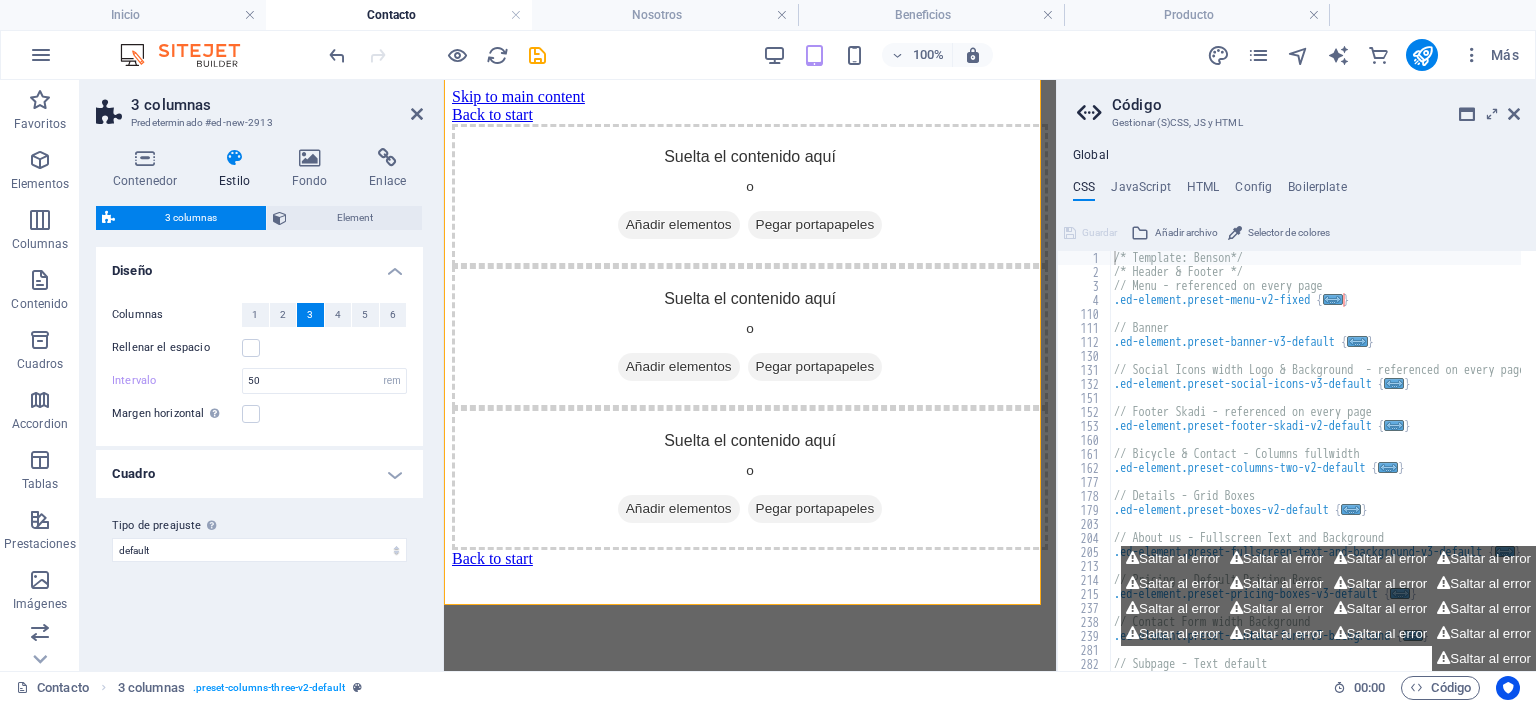 click on "Columnas 1 2 3 4 5 6 Rellenar el espacio Intervalo 50 px rem % vw vh Margen horizontal Solo si el "Ancho del contenido" de los contenedores no se ha definido a "Predeterminado"" at bounding box center (259, 364) 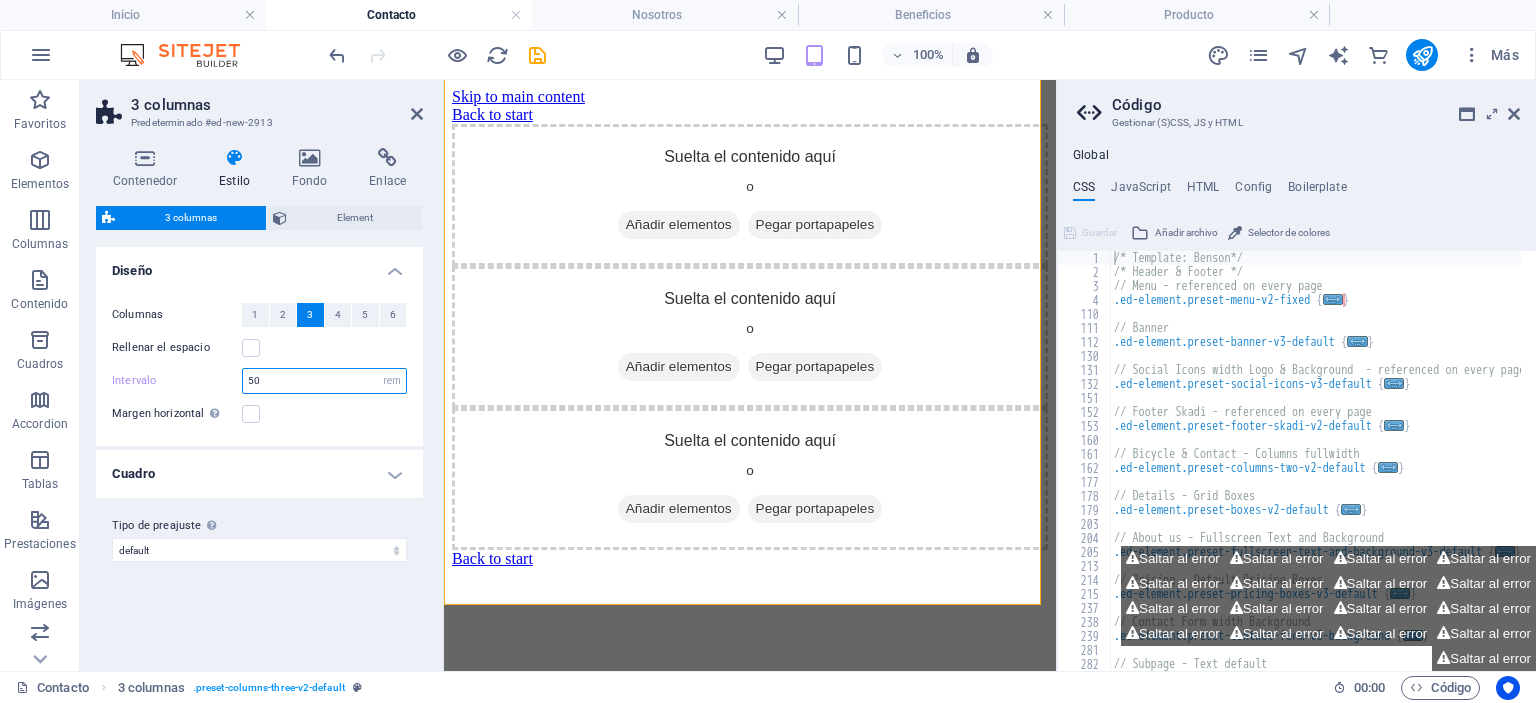drag, startPoint x: 242, startPoint y: 383, endPoint x: 191, endPoint y: 375, distance: 51.62364 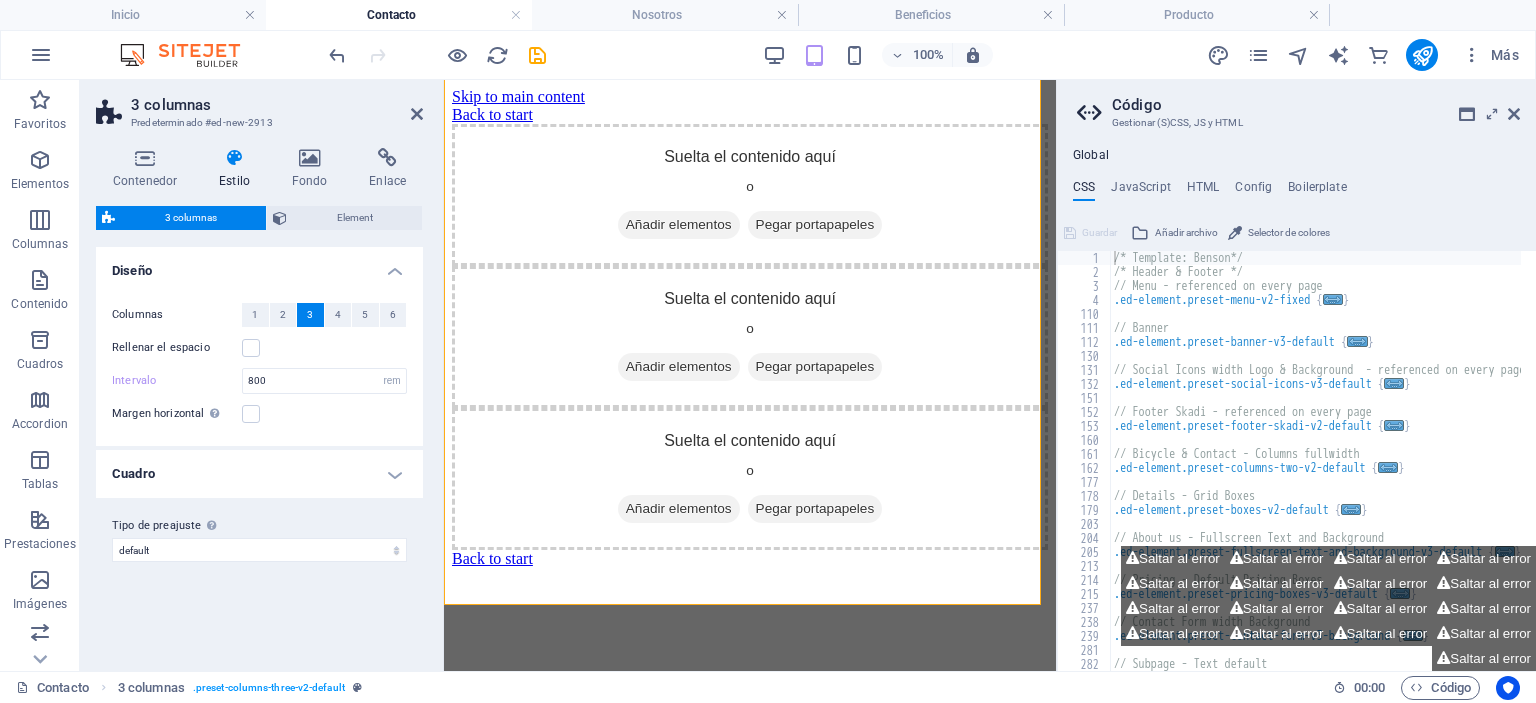 click on "Columnas 1 2 3 4 5 6 Rellenar el espacio Intervalo 800 px rem % vw vh Margen horizontal Solo si el "Ancho del contenido" de los contenedores no se ha definido a "Predeterminado"" at bounding box center (259, 364) 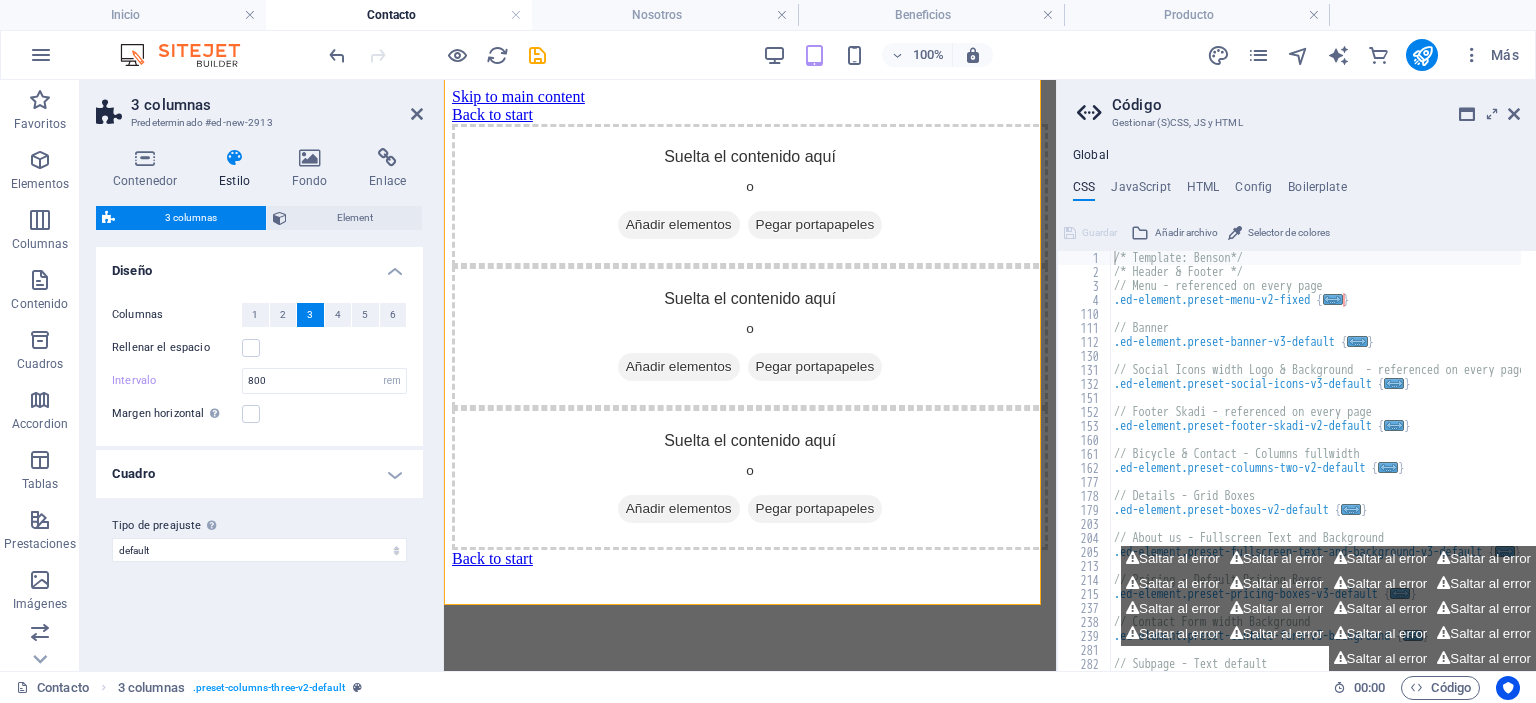 click on "Intervalo" at bounding box center (177, 380) 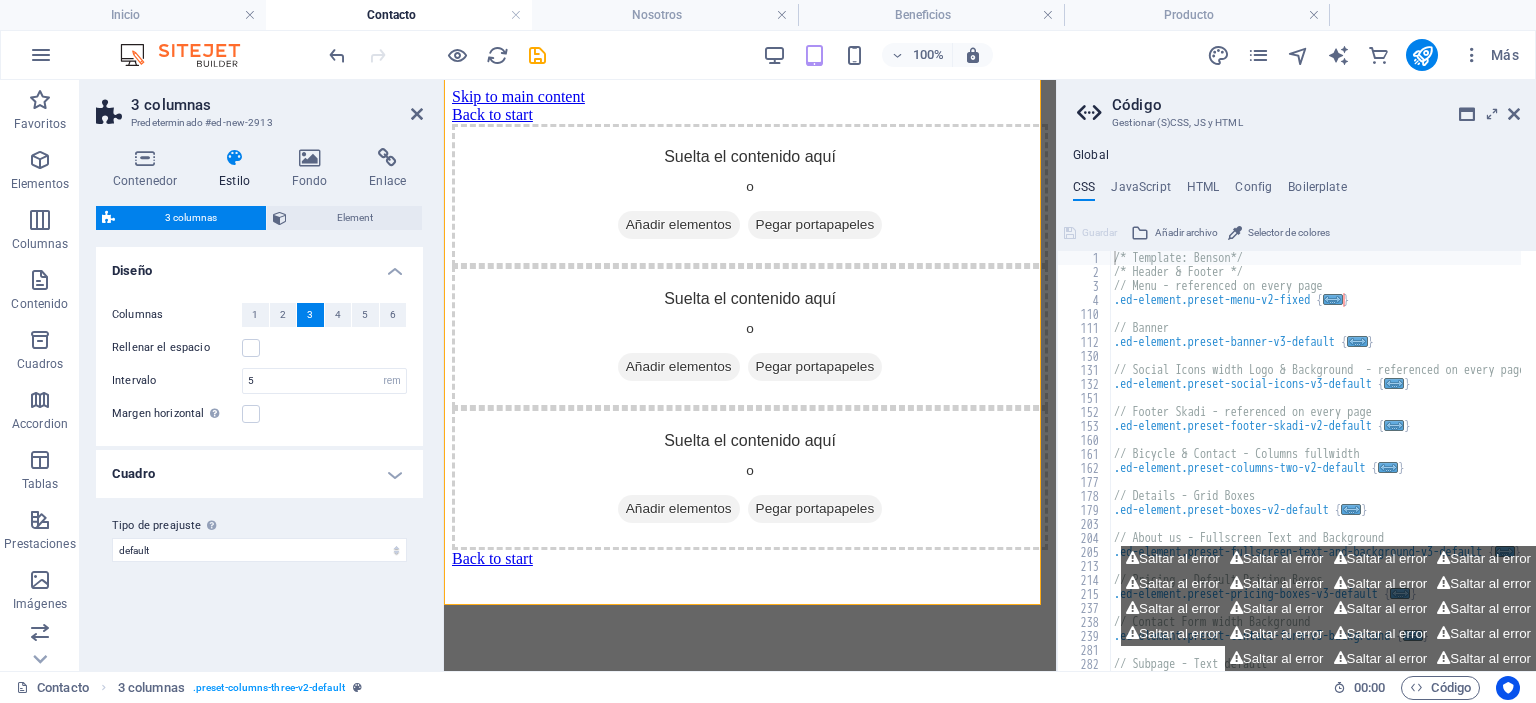 click on "Margen horizontal Solo si el "Ancho del contenido" de los contenedores no se ha definido a "Predeterminado"" at bounding box center [259, 414] 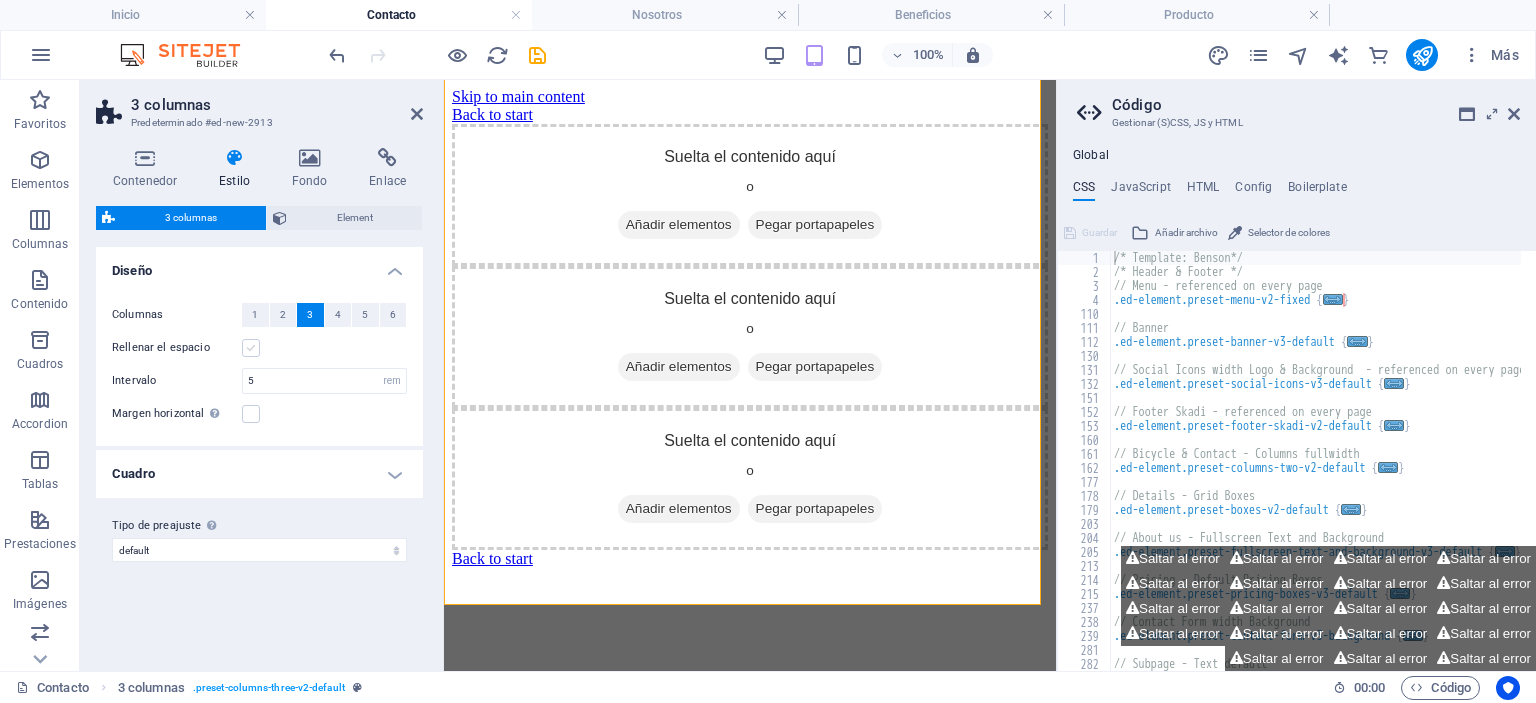 click at bounding box center (251, 348) 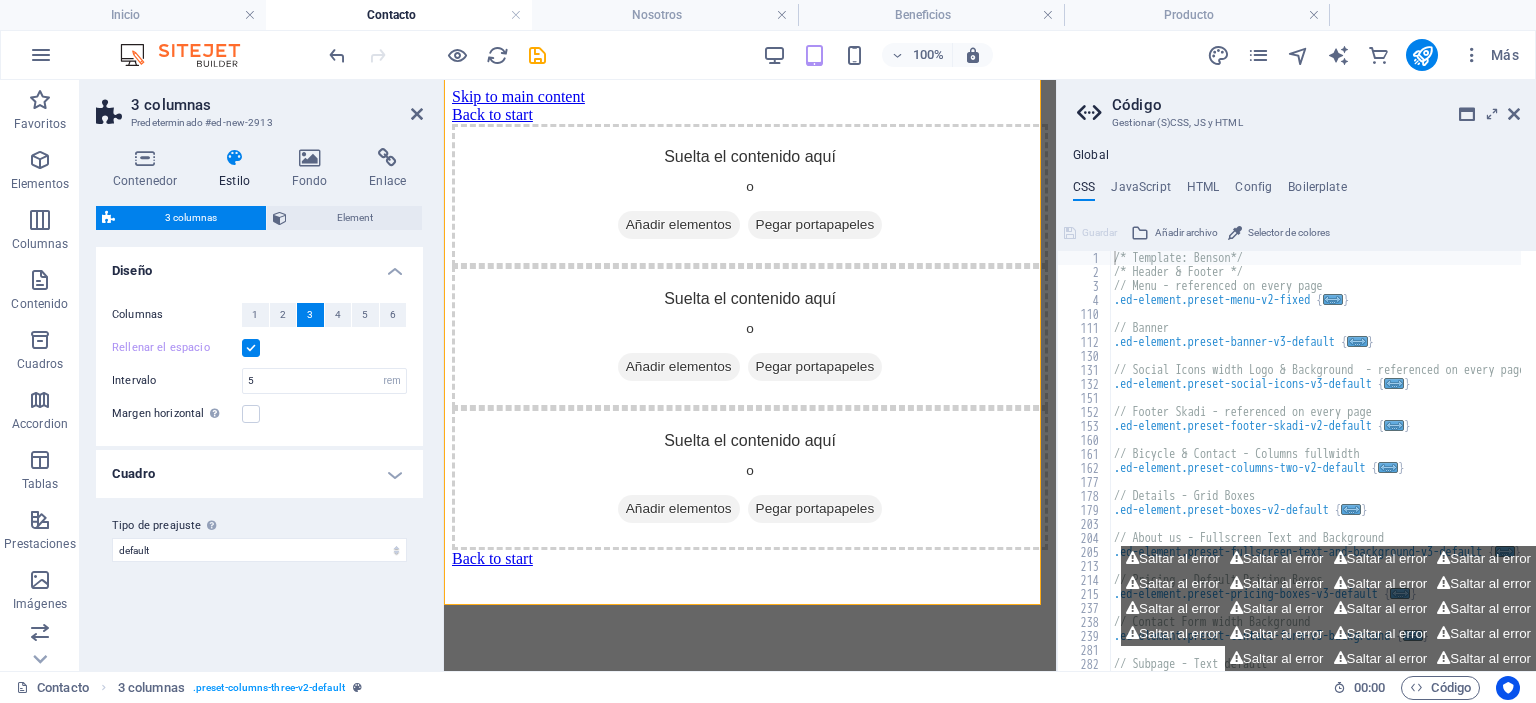click at bounding box center (251, 348) 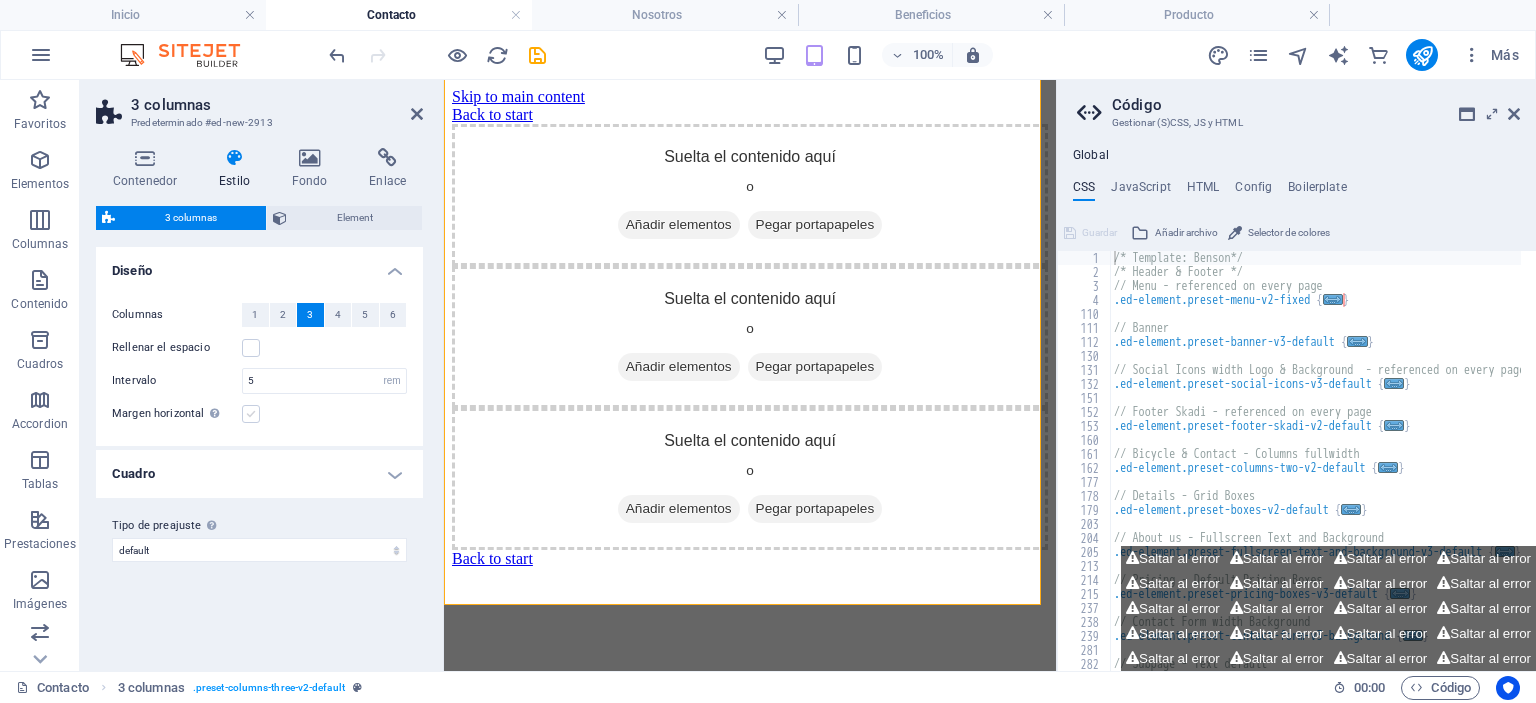 click at bounding box center (251, 414) 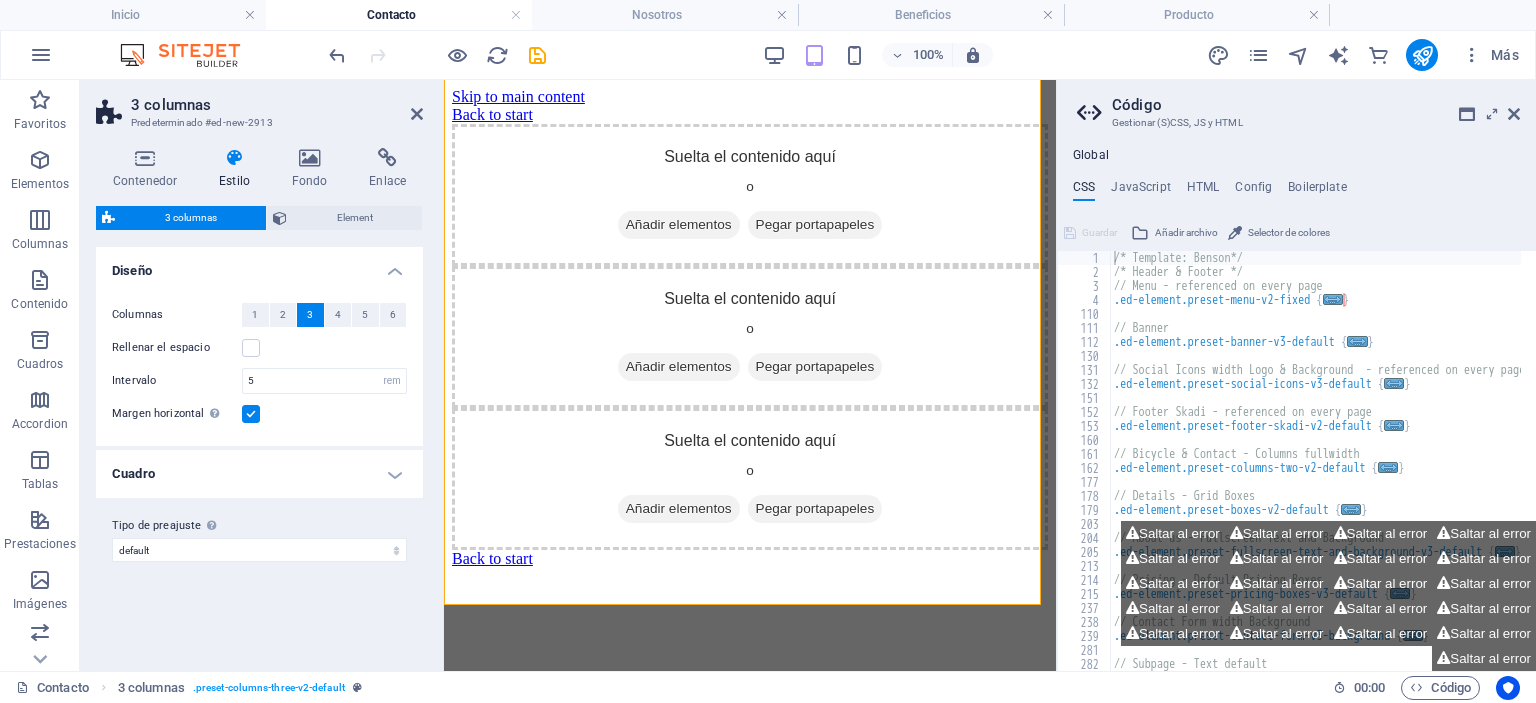 click at bounding box center [251, 414] 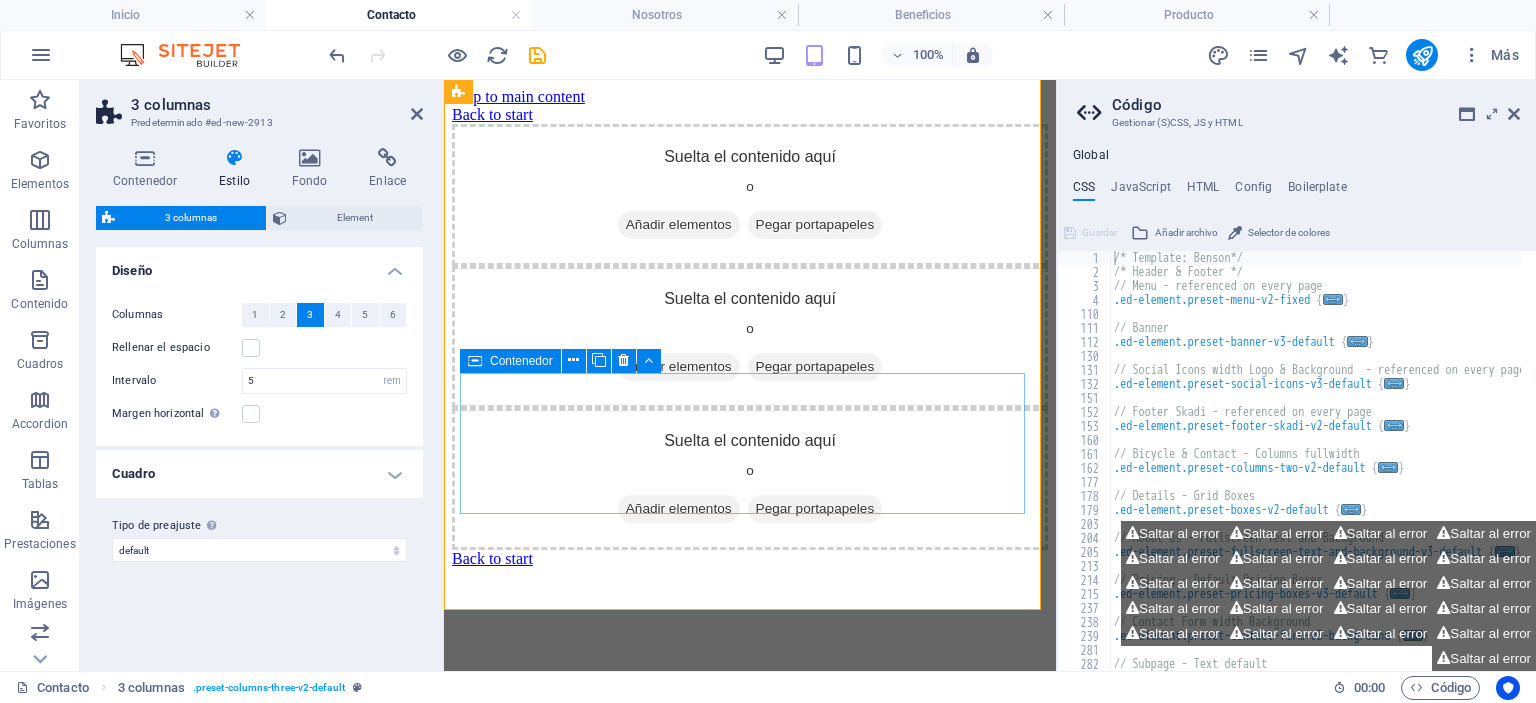 scroll, scrollTop: 0, scrollLeft: 0, axis: both 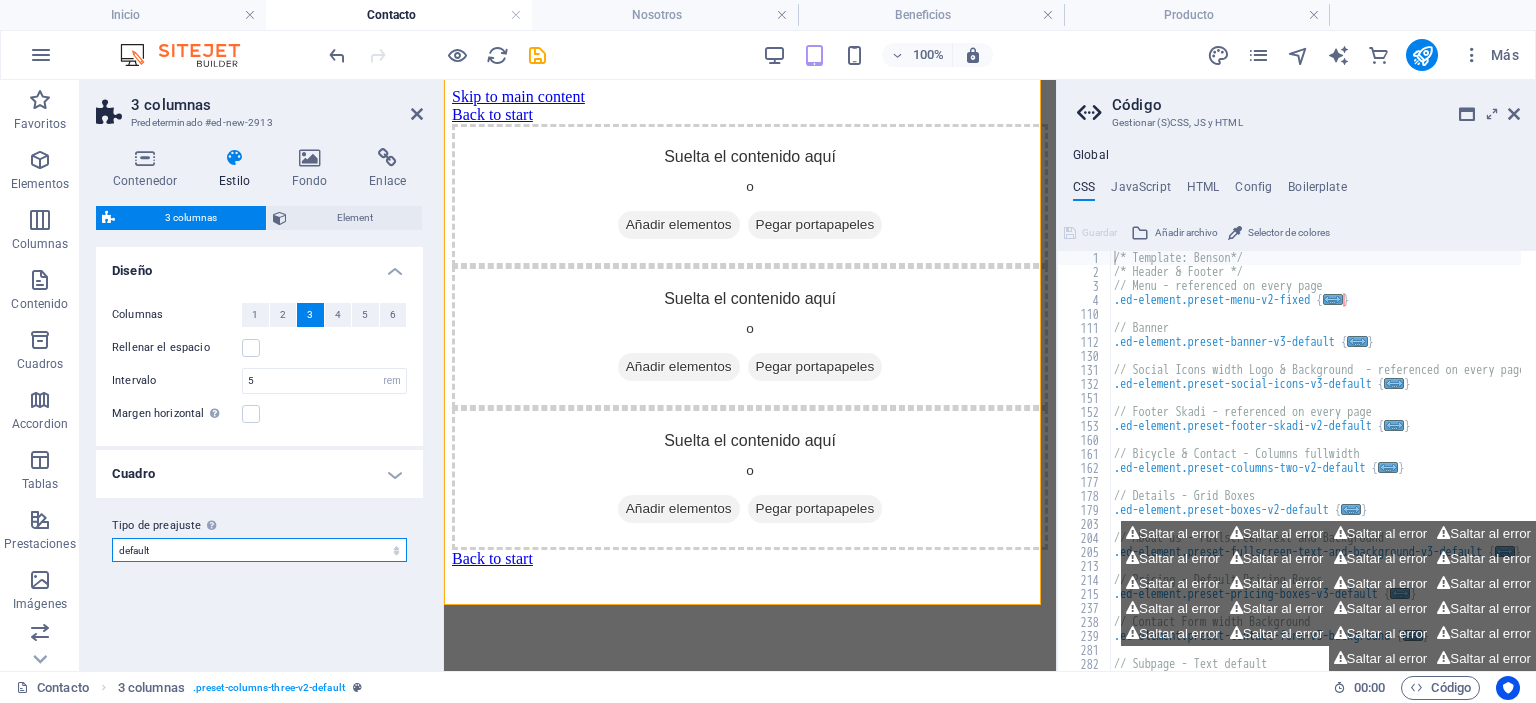 click on "default Añadir tipo de preajuste" at bounding box center [259, 550] 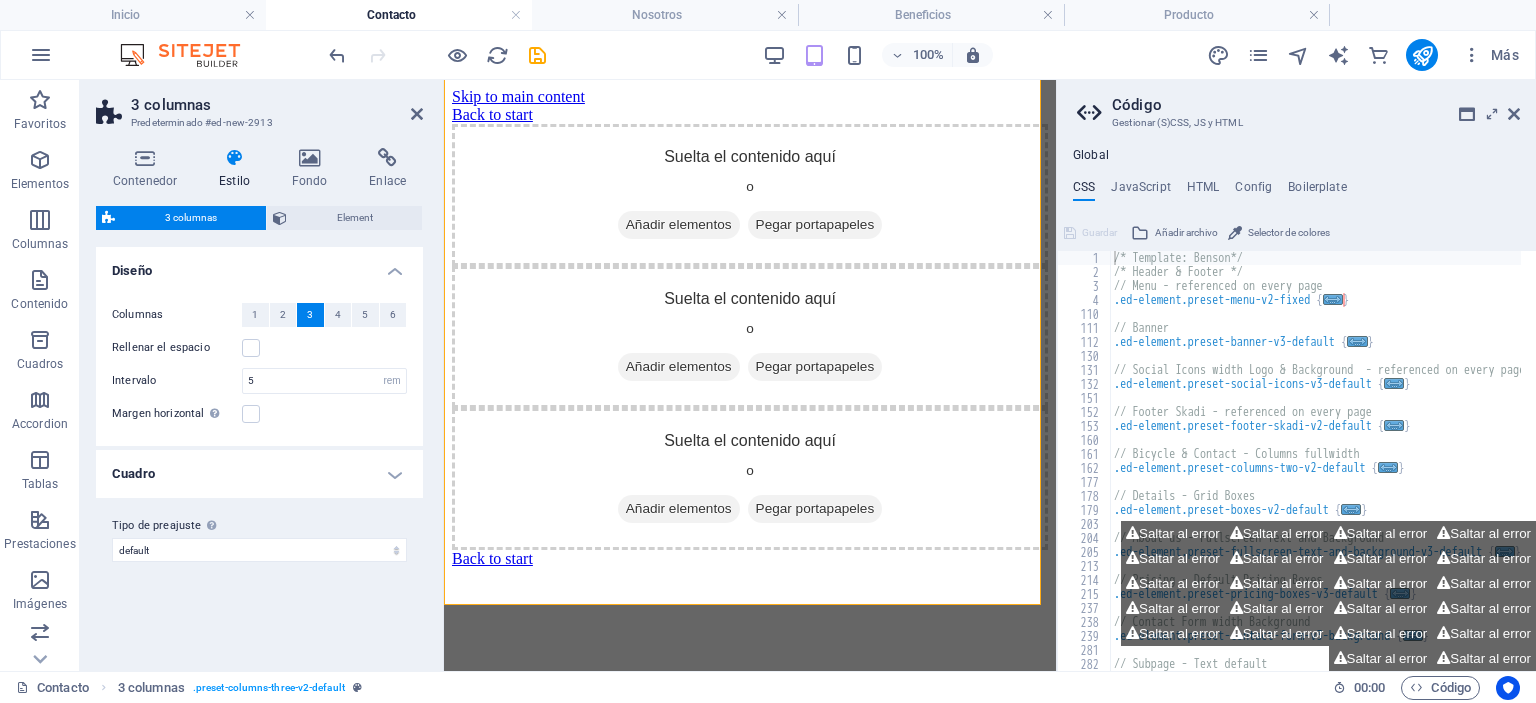 click on "Tipo de preajuste La configuración y variante seleccionada arriba afecta a todos los elementos que llevan esta clase de preajuste." at bounding box center [259, 526] 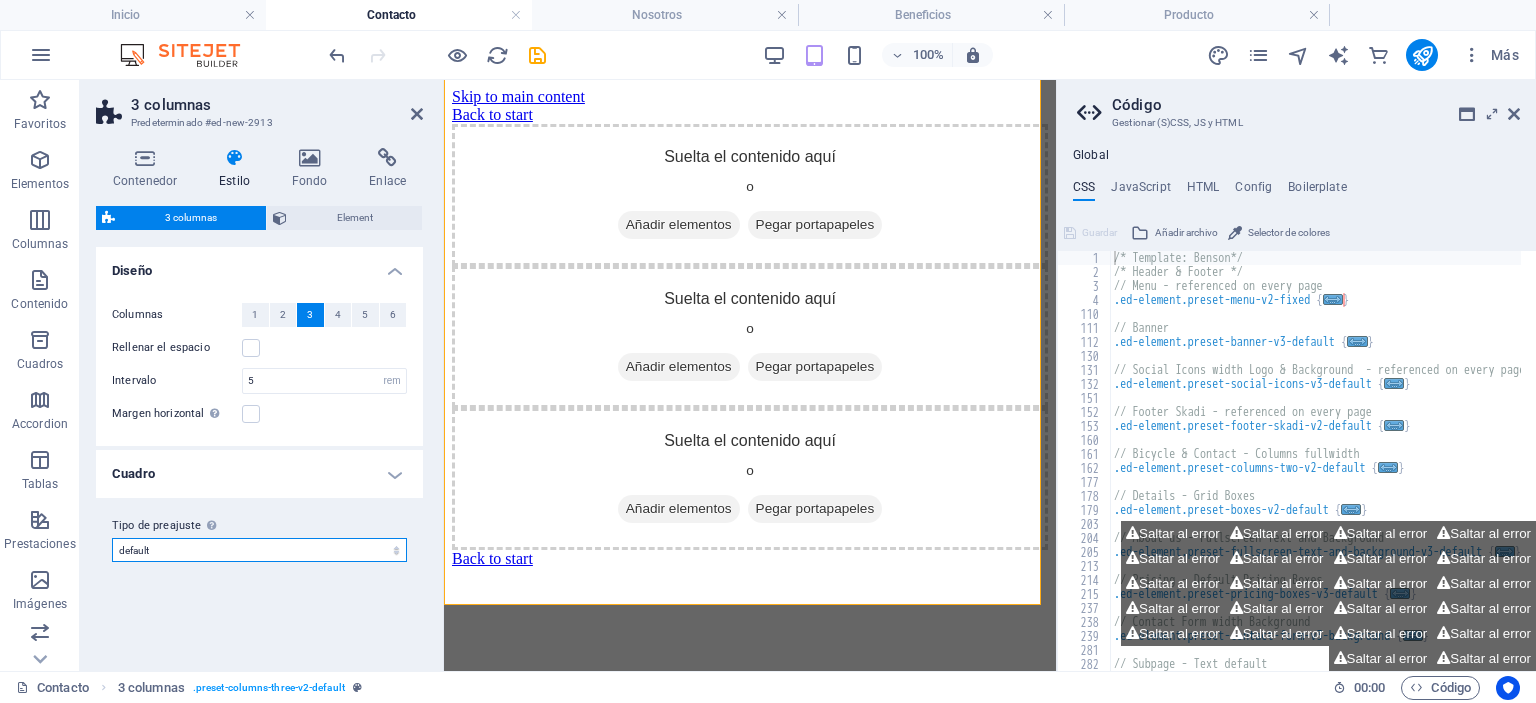 click on "default Añadir tipo de preajuste" at bounding box center (259, 550) 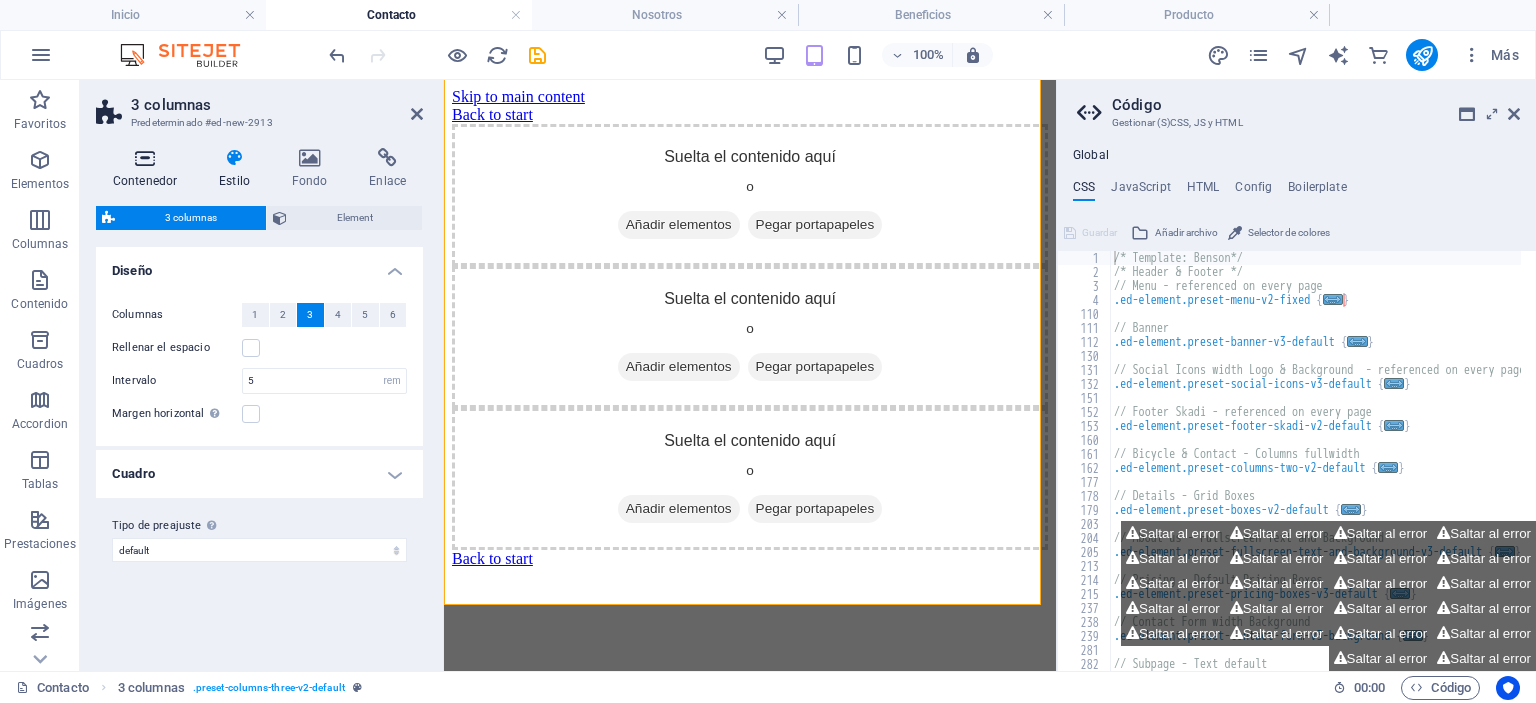 click at bounding box center [145, 158] 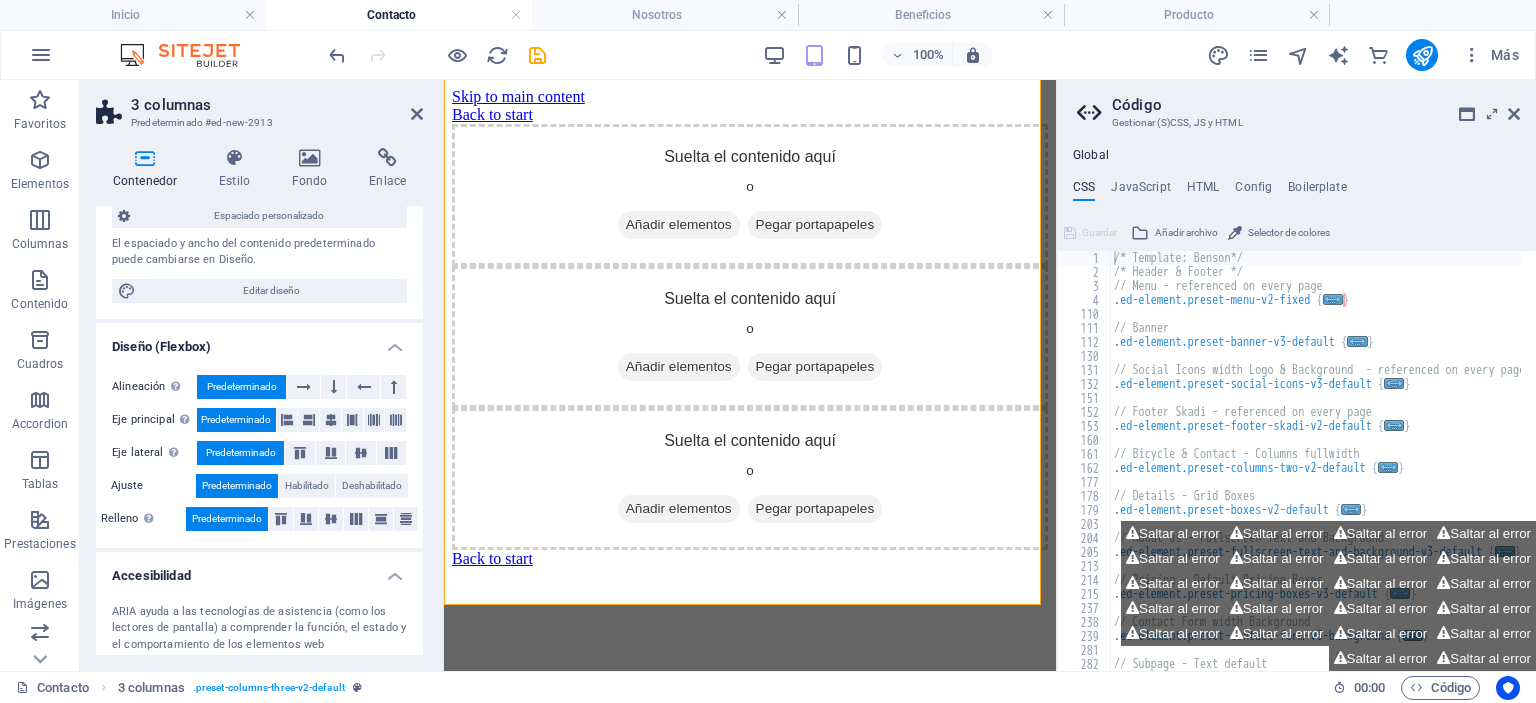 scroll, scrollTop: 200, scrollLeft: 0, axis: vertical 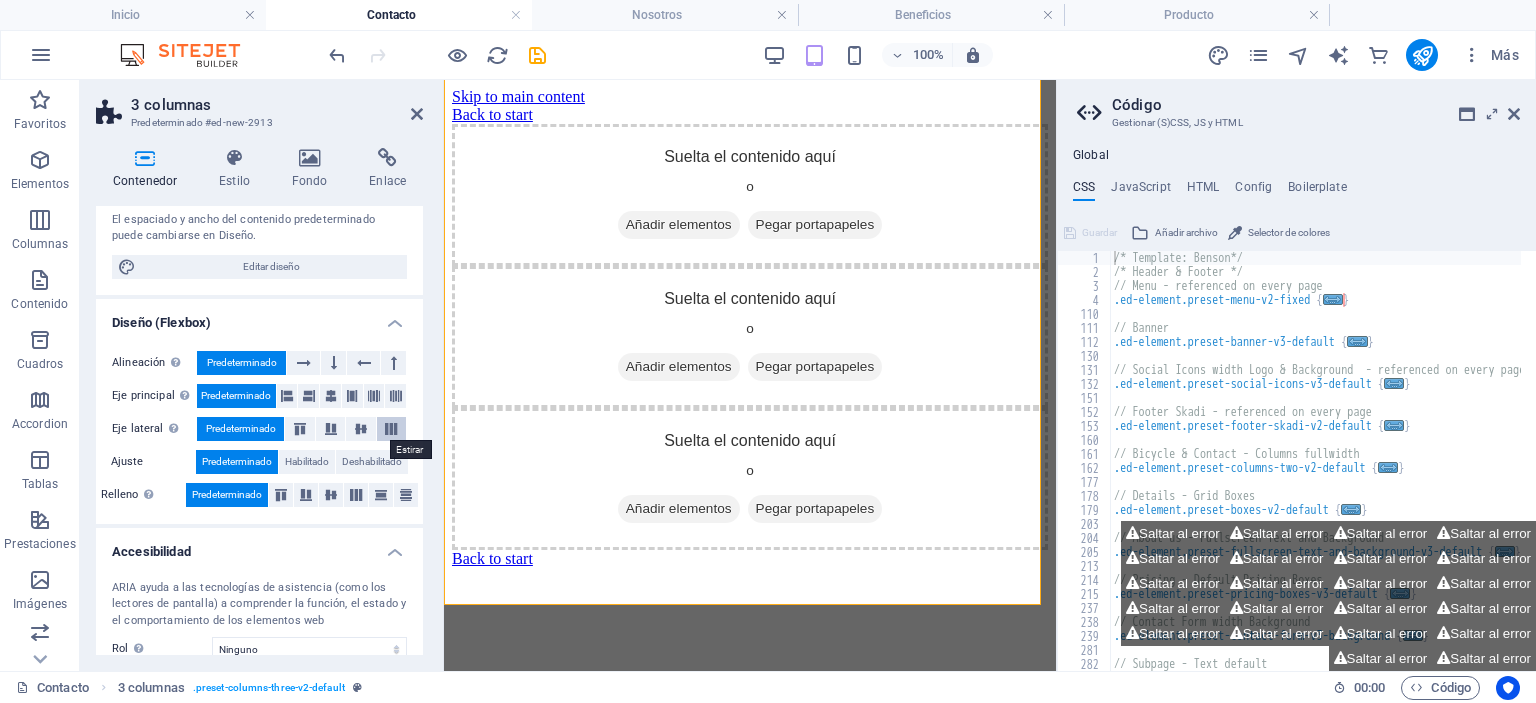 click at bounding box center (391, 429) 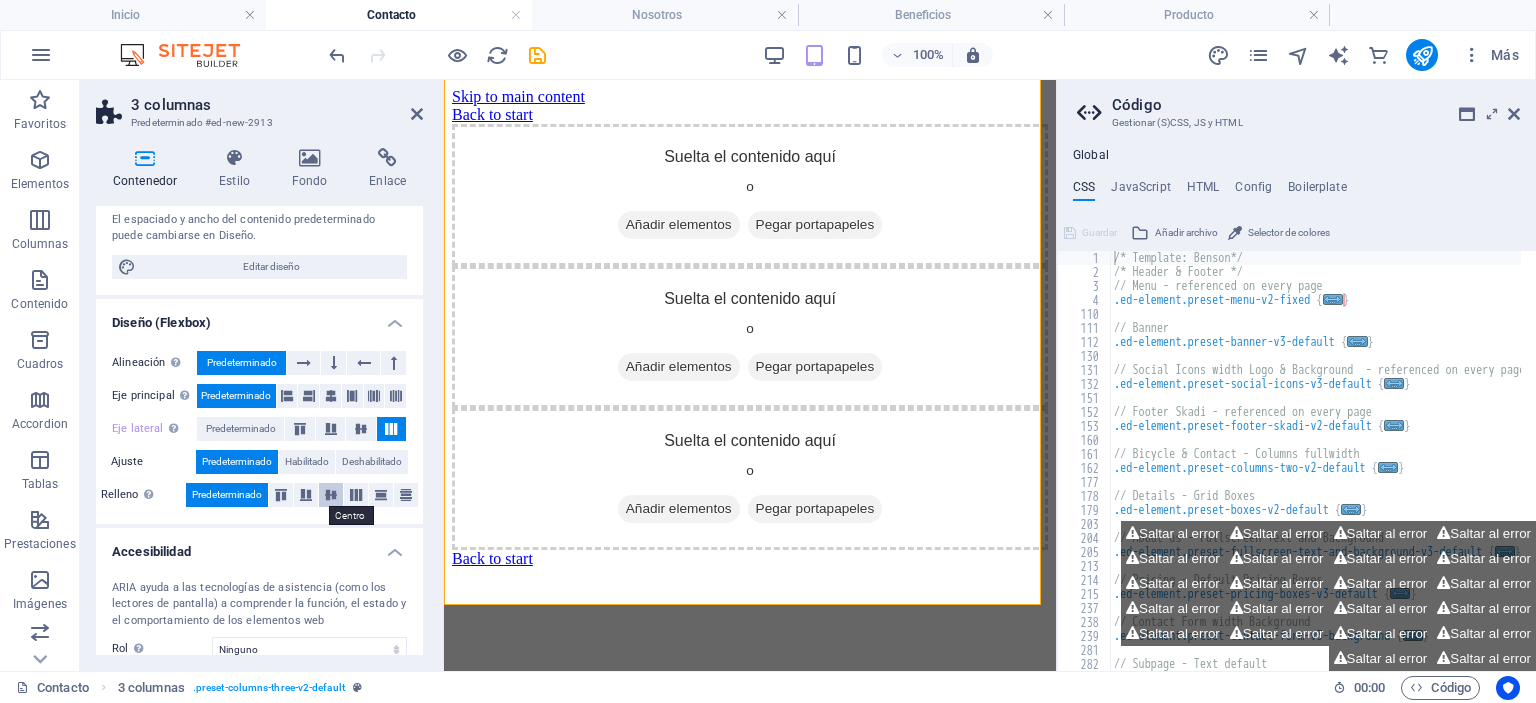 click at bounding box center (331, 495) 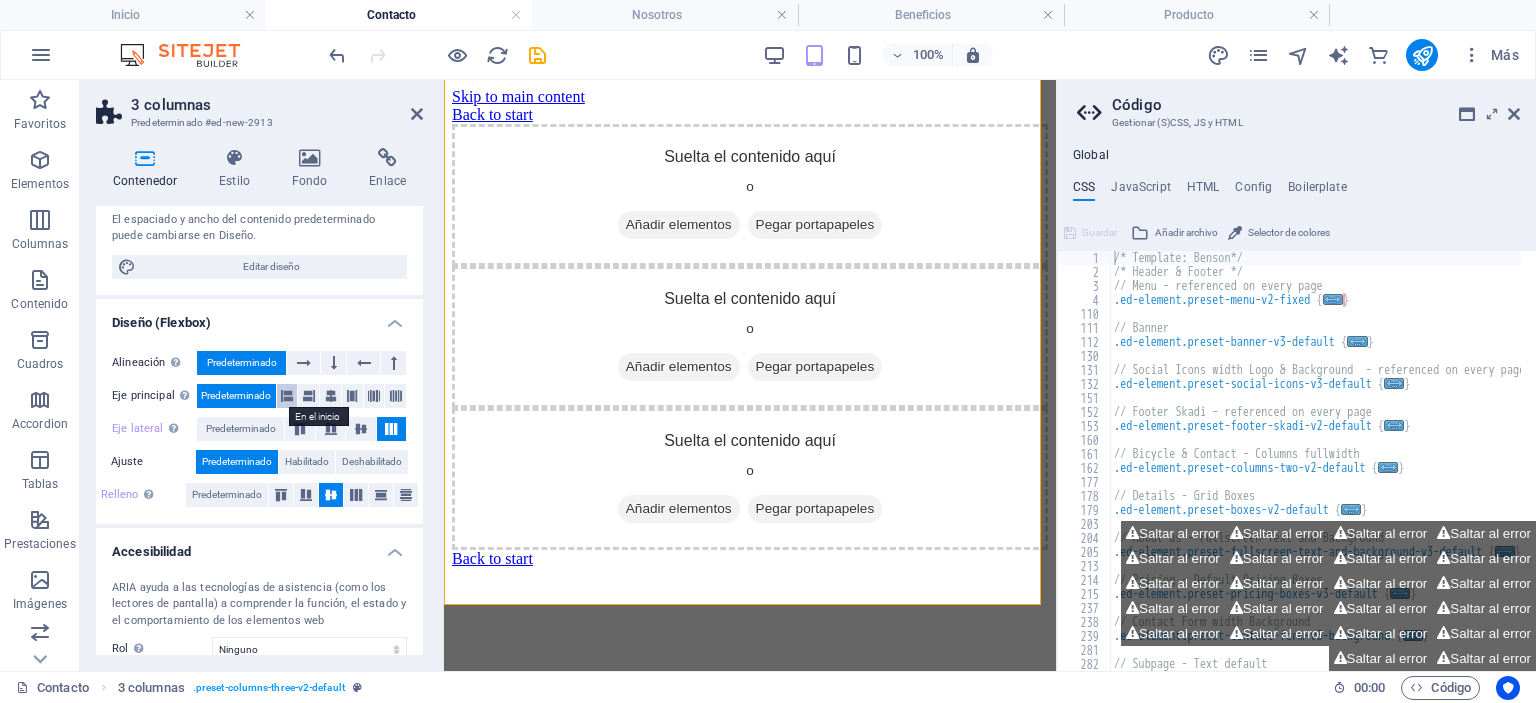click at bounding box center (287, 396) 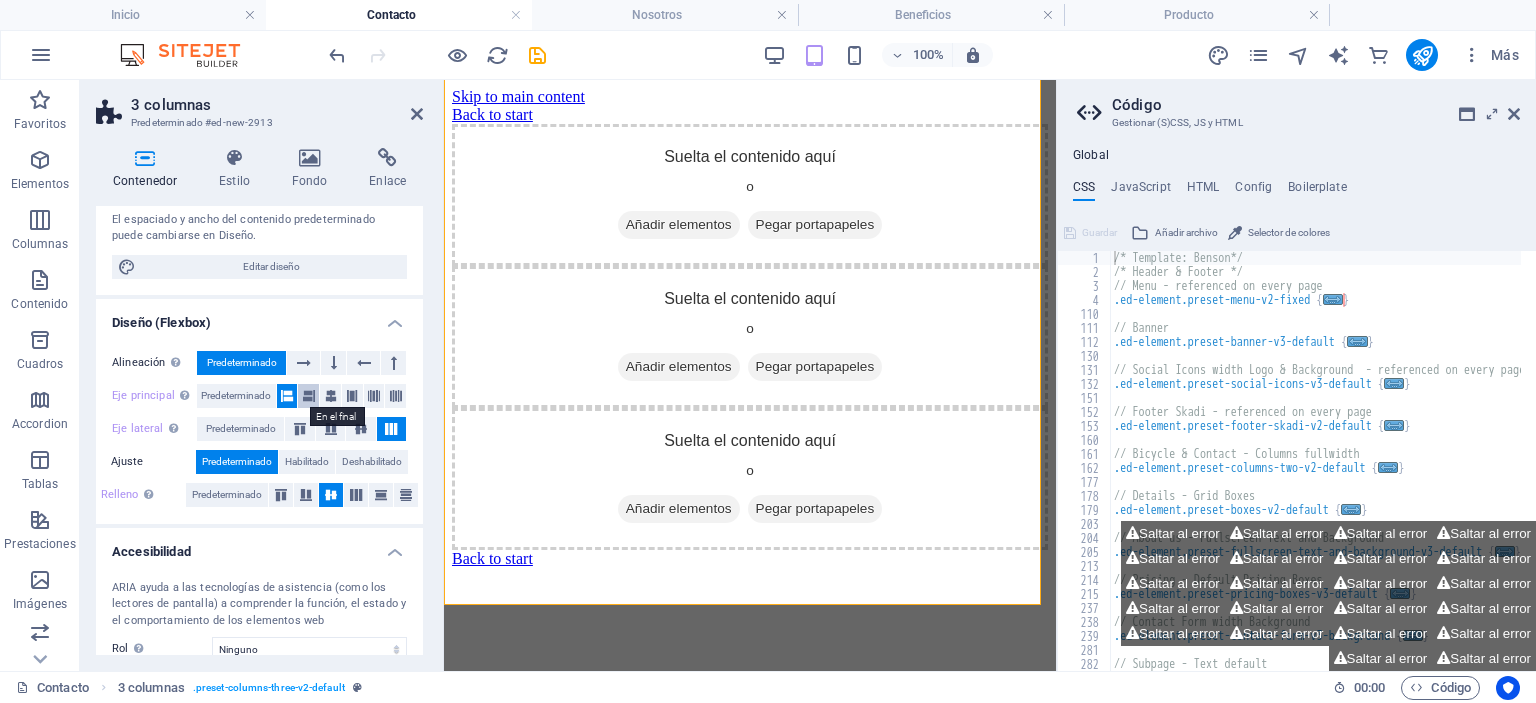 click at bounding box center (309, 396) 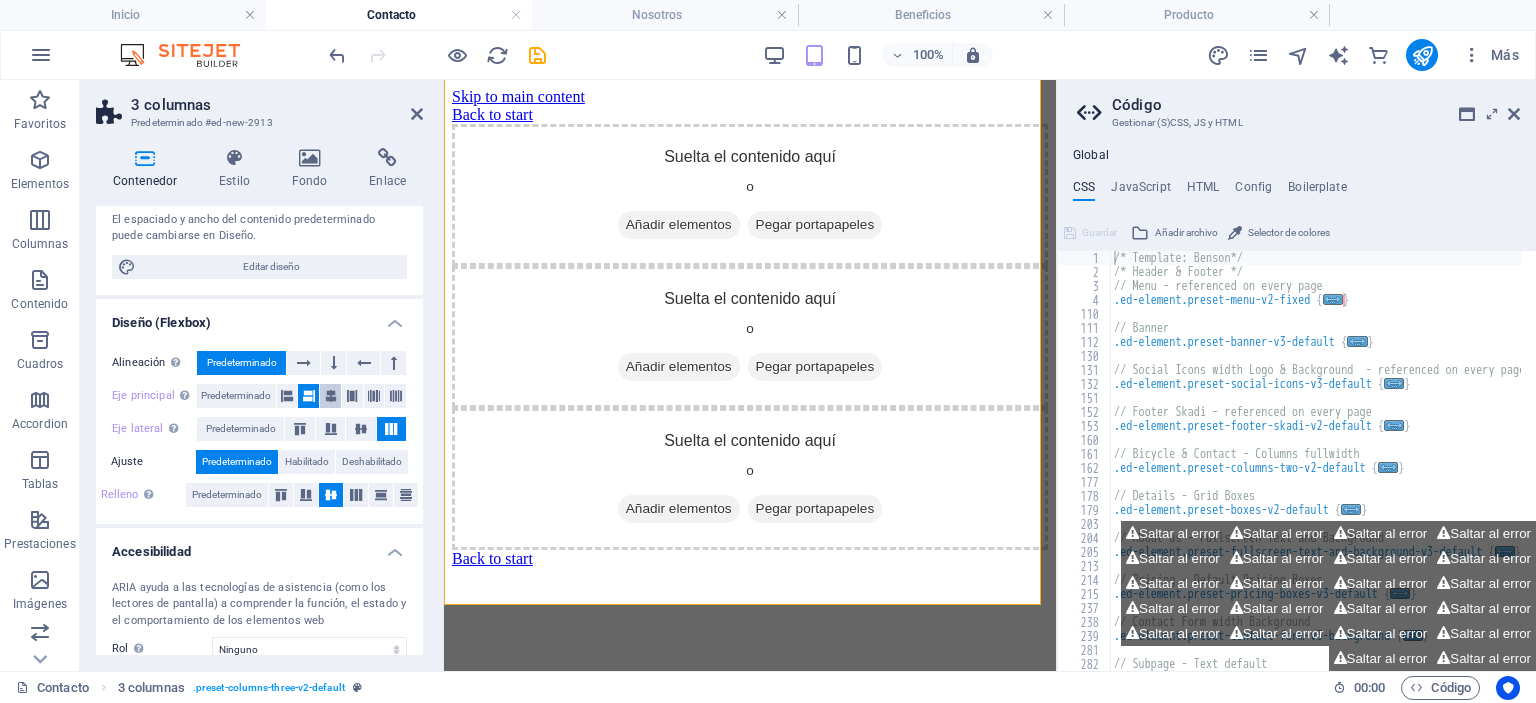 click at bounding box center (331, 396) 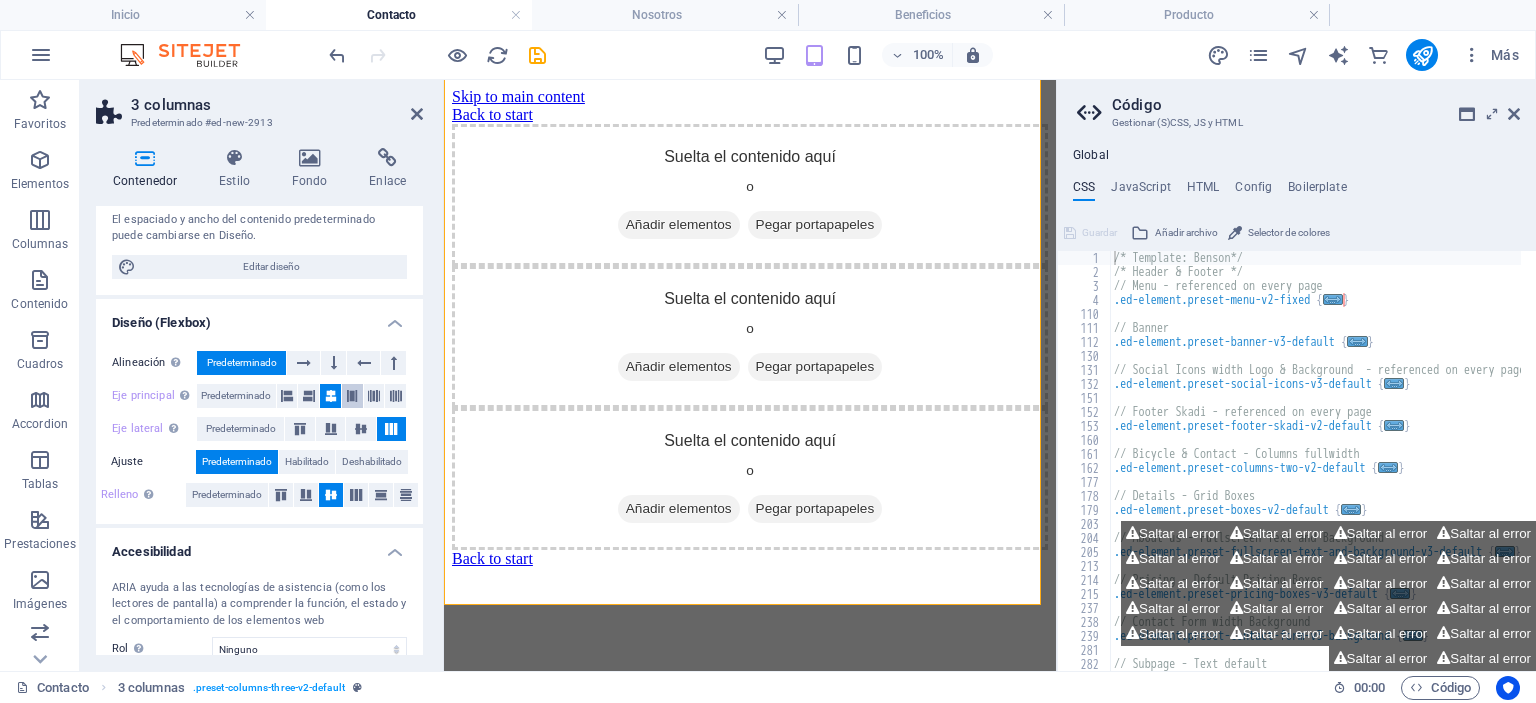 click at bounding box center (352, 396) 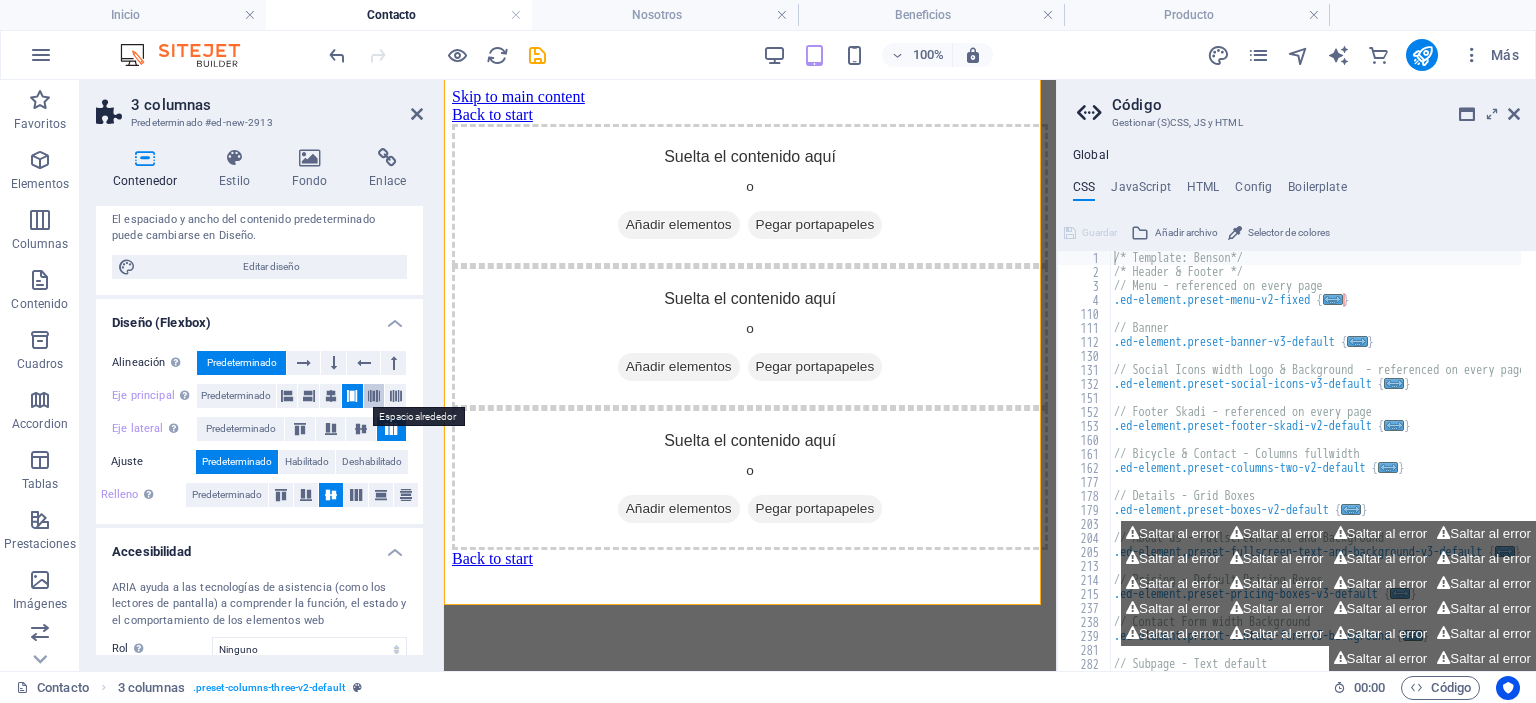click at bounding box center (374, 396) 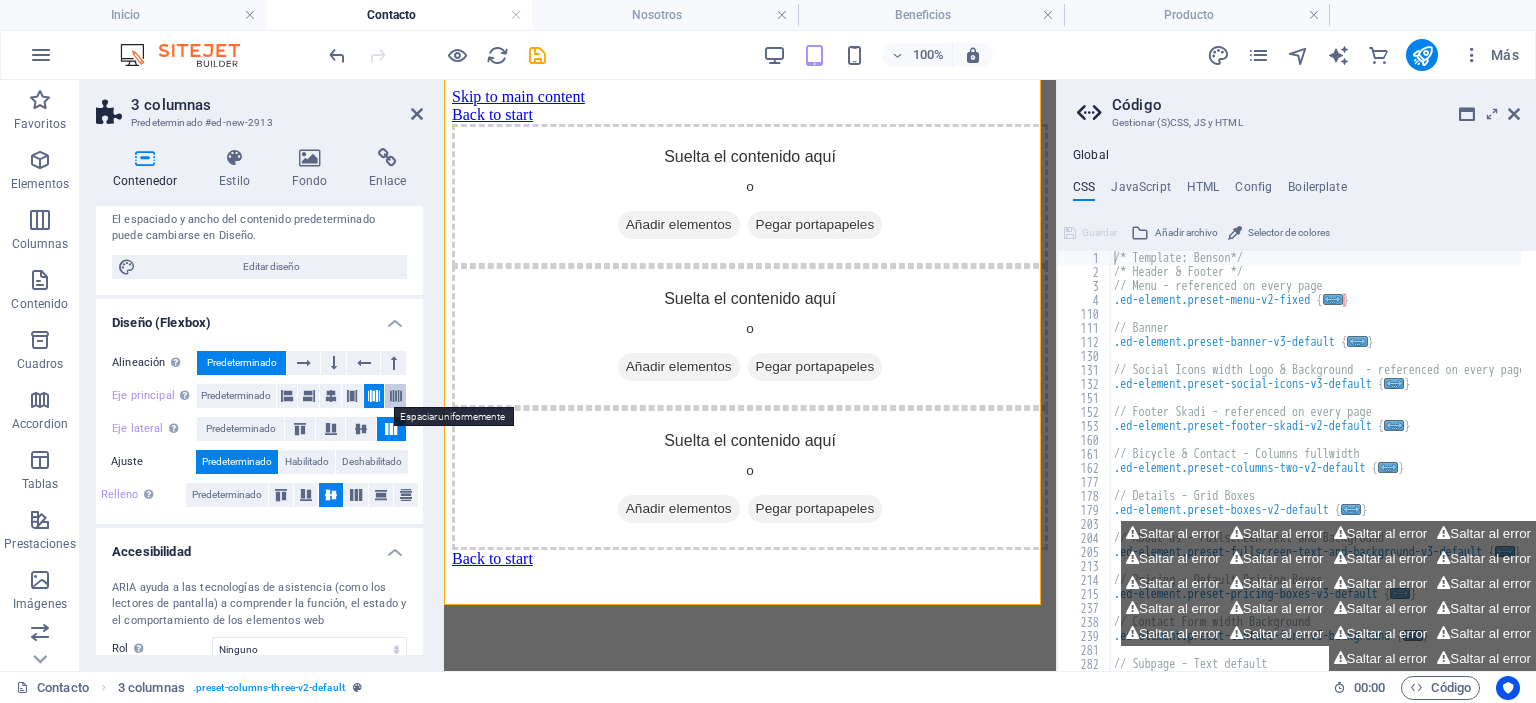 click at bounding box center (396, 396) 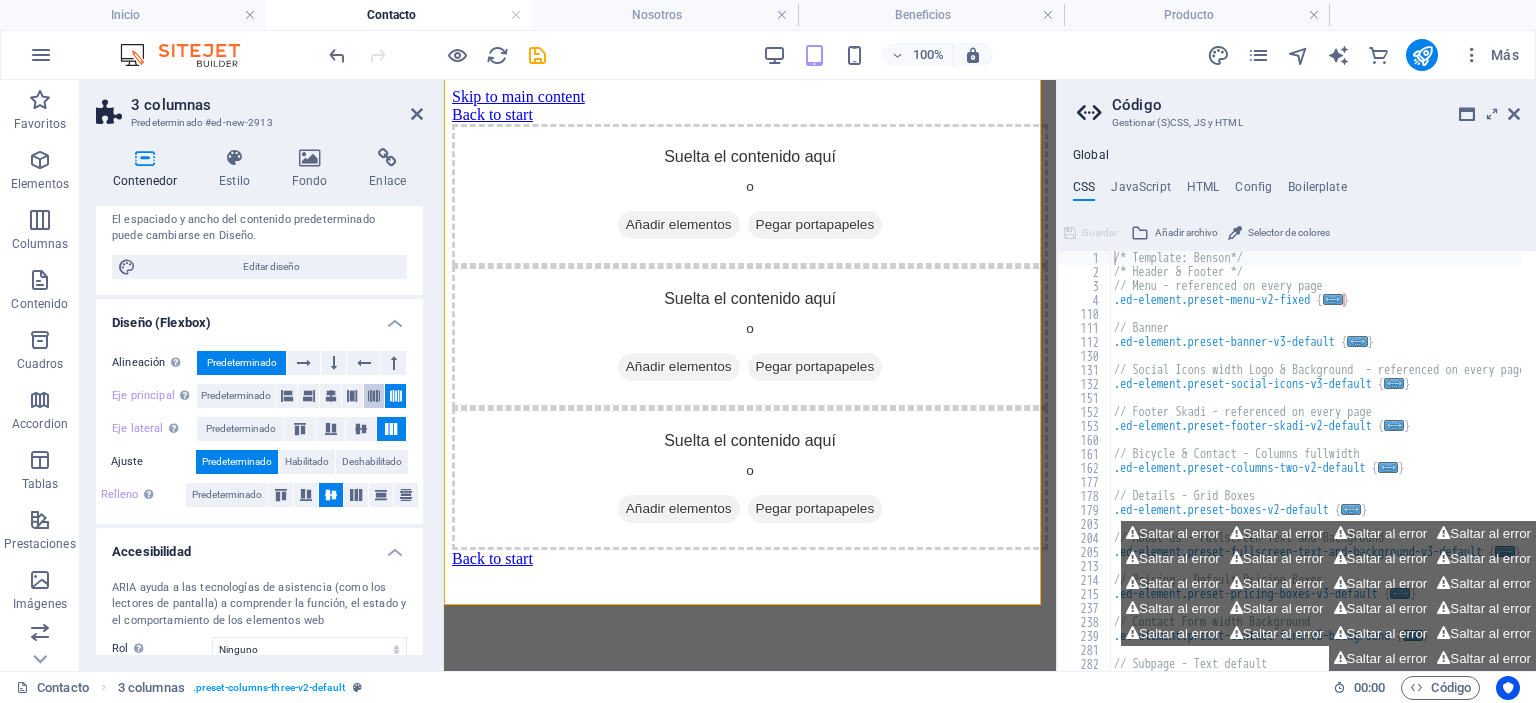 click at bounding box center (374, 396) 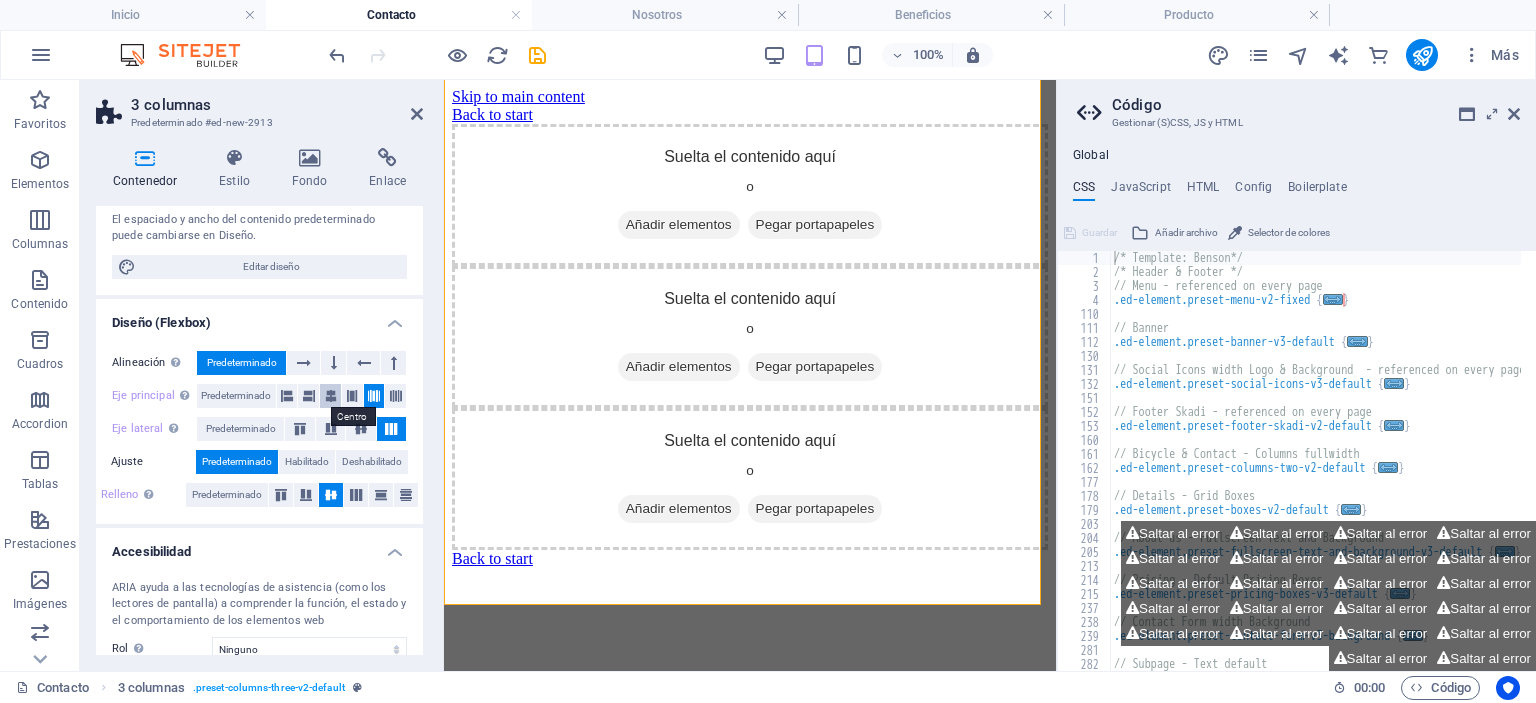 click at bounding box center [330, 396] 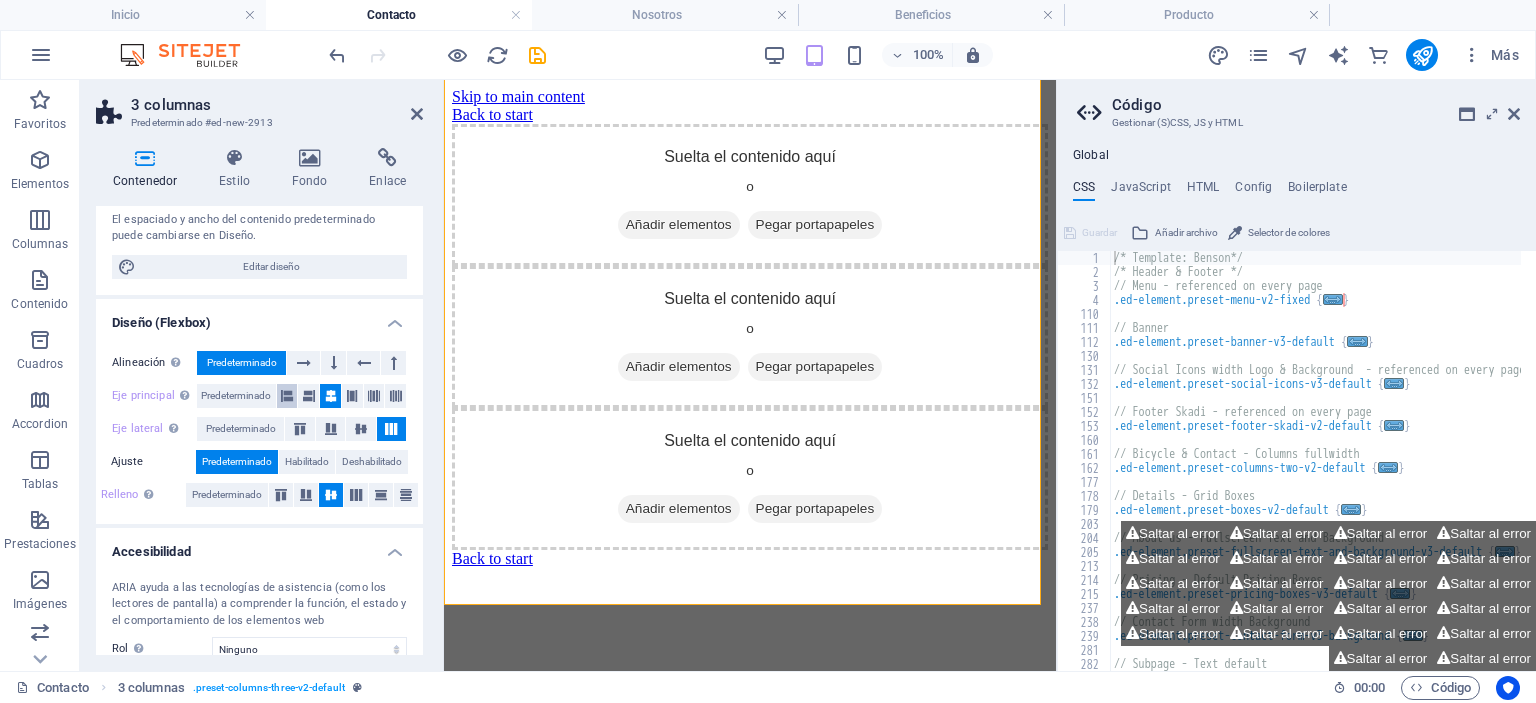 click at bounding box center [287, 396] 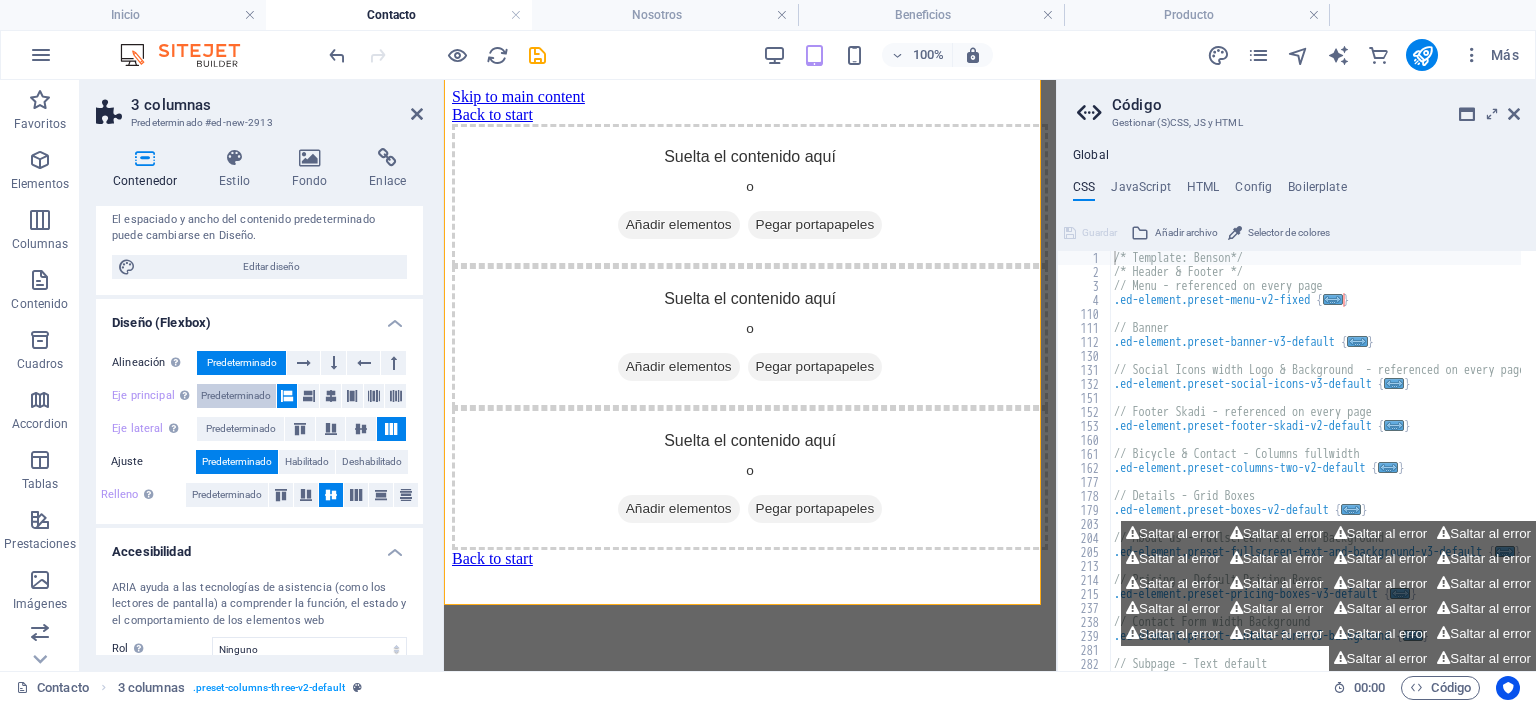 click on "Predeterminado" at bounding box center [236, 396] 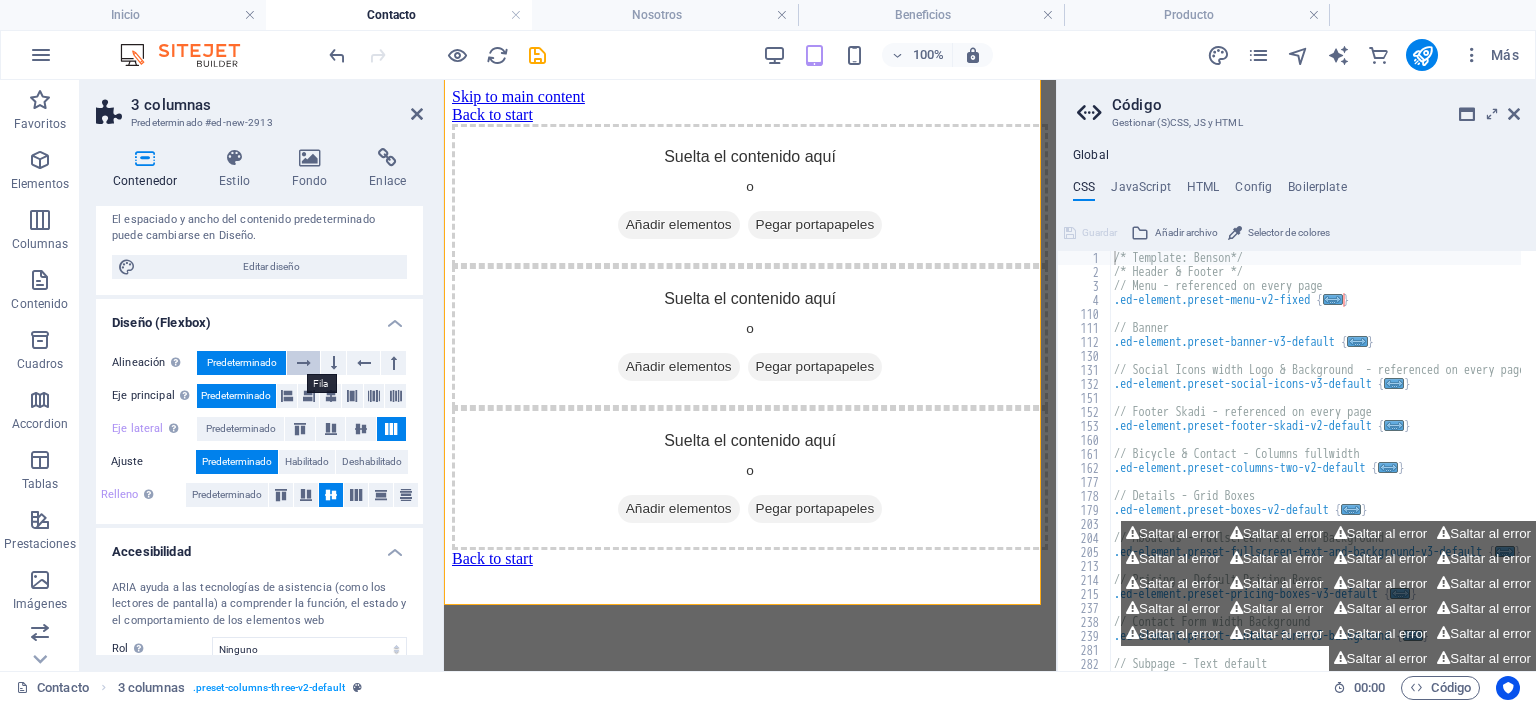 click at bounding box center (304, 363) 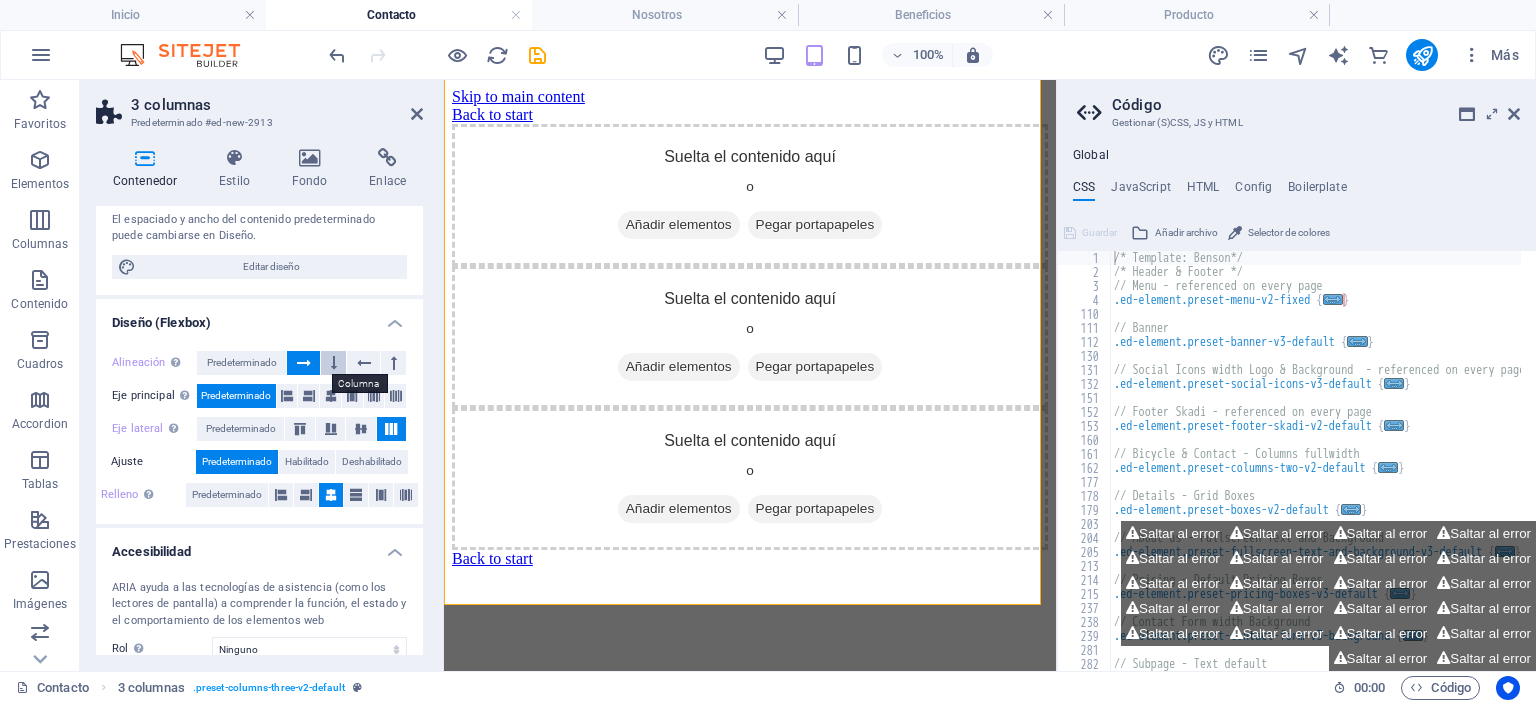 click at bounding box center (333, 363) 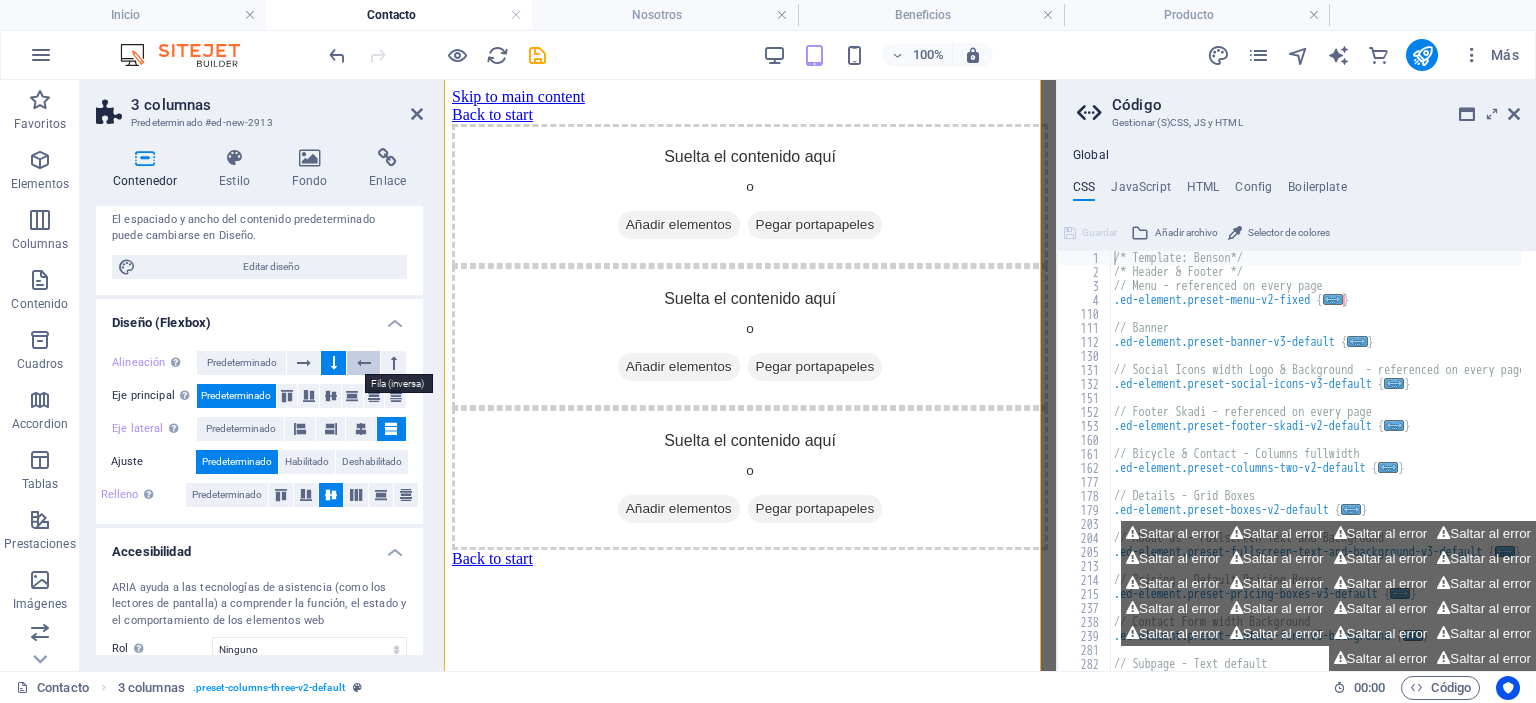 click at bounding box center (364, 363) 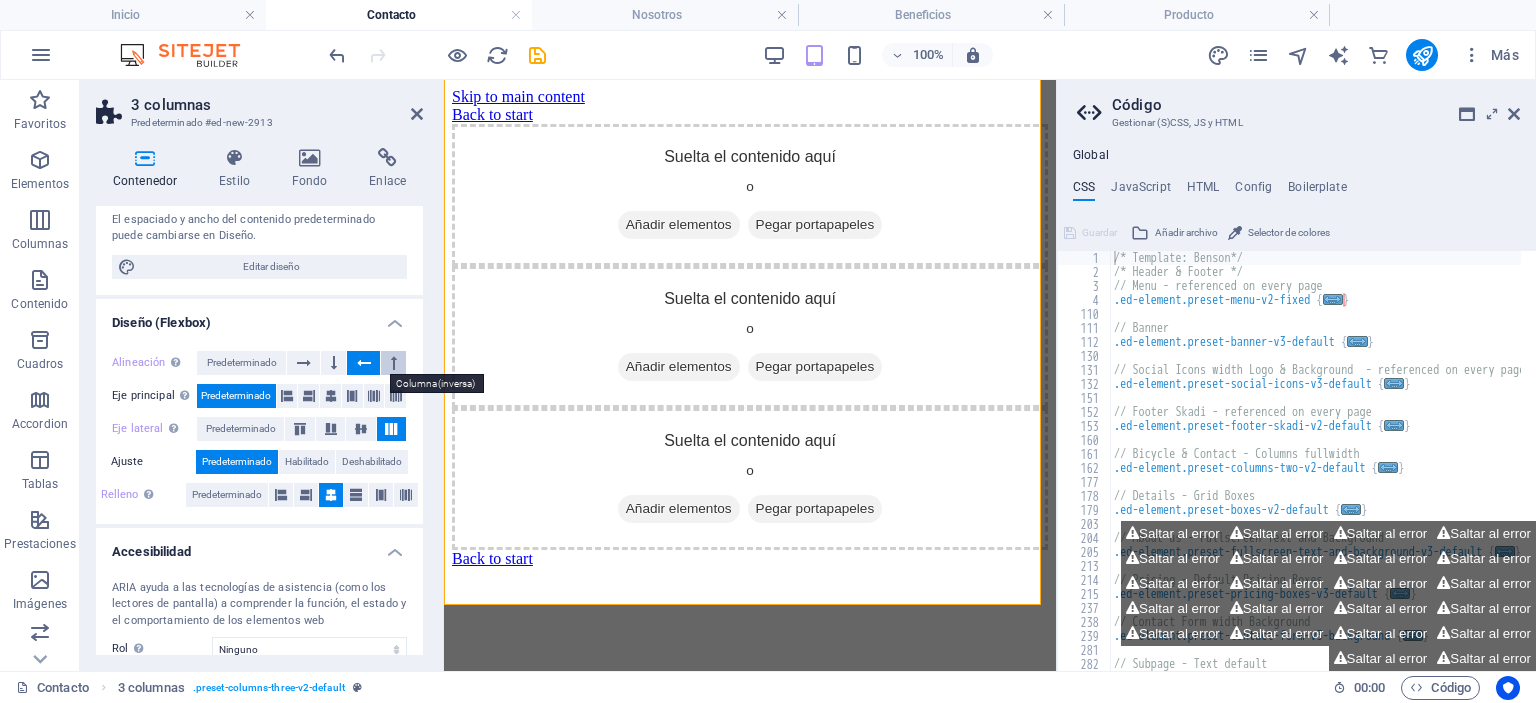 click at bounding box center [393, 363] 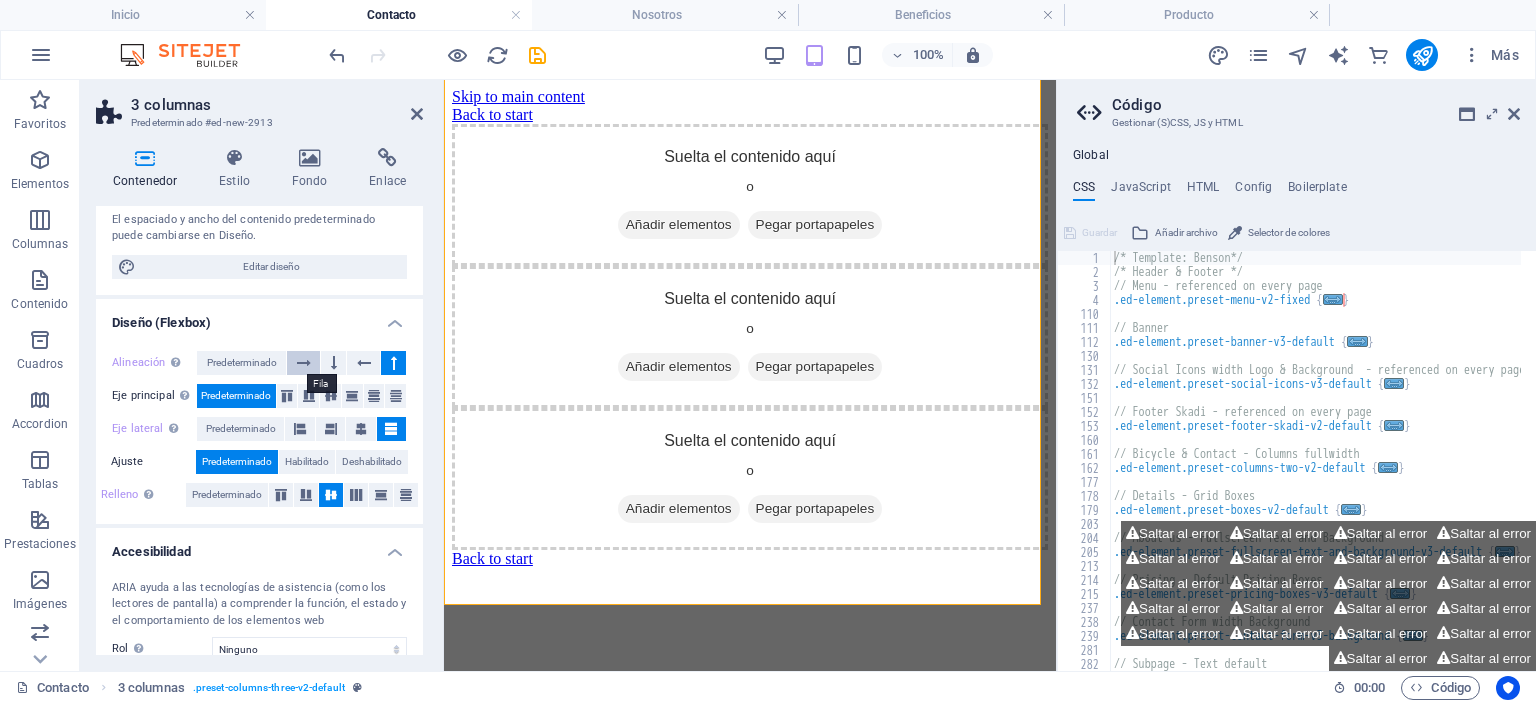 click at bounding box center (304, 363) 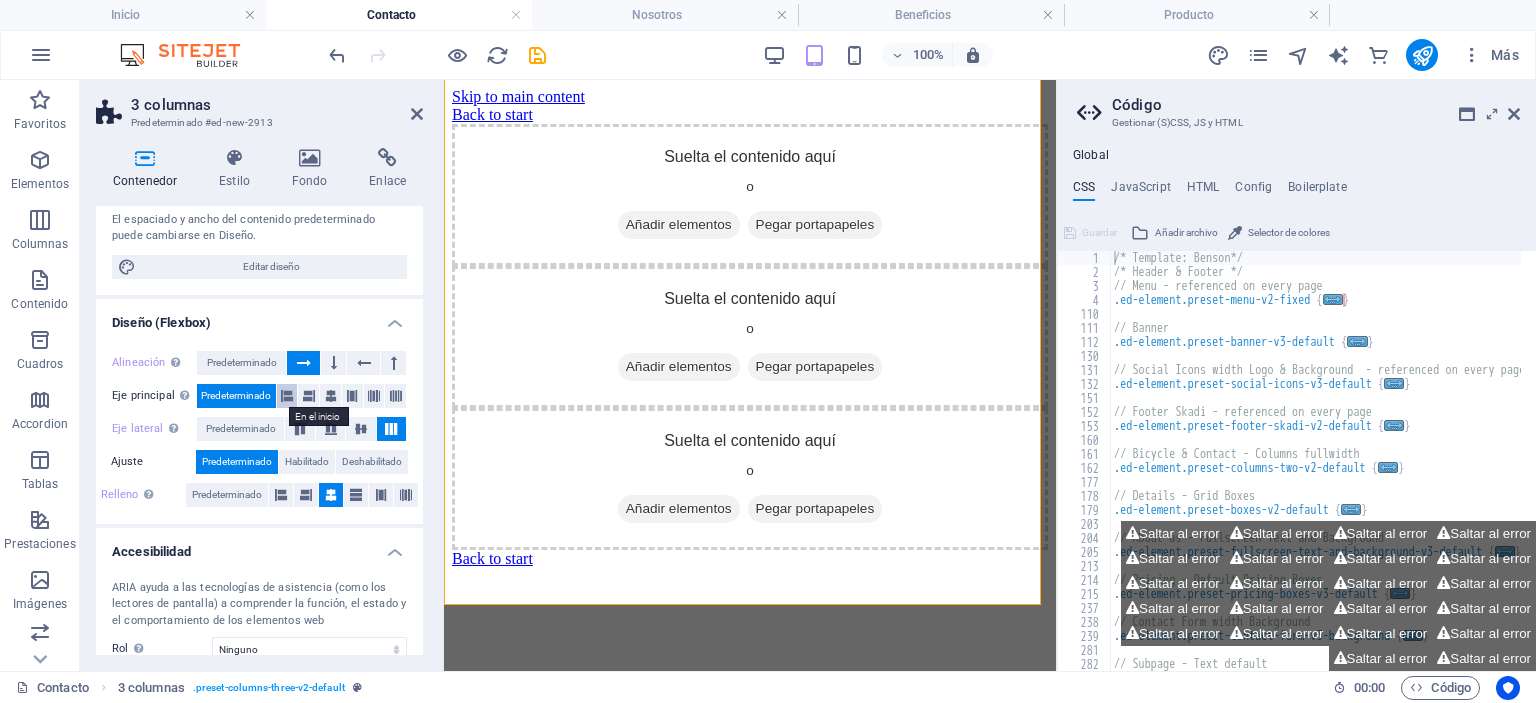 click at bounding box center [287, 396] 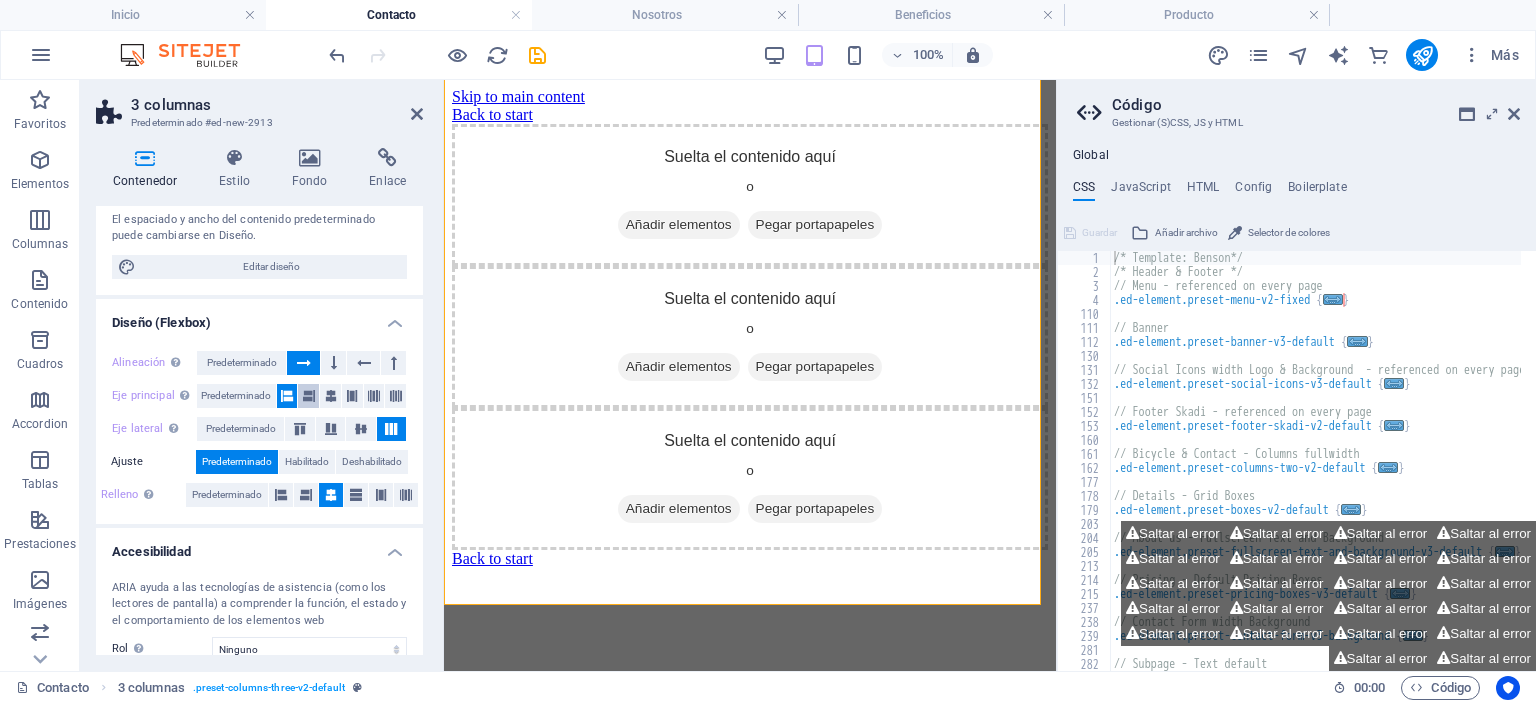 click at bounding box center [309, 396] 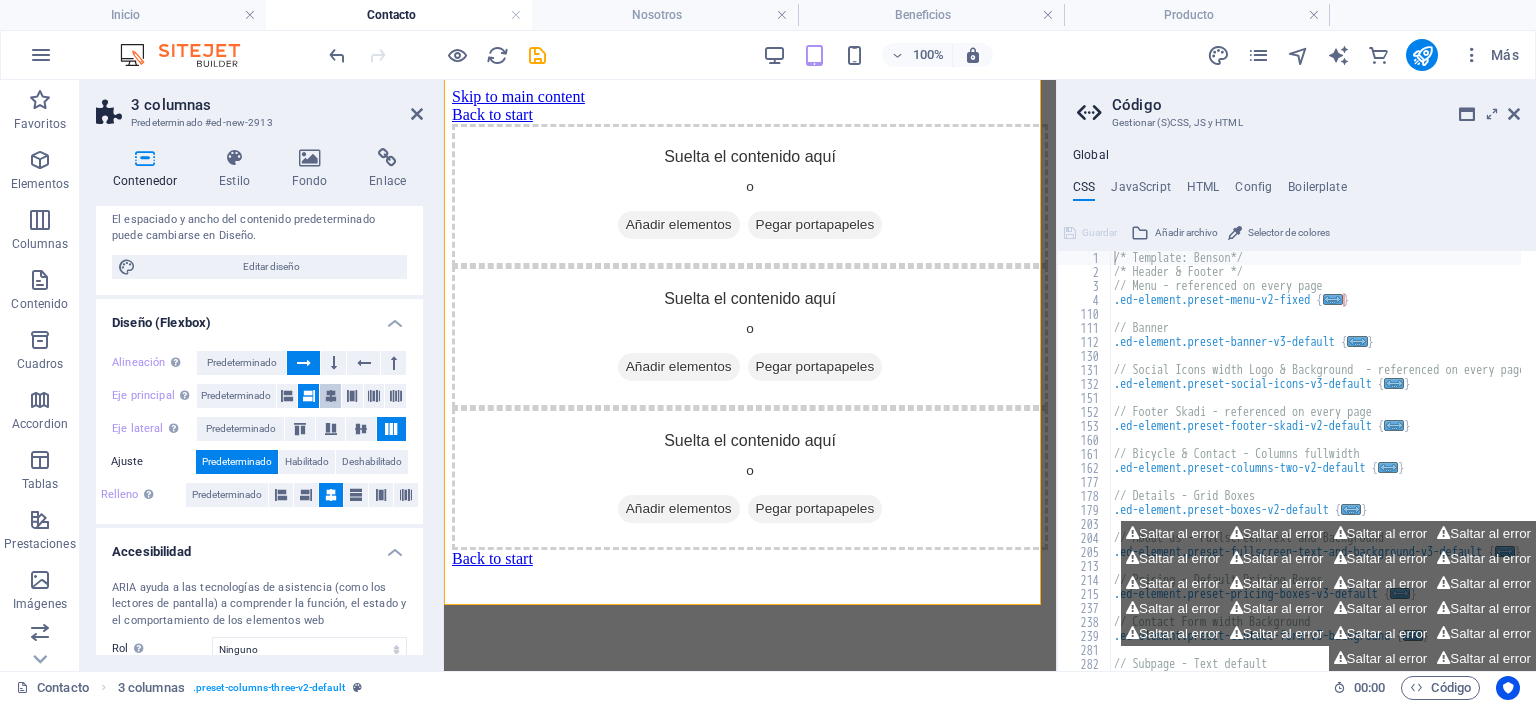 click at bounding box center (331, 396) 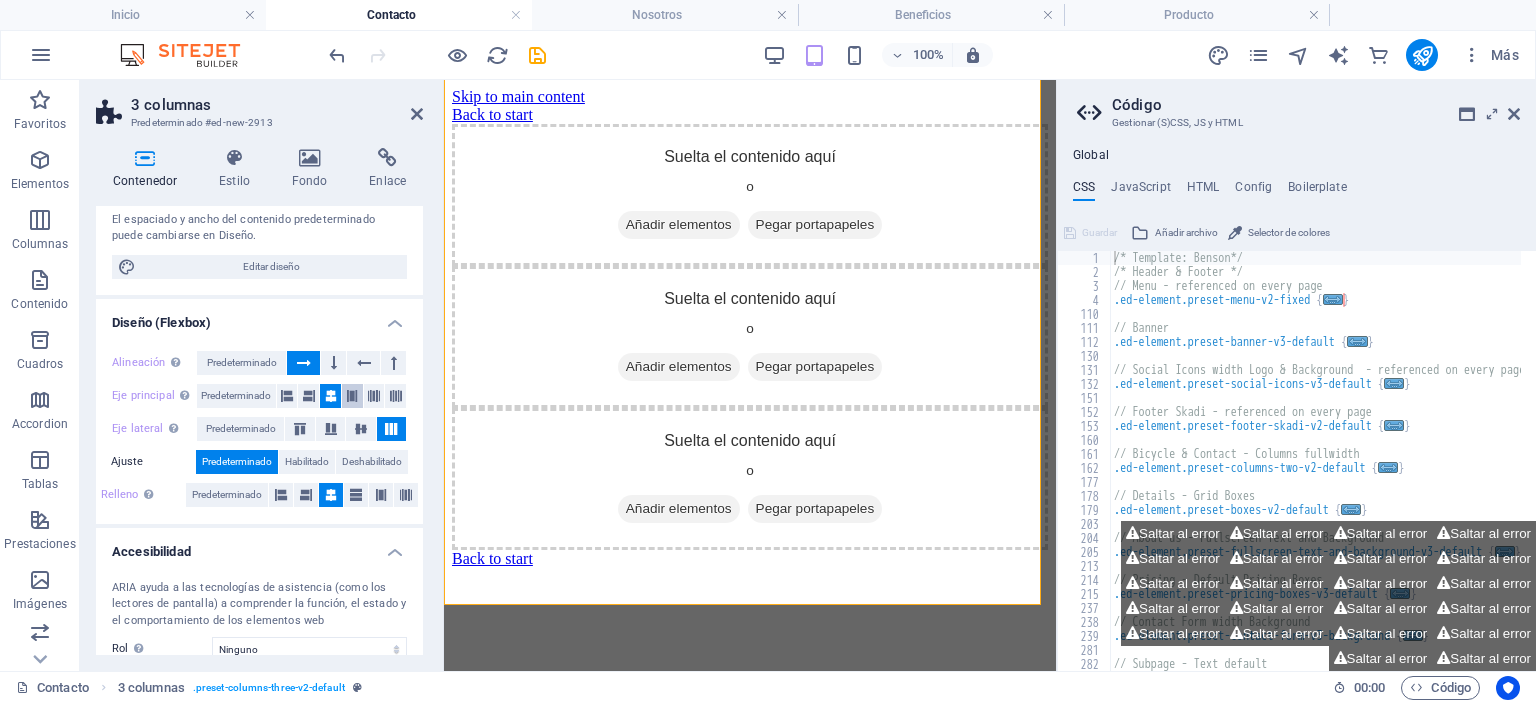 click at bounding box center (352, 396) 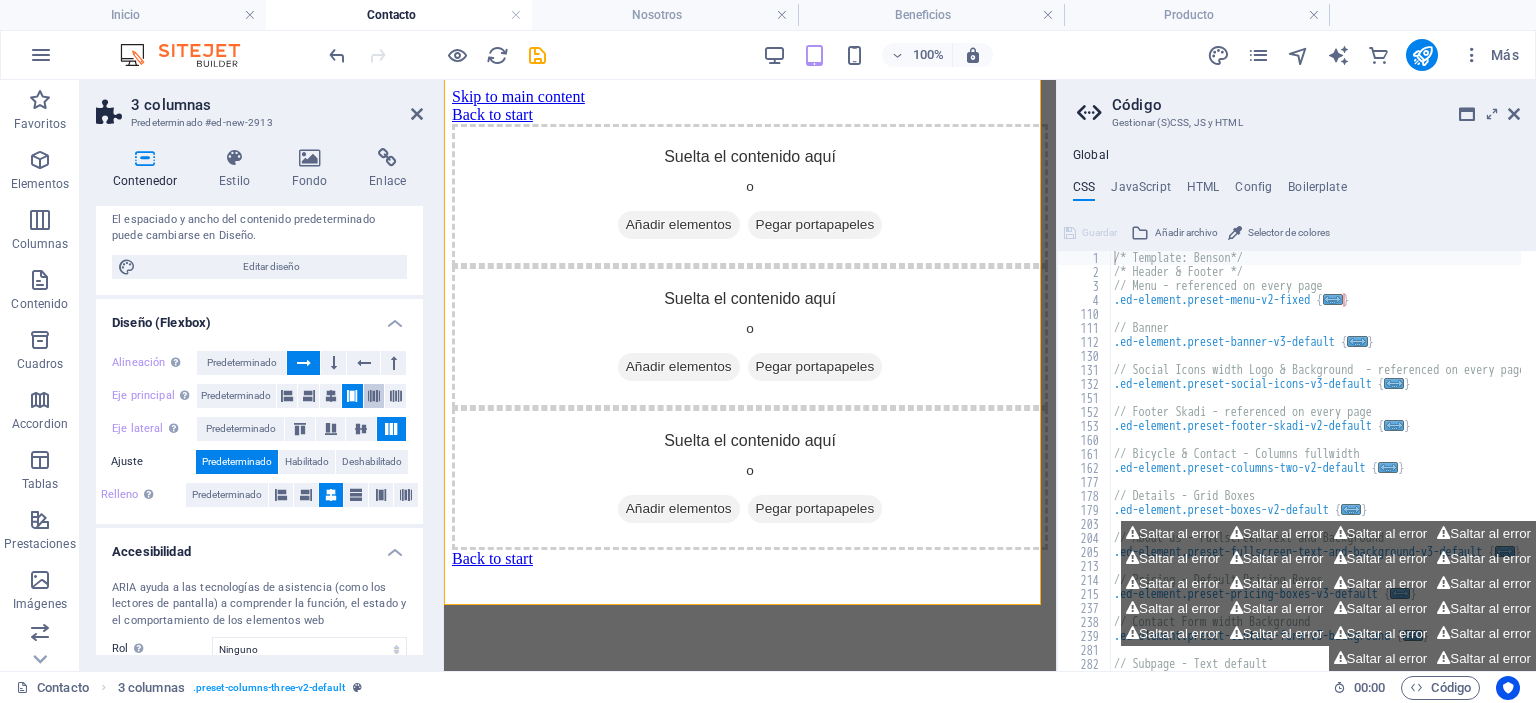 click at bounding box center (374, 396) 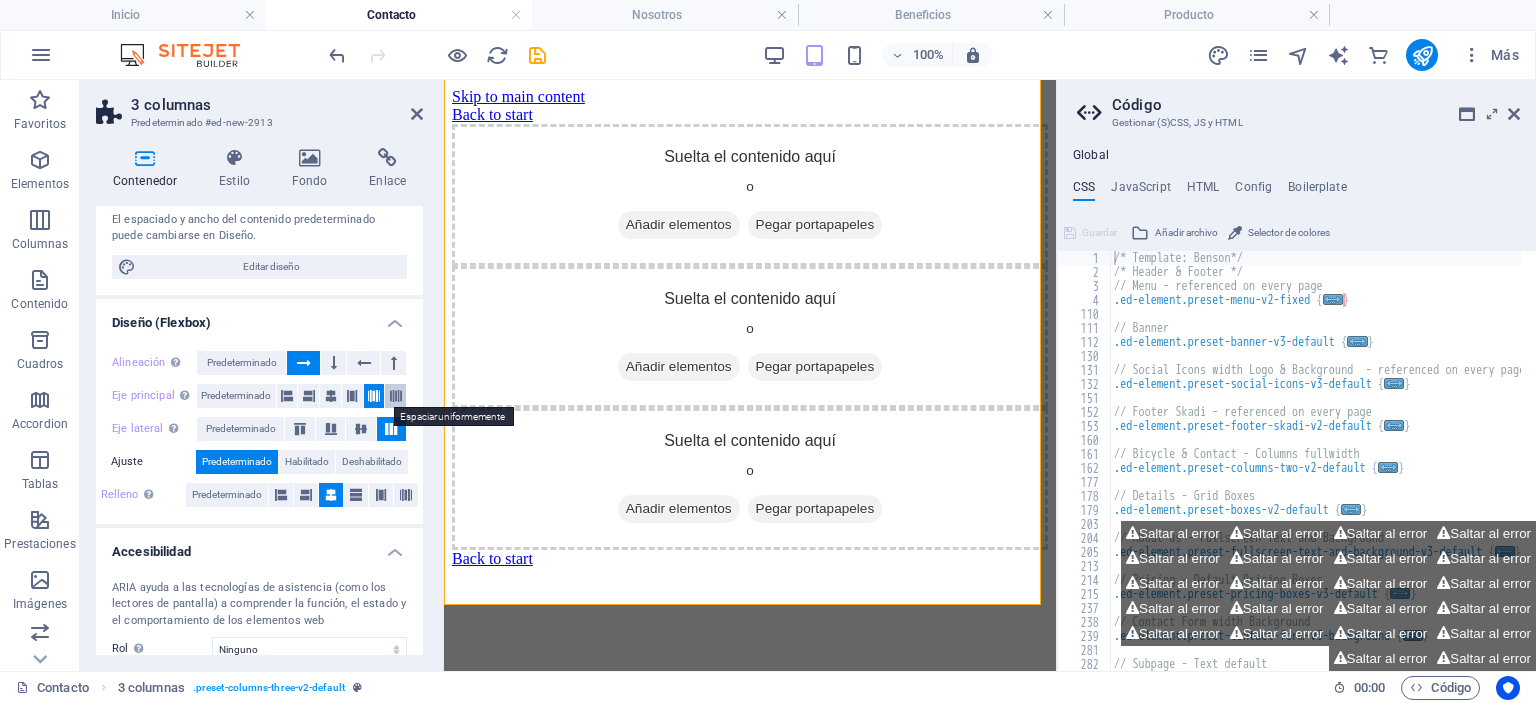 click at bounding box center (396, 396) 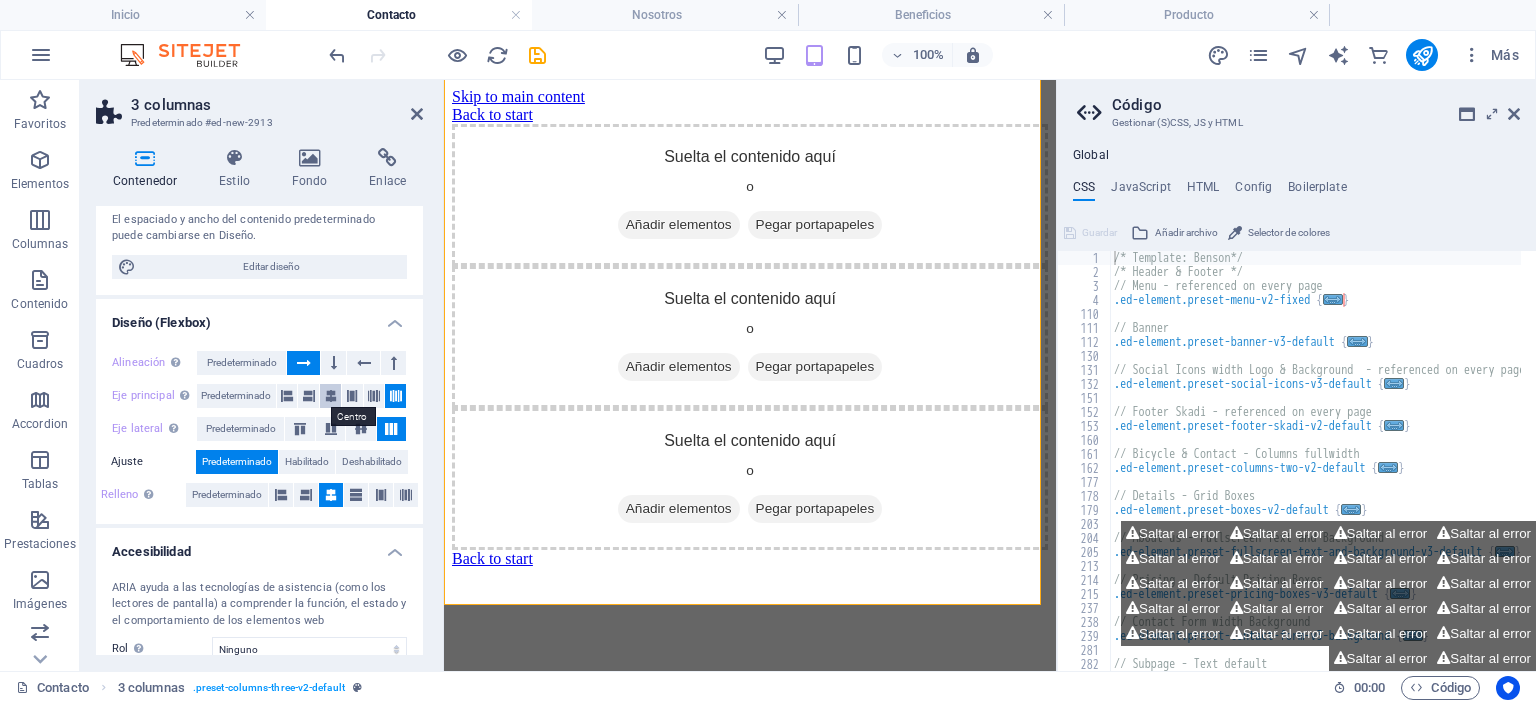 click at bounding box center (331, 396) 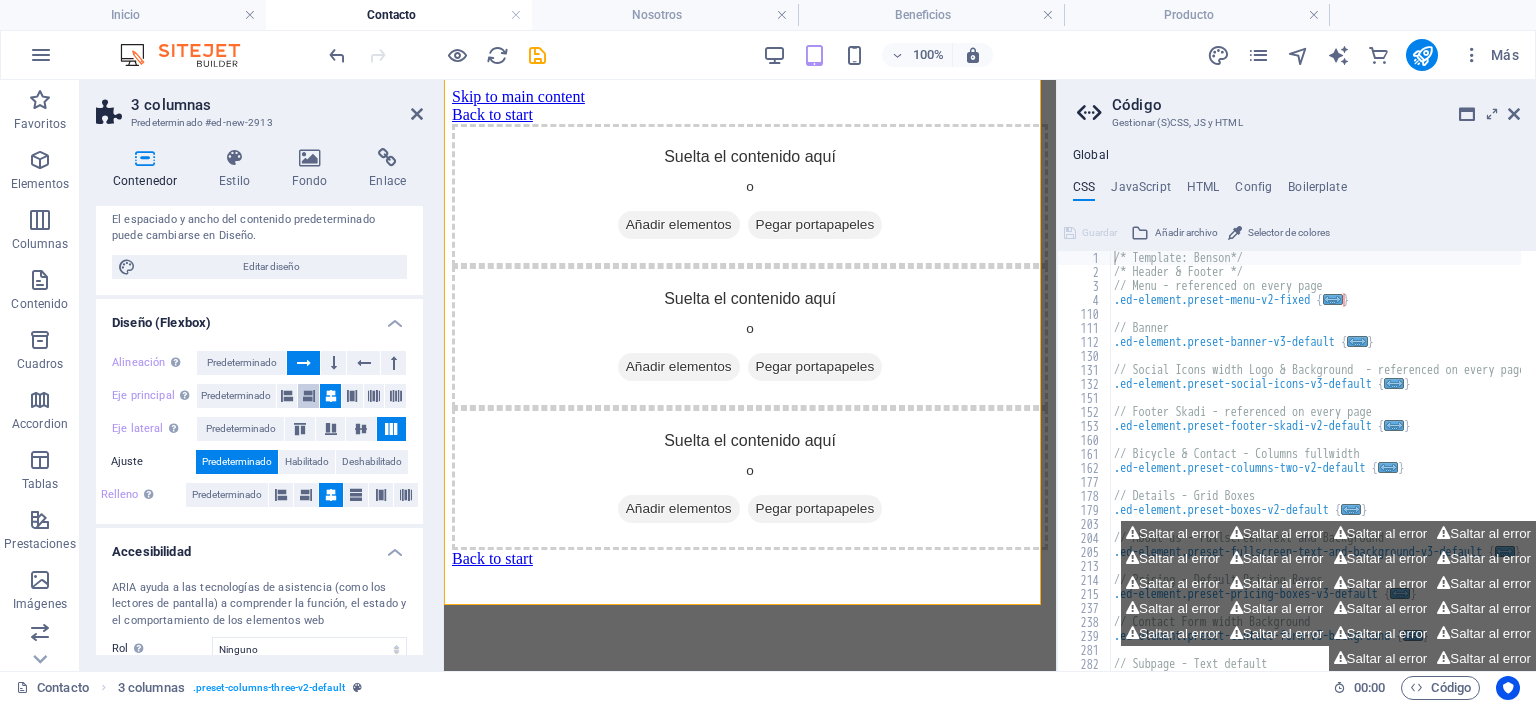 click at bounding box center (309, 396) 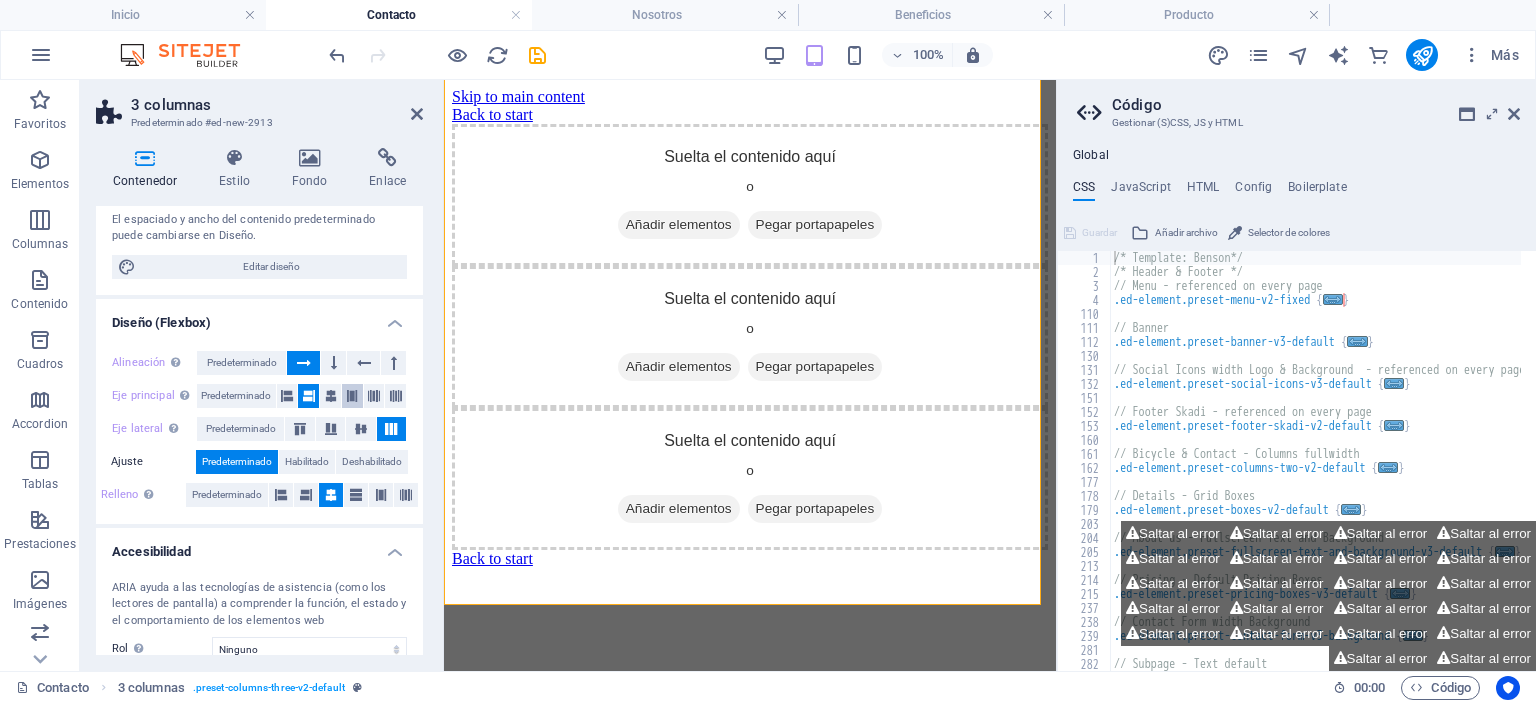 click at bounding box center [352, 396] 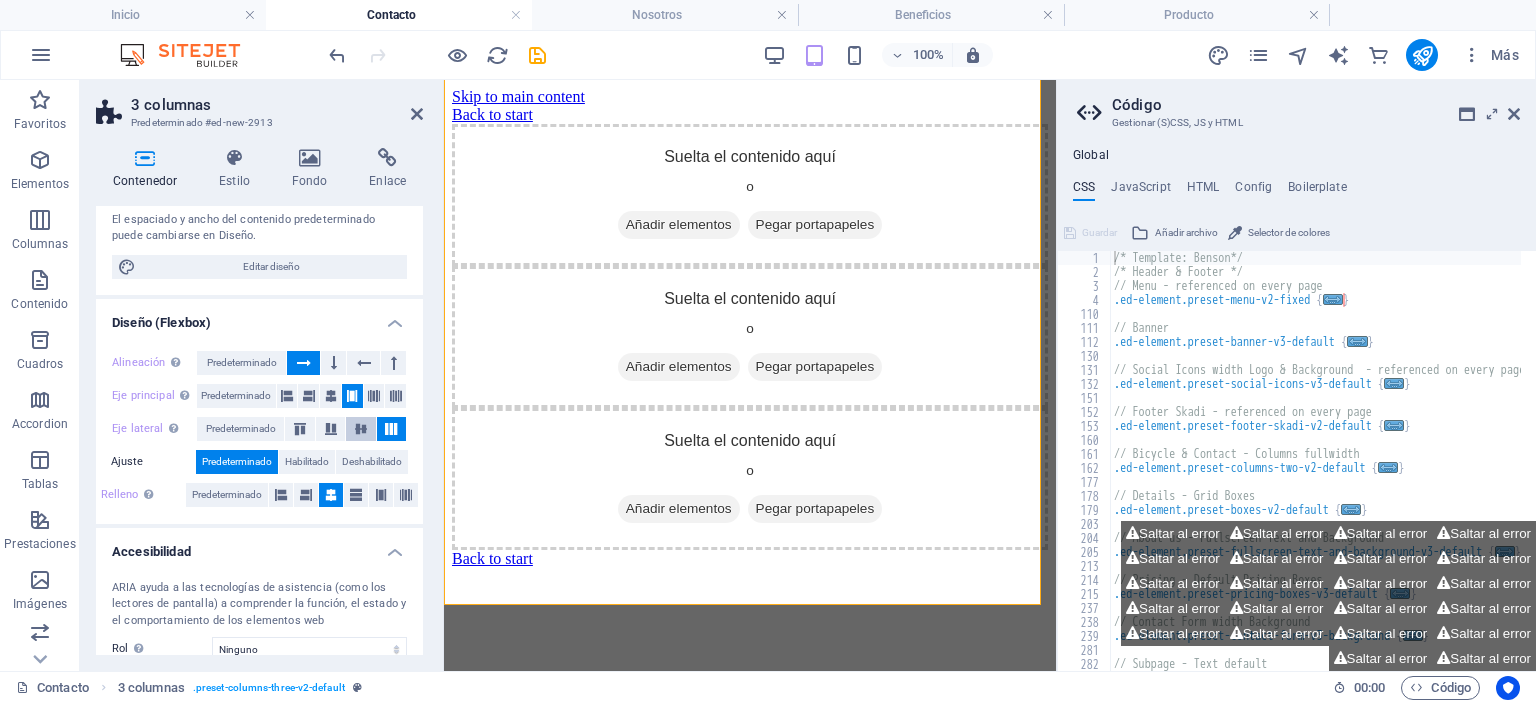 click at bounding box center (360, 429) 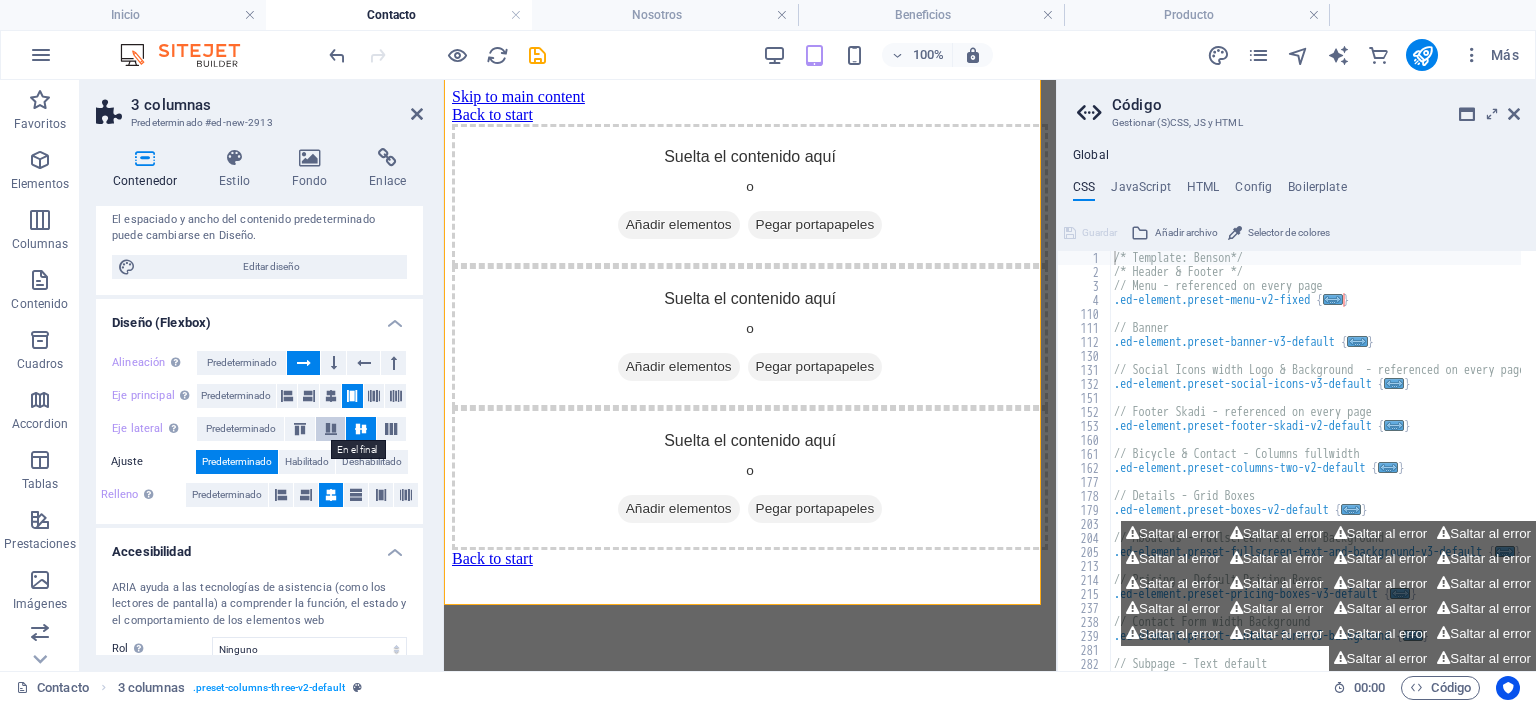 click at bounding box center (331, 429) 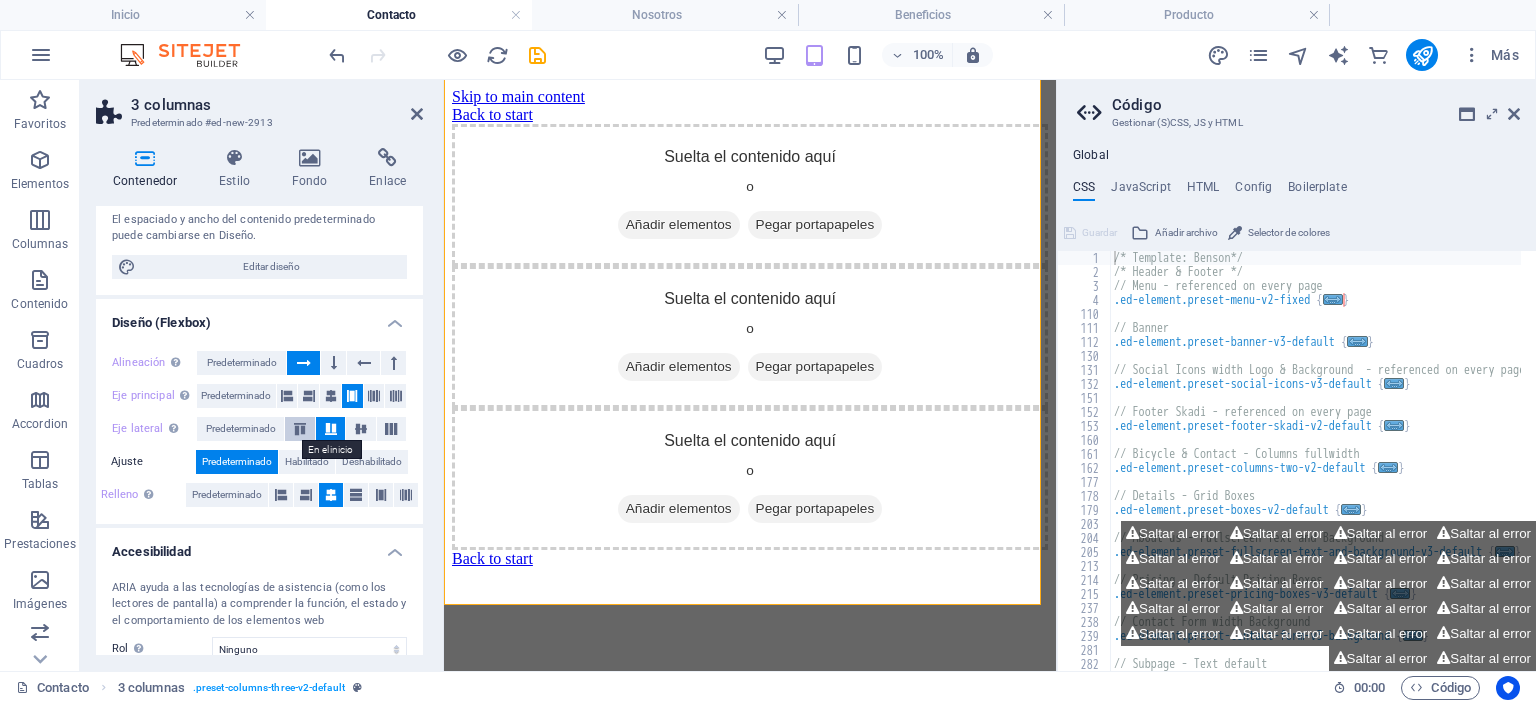 click at bounding box center (300, 429) 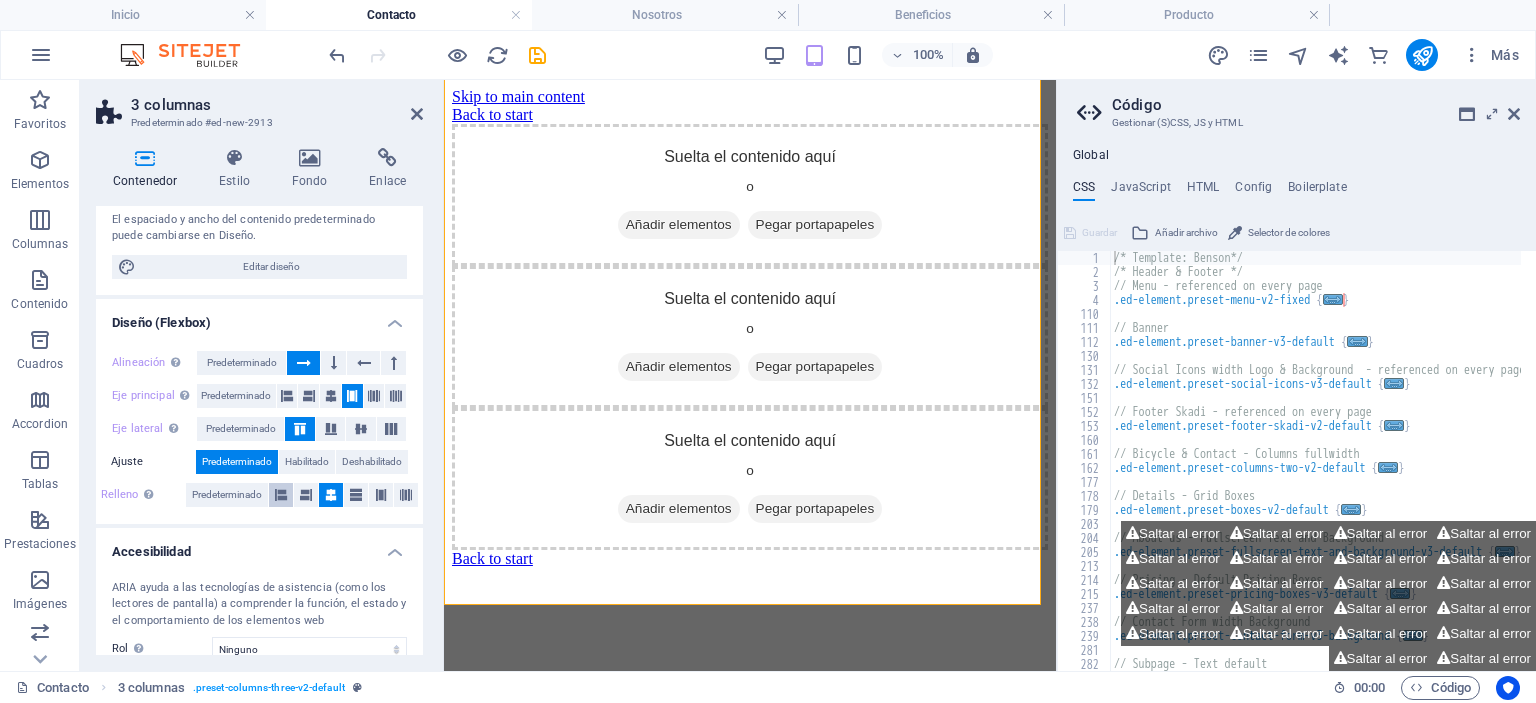 click at bounding box center [281, 495] 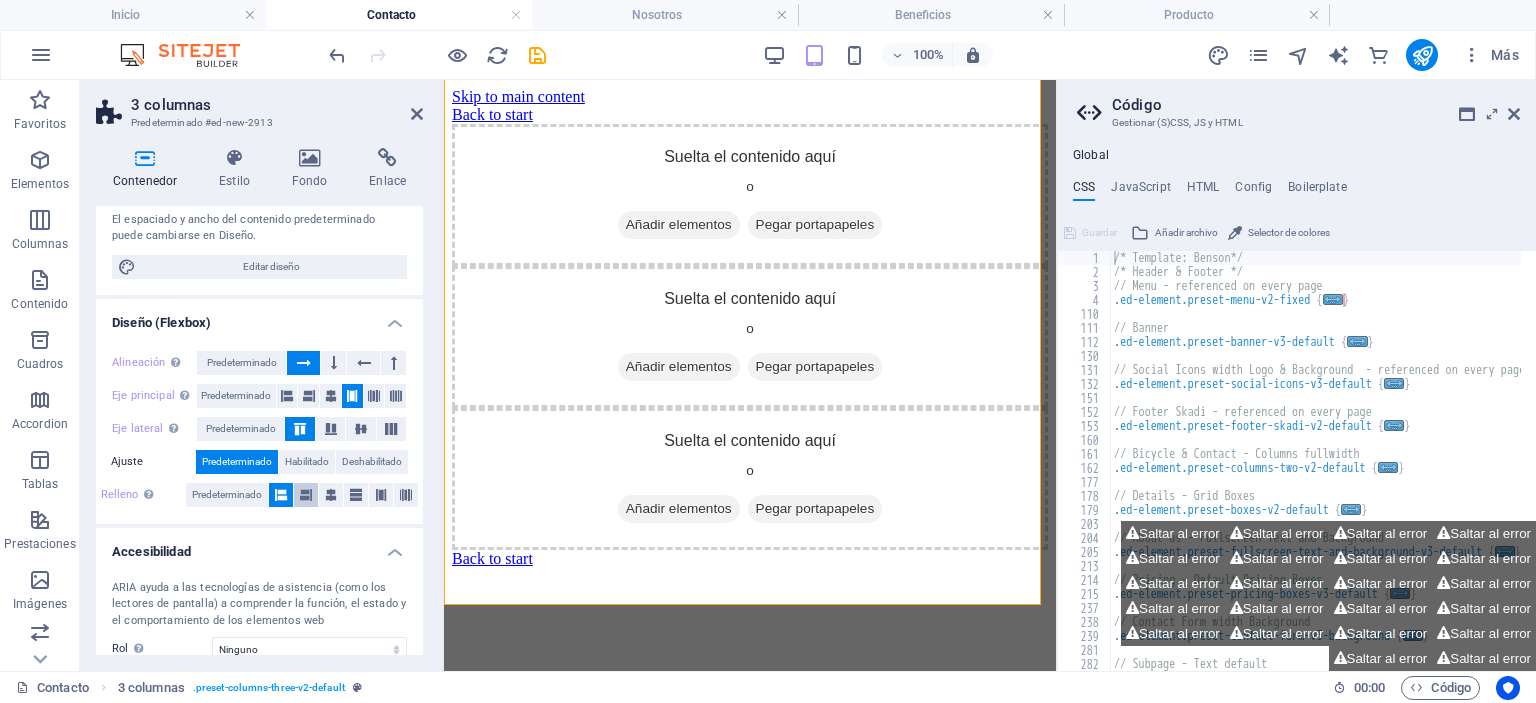 click at bounding box center (306, 495) 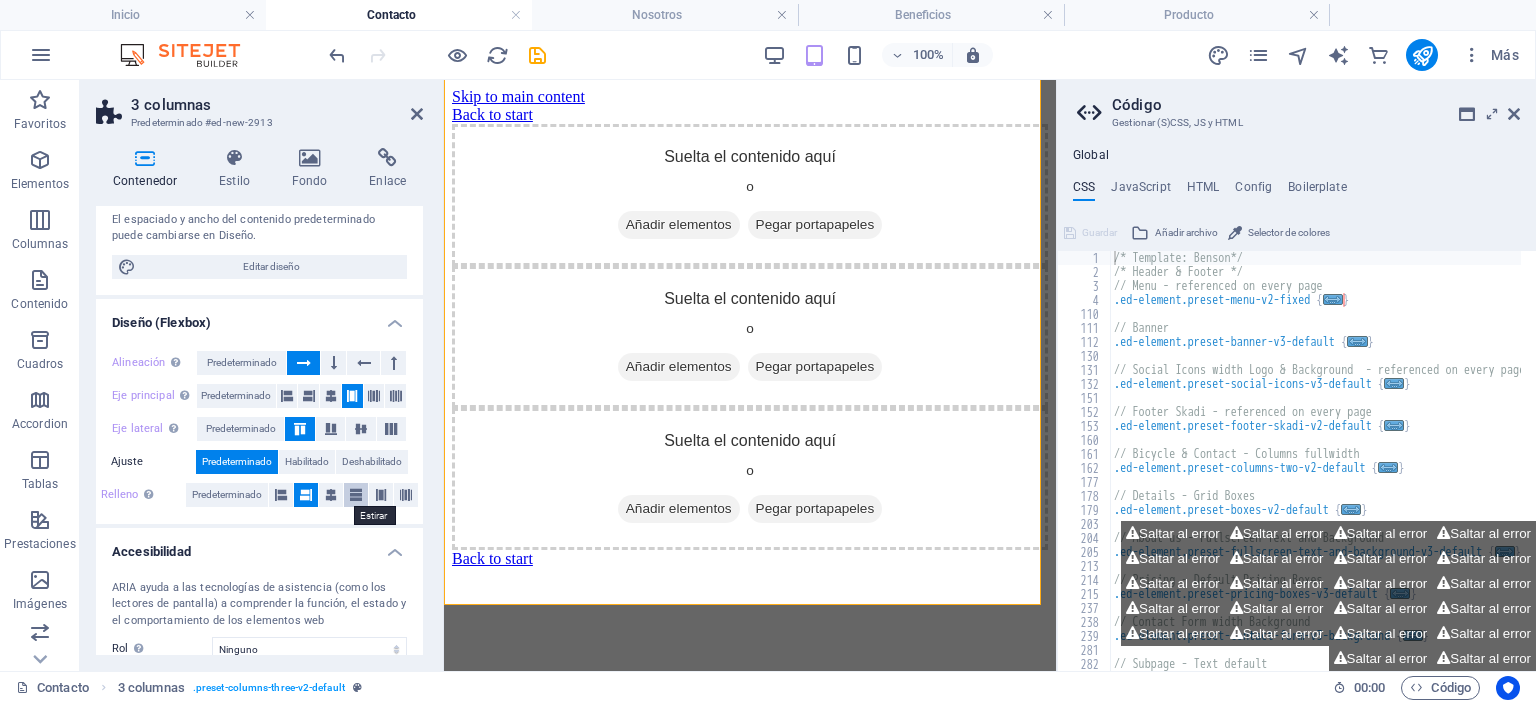 click at bounding box center (356, 495) 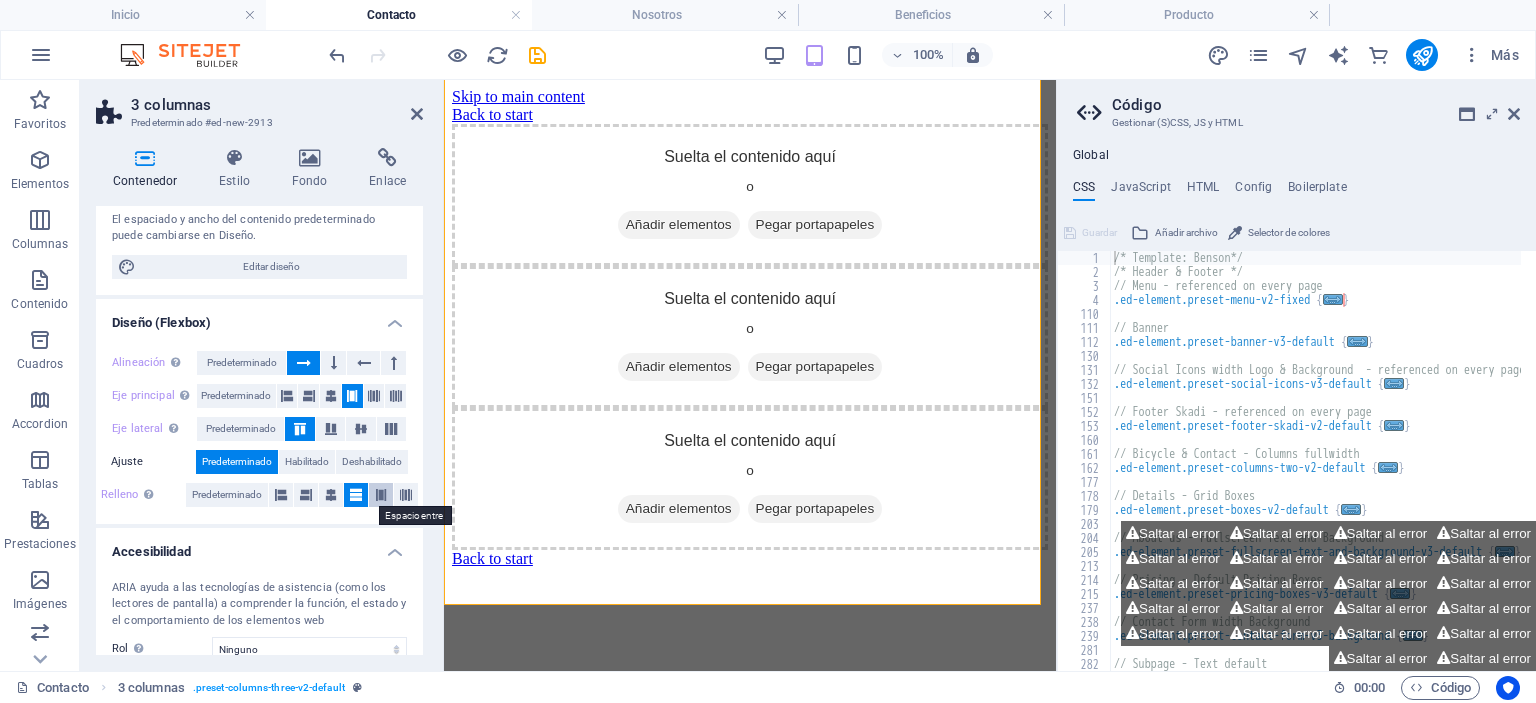 click at bounding box center [381, 495] 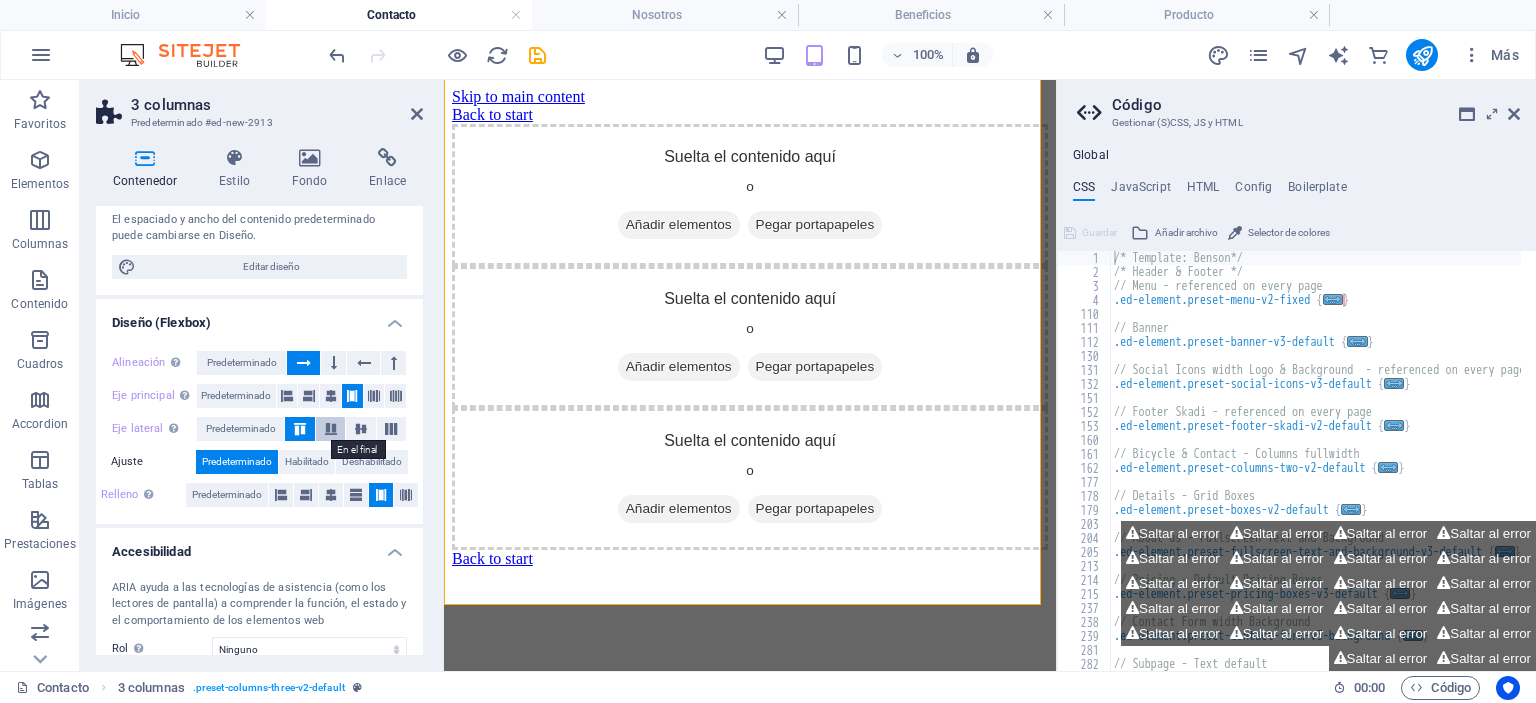 click at bounding box center [331, 429] 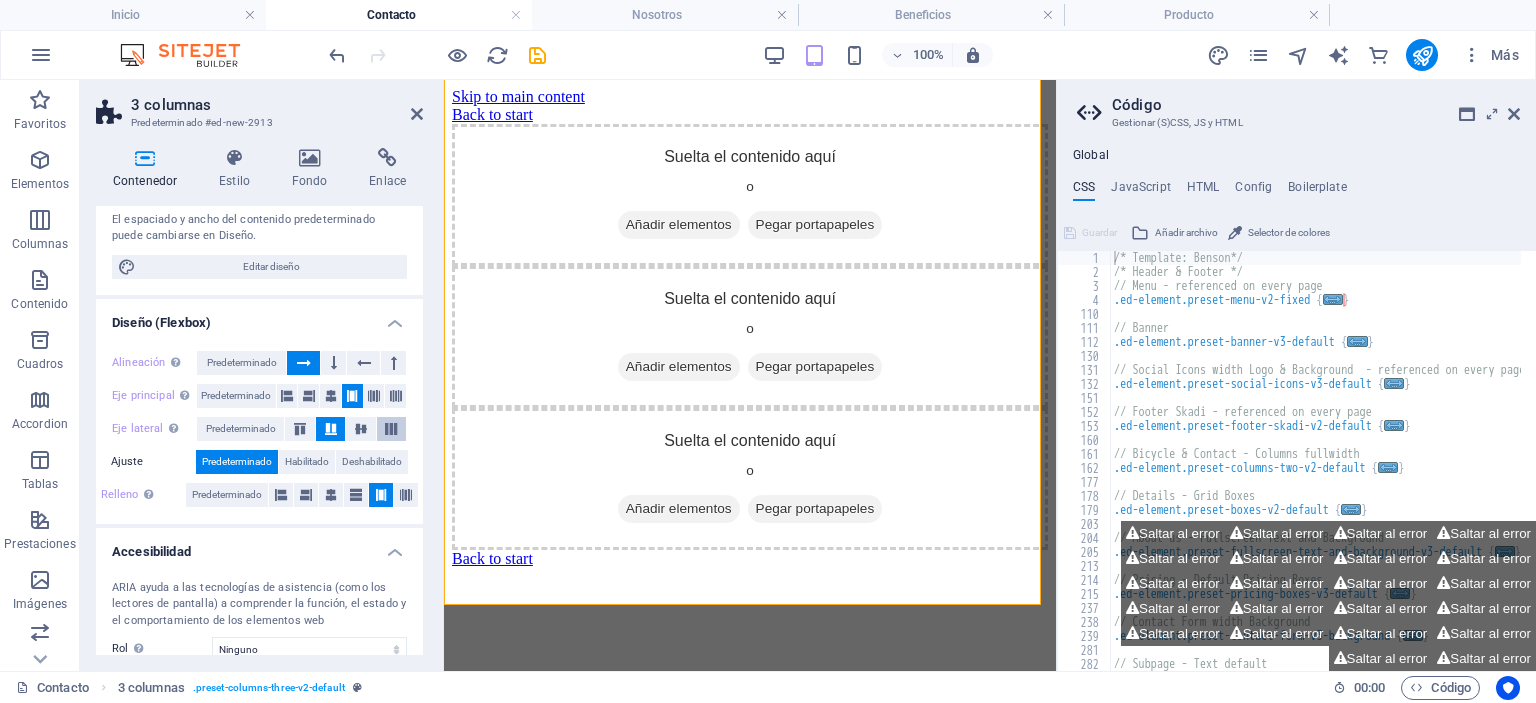 click at bounding box center [391, 429] 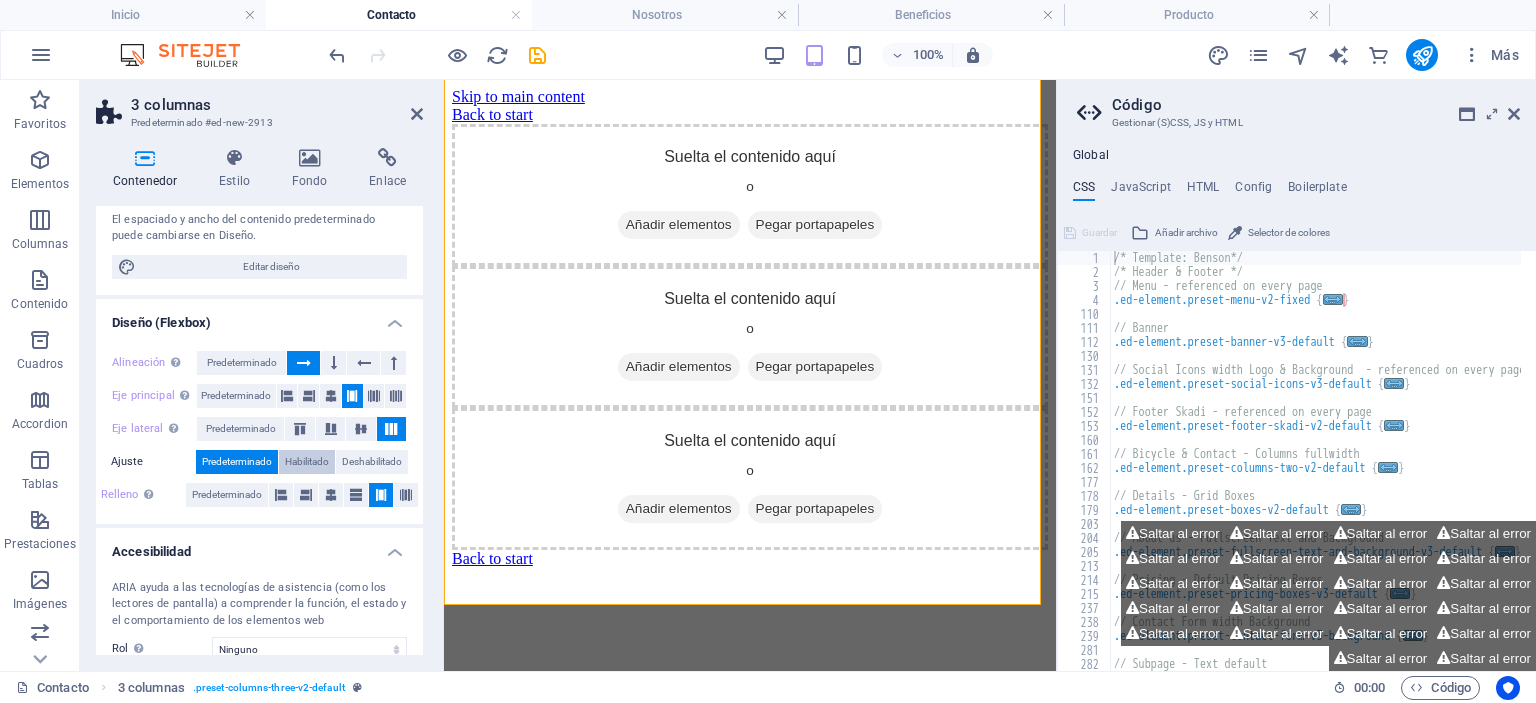 click on "Habilitado" at bounding box center [307, 462] 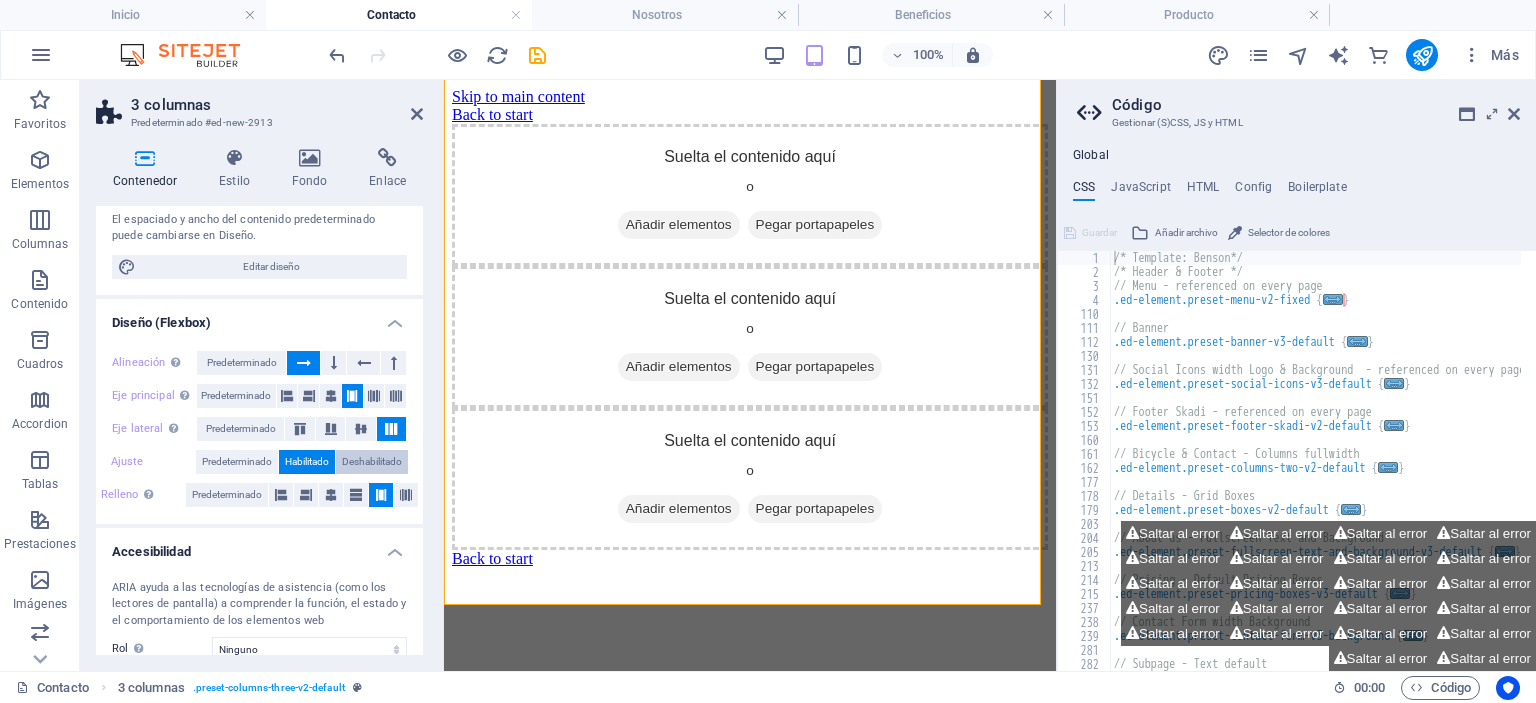 click on "Deshabilitado" at bounding box center [372, 462] 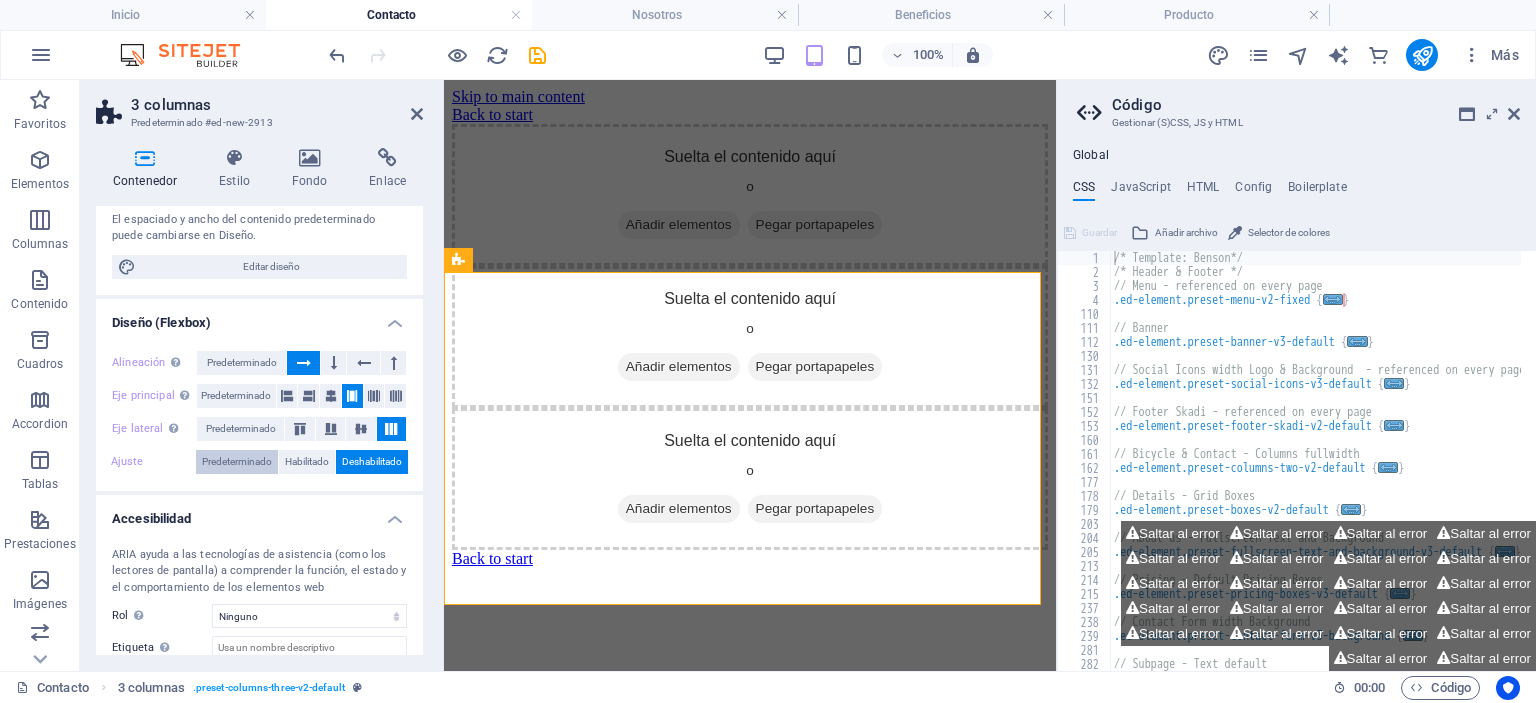 click on "Predeterminado" at bounding box center [237, 462] 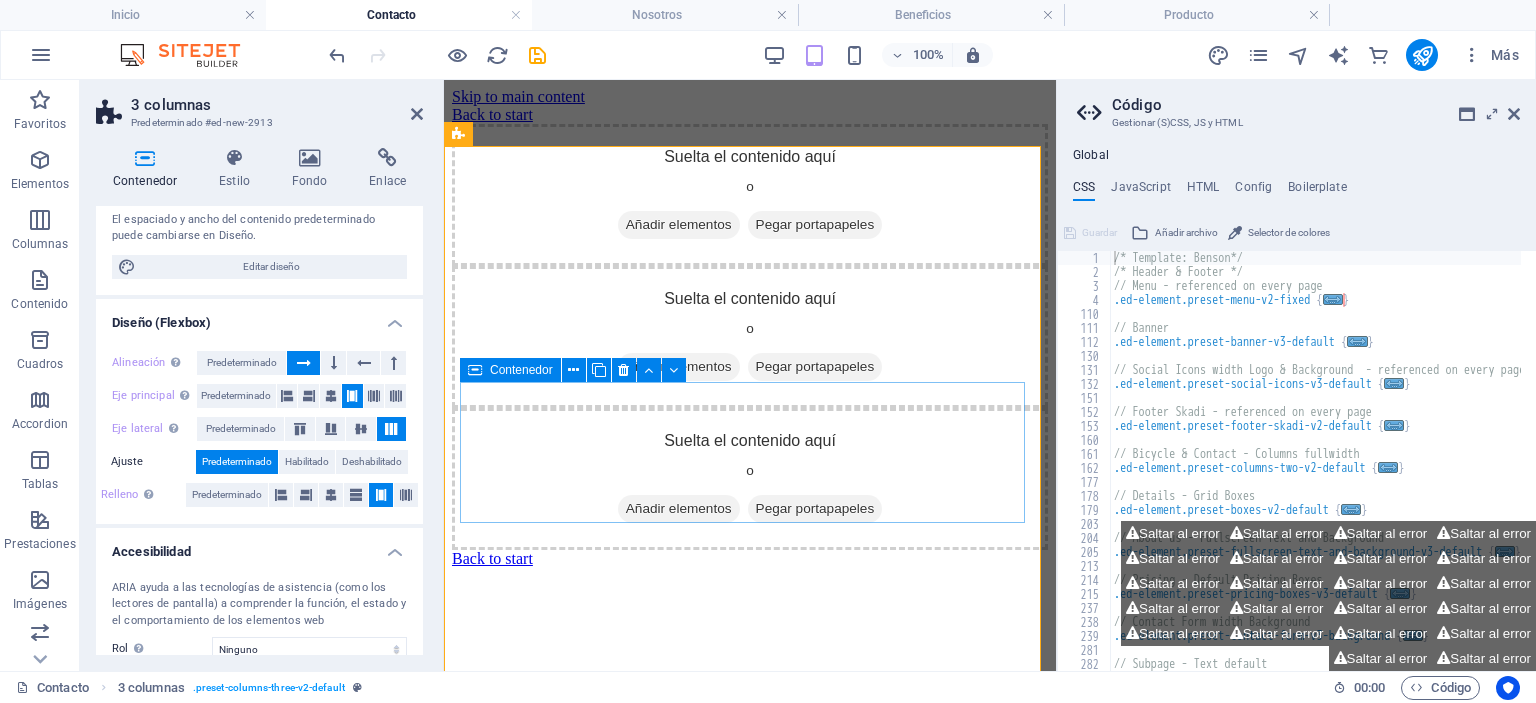scroll, scrollTop: 200, scrollLeft: 0, axis: vertical 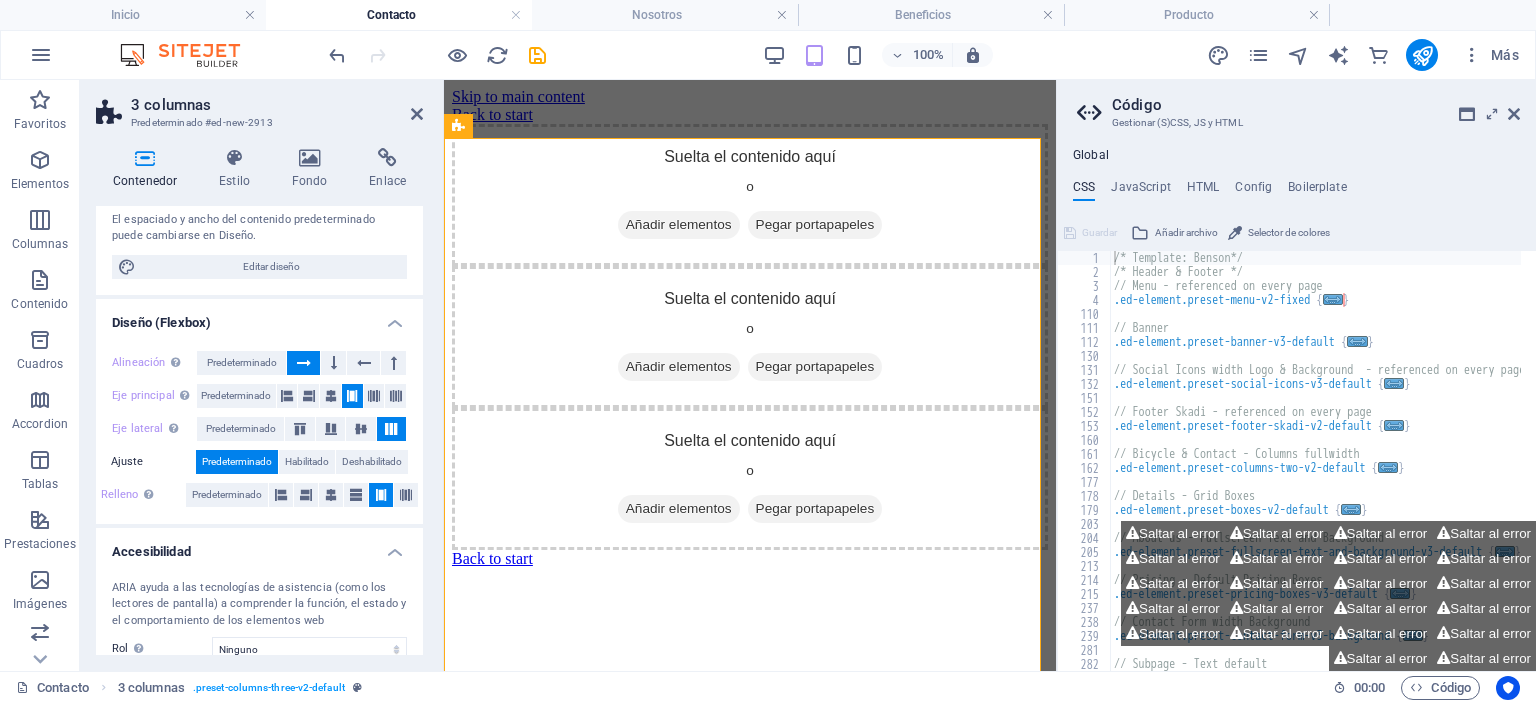 click on "Código" at bounding box center (1316, 105) 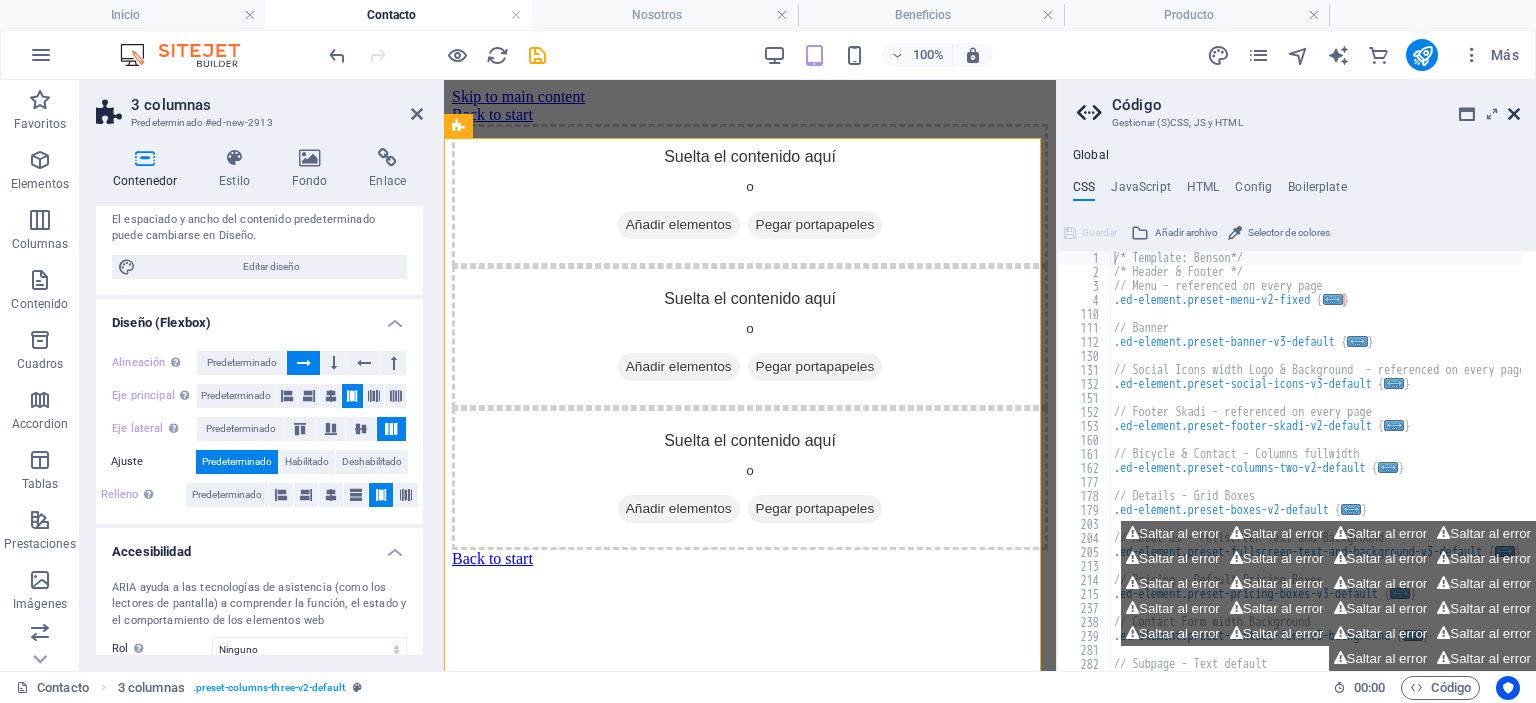 click at bounding box center (1514, 114) 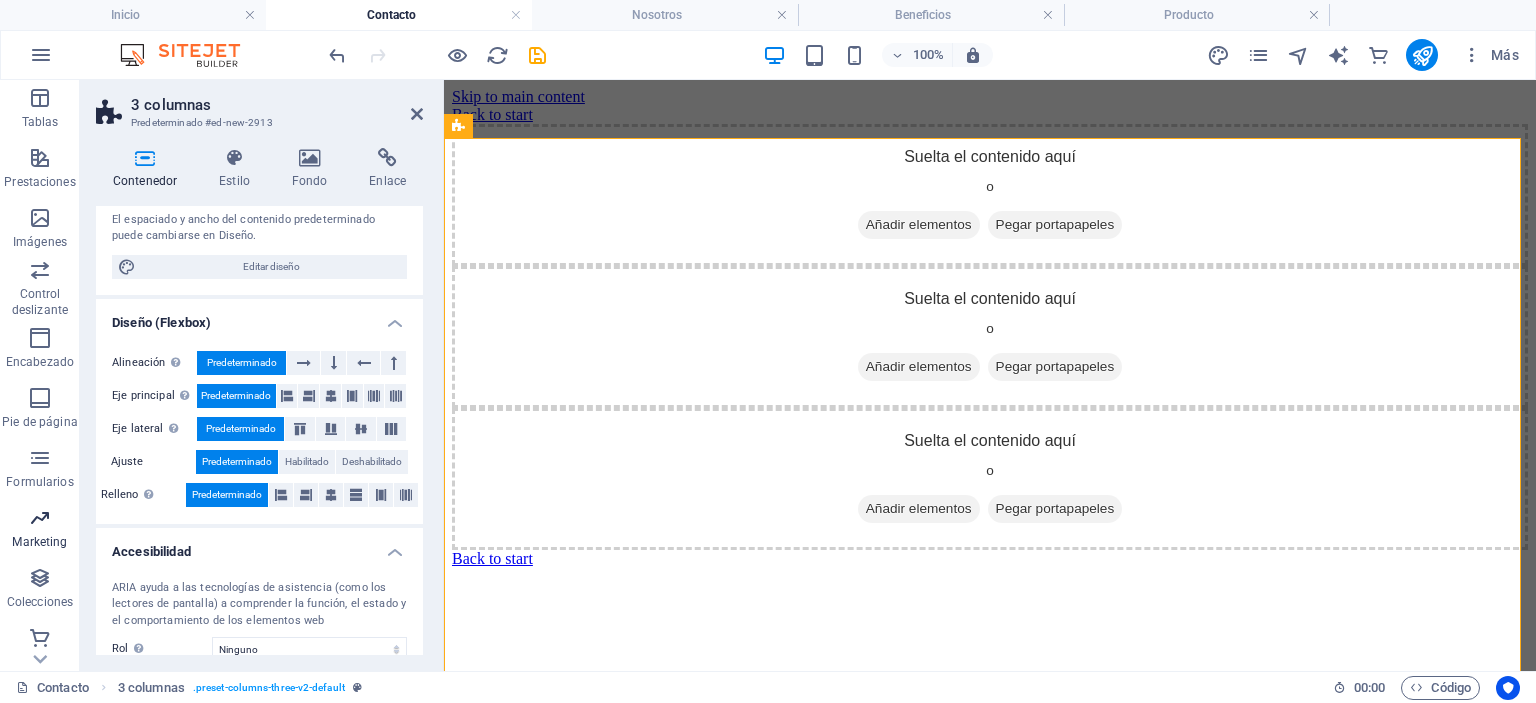 scroll, scrollTop: 368, scrollLeft: 0, axis: vertical 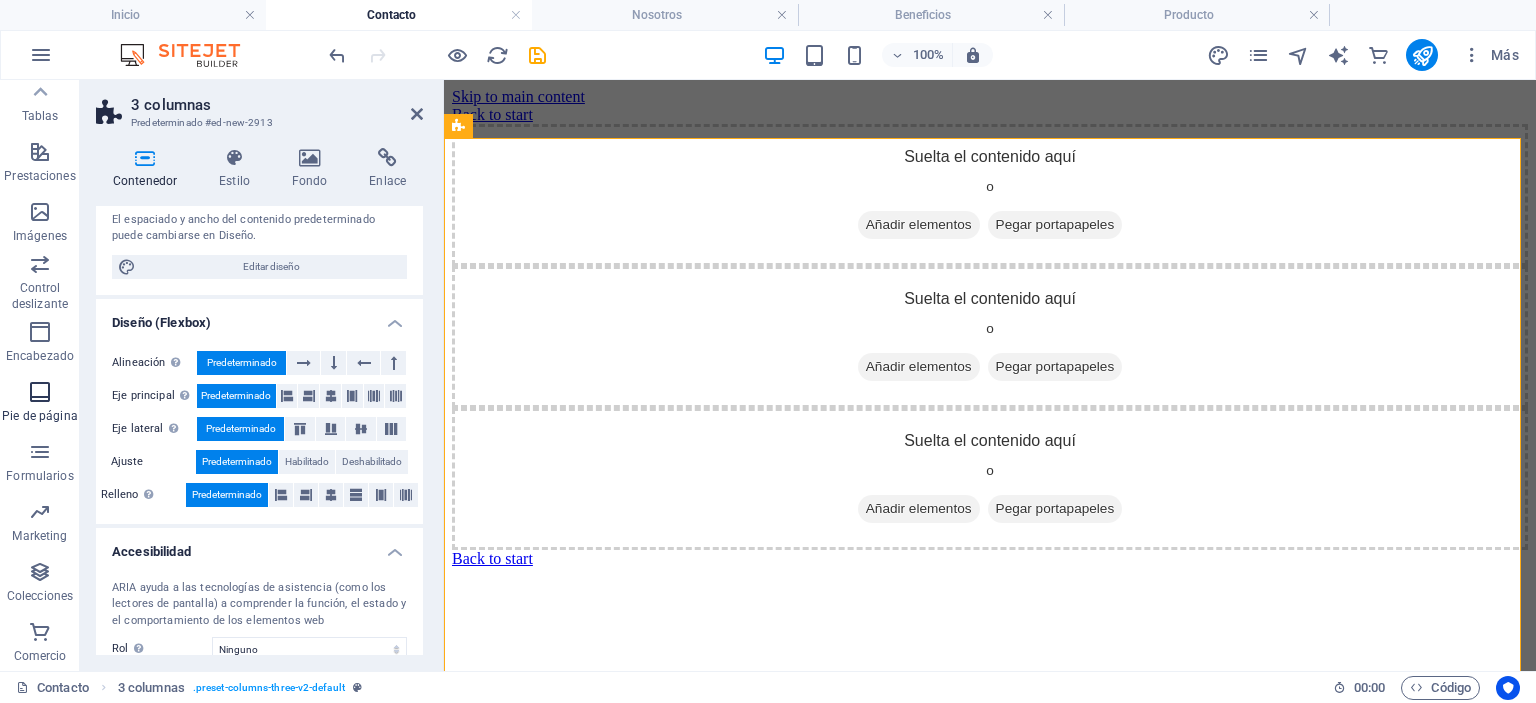click at bounding box center [40, 392] 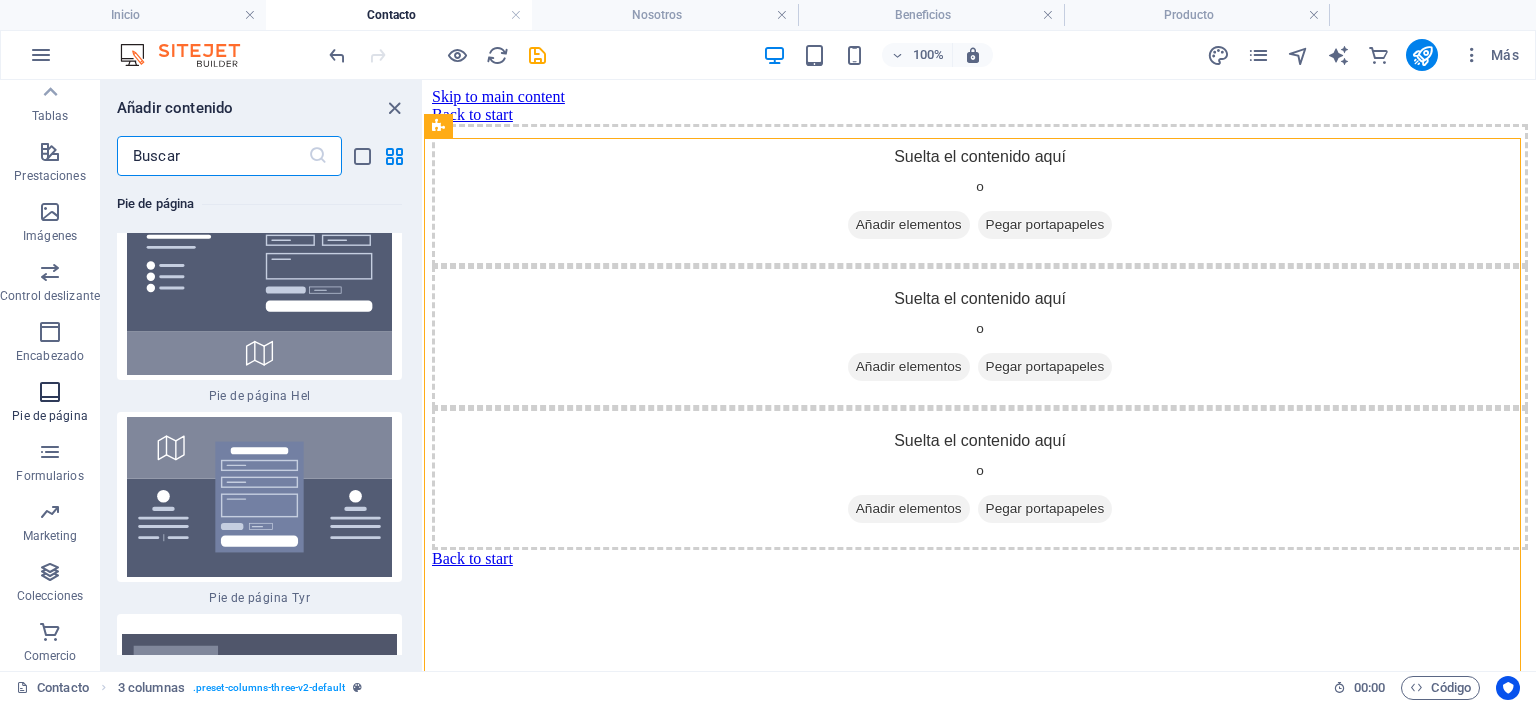 scroll, scrollTop: 26936, scrollLeft: 0, axis: vertical 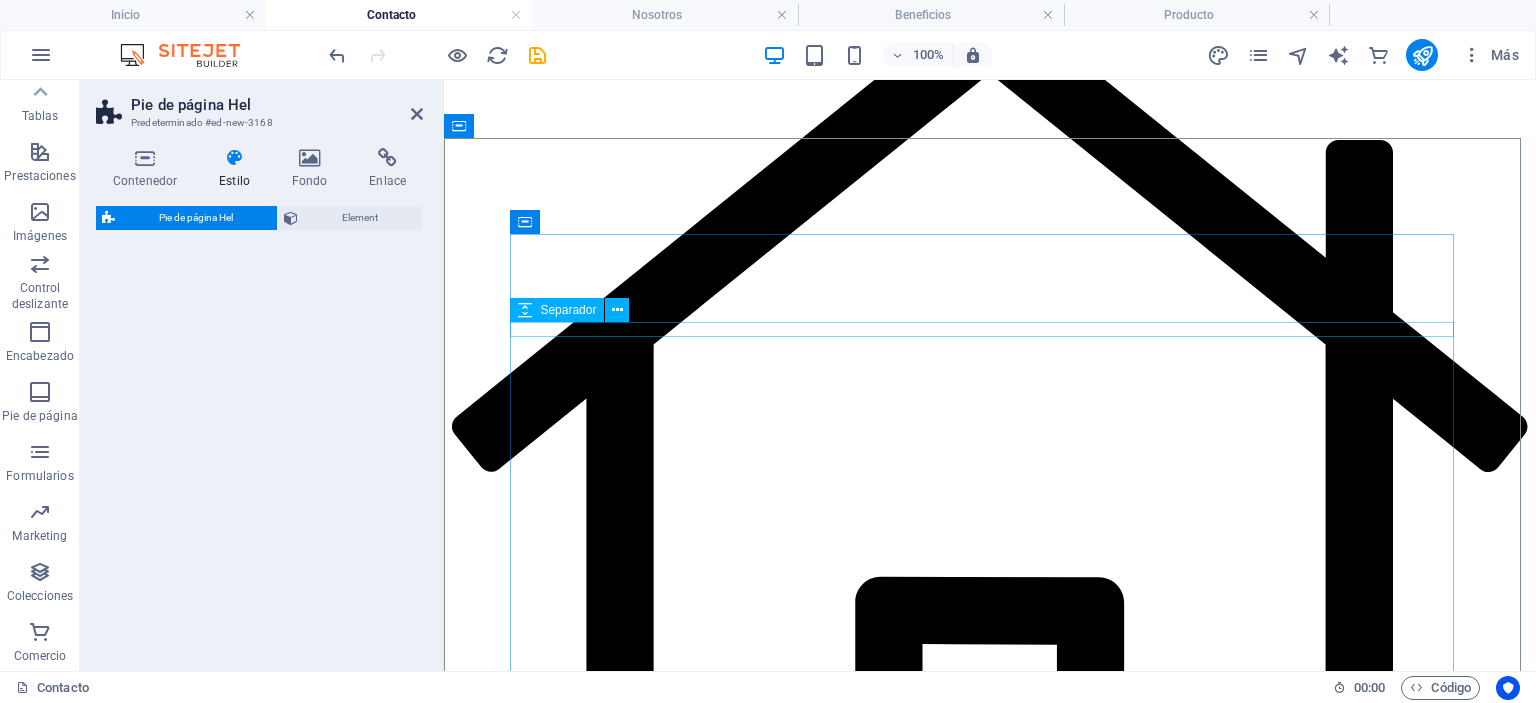 select on "%" 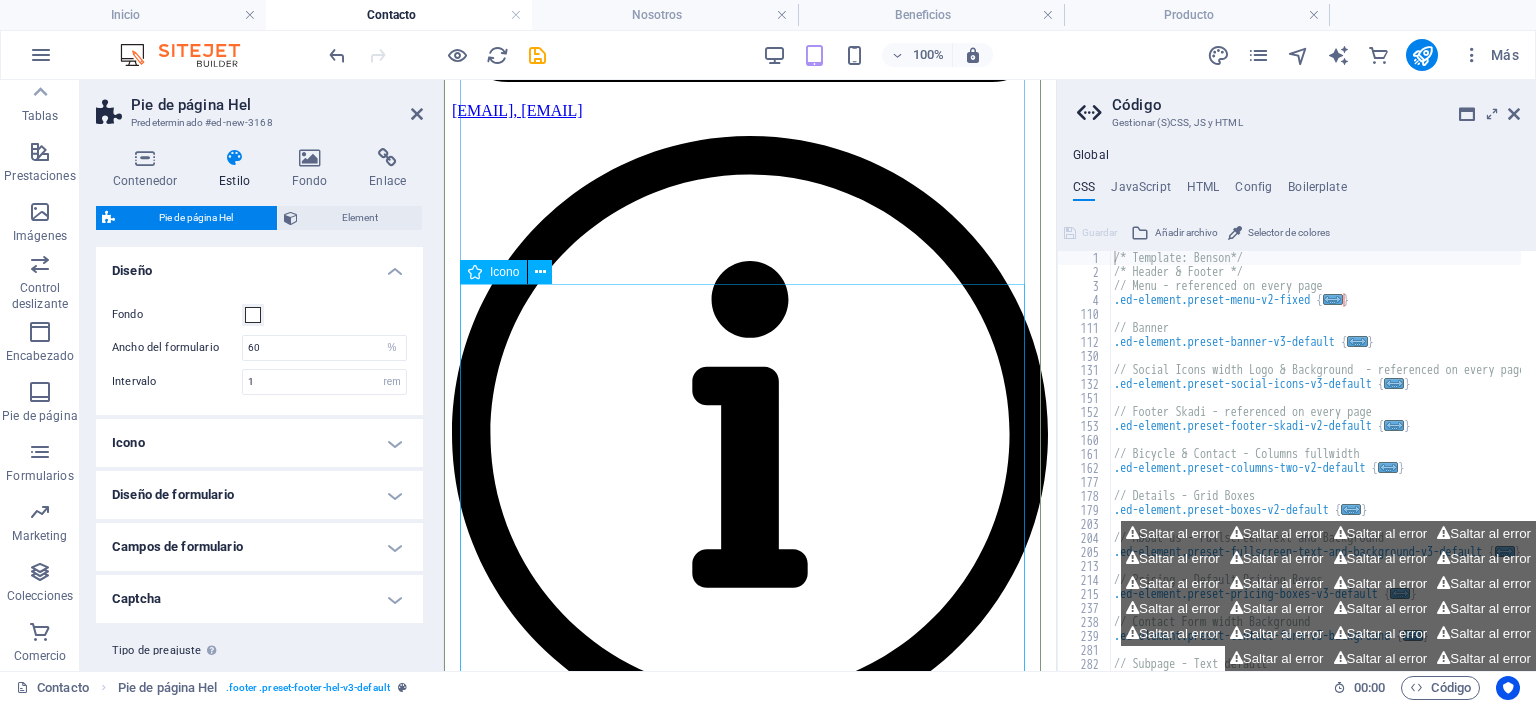 scroll, scrollTop: 2800, scrollLeft: 0, axis: vertical 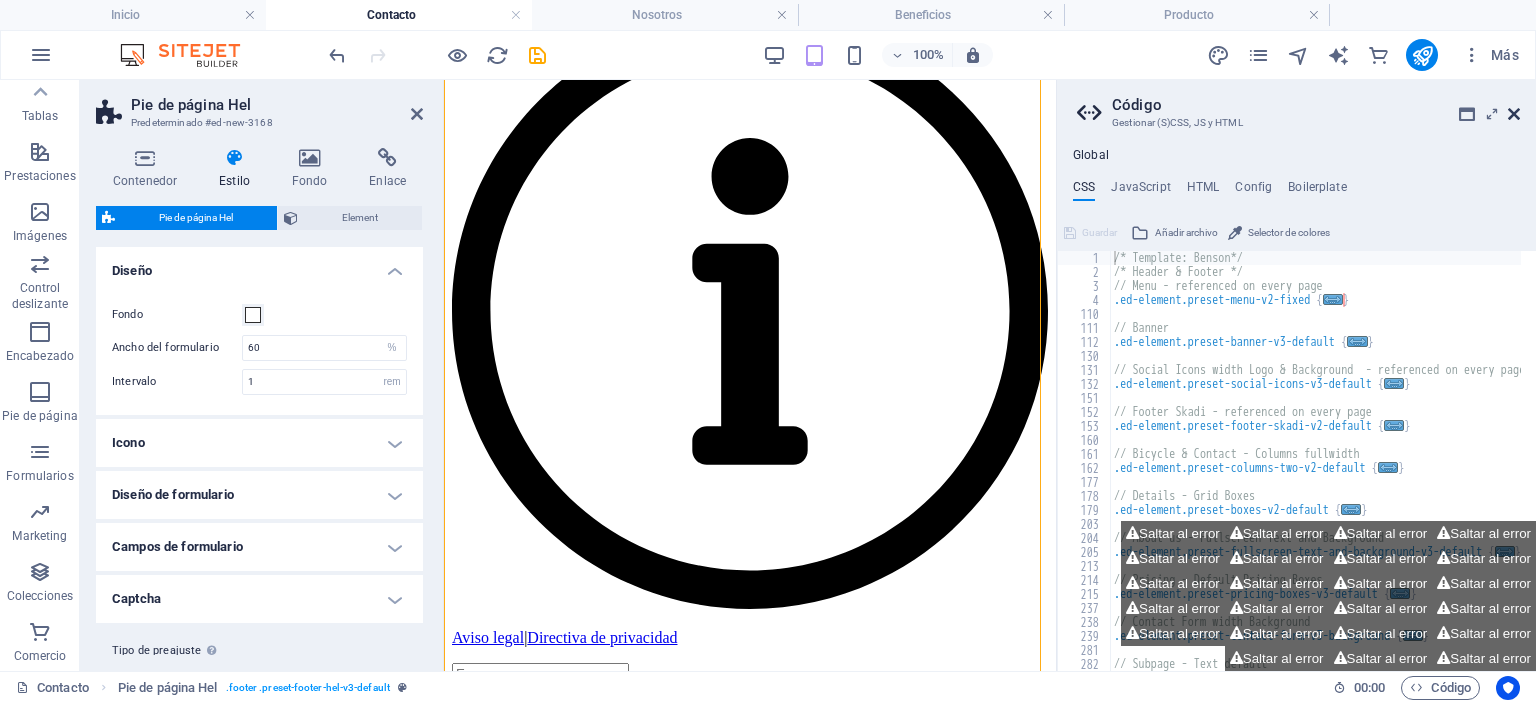 click at bounding box center (1514, 114) 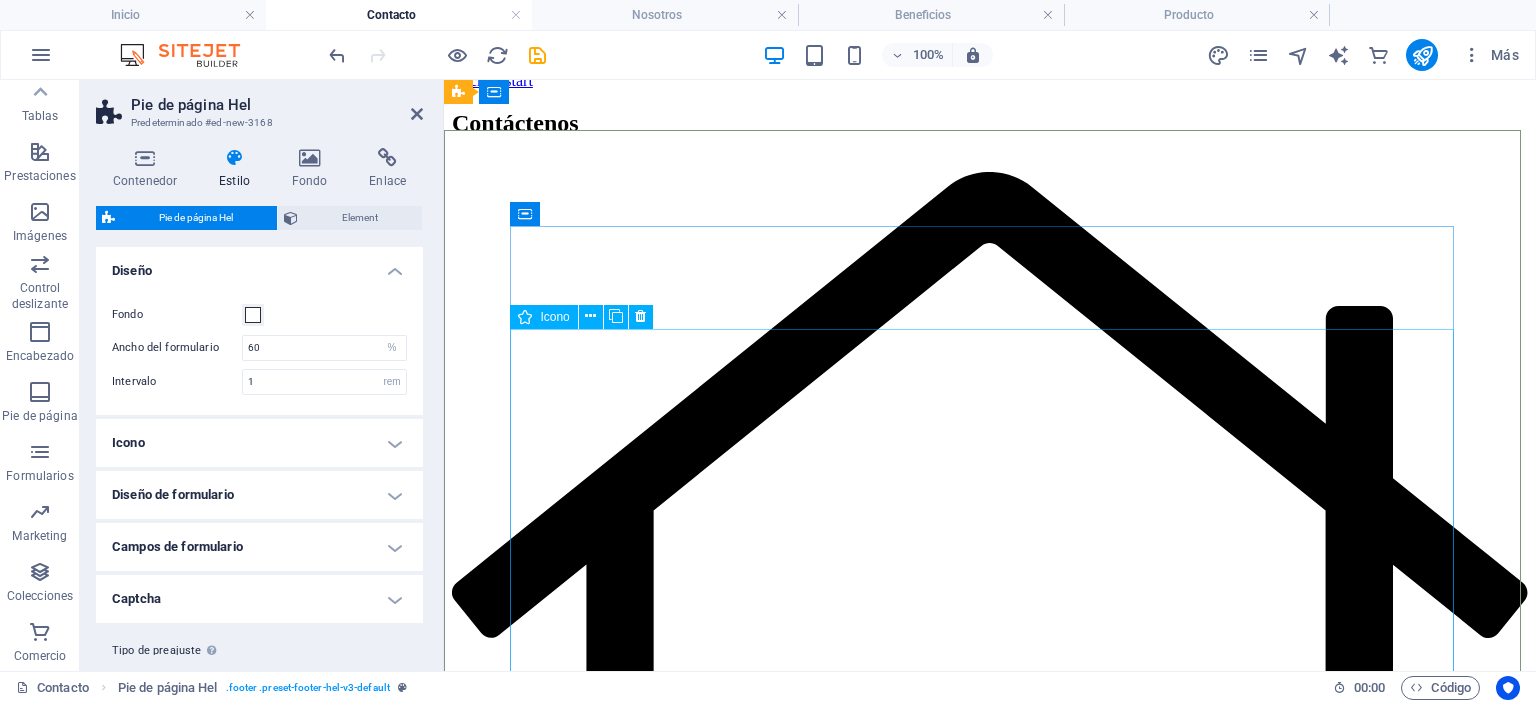 scroll, scrollTop: 0, scrollLeft: 0, axis: both 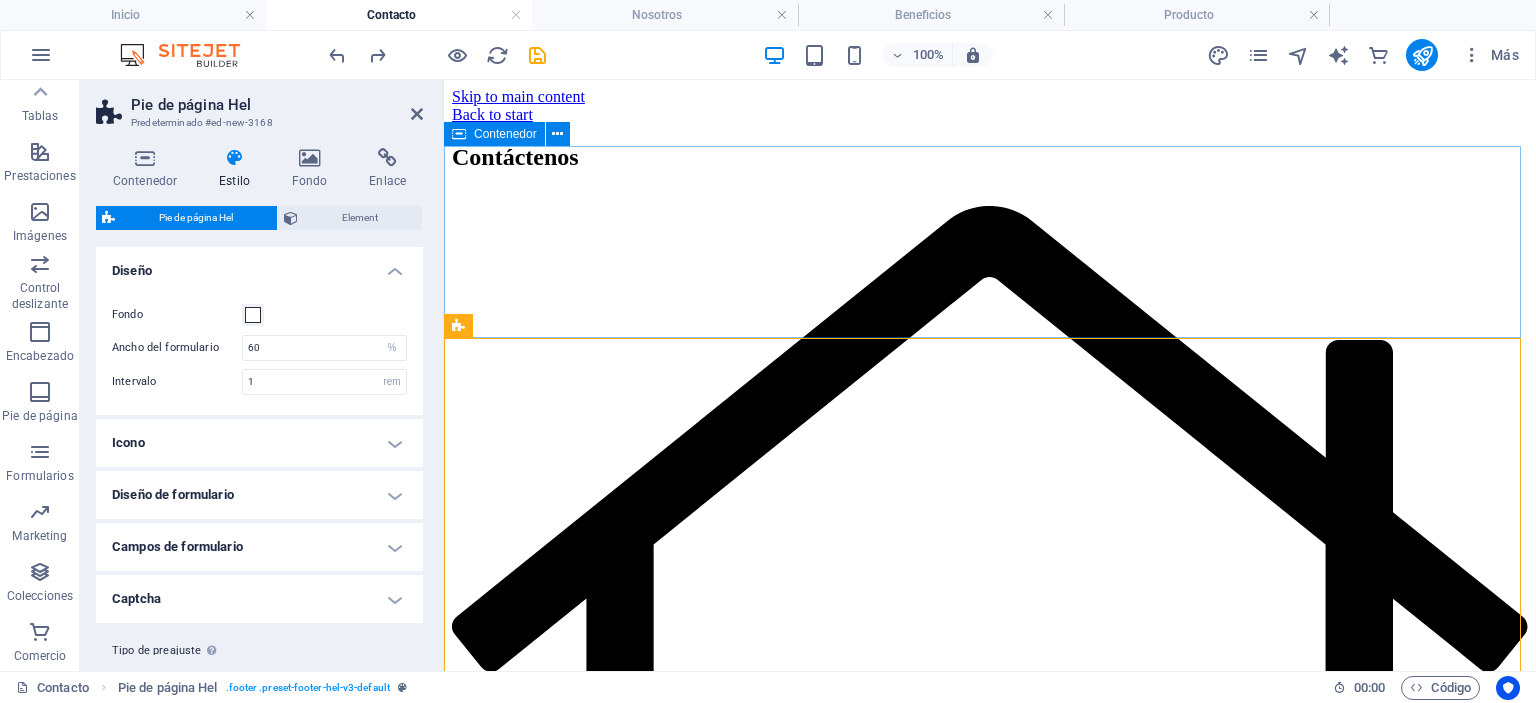 click at bounding box center (990, 124) 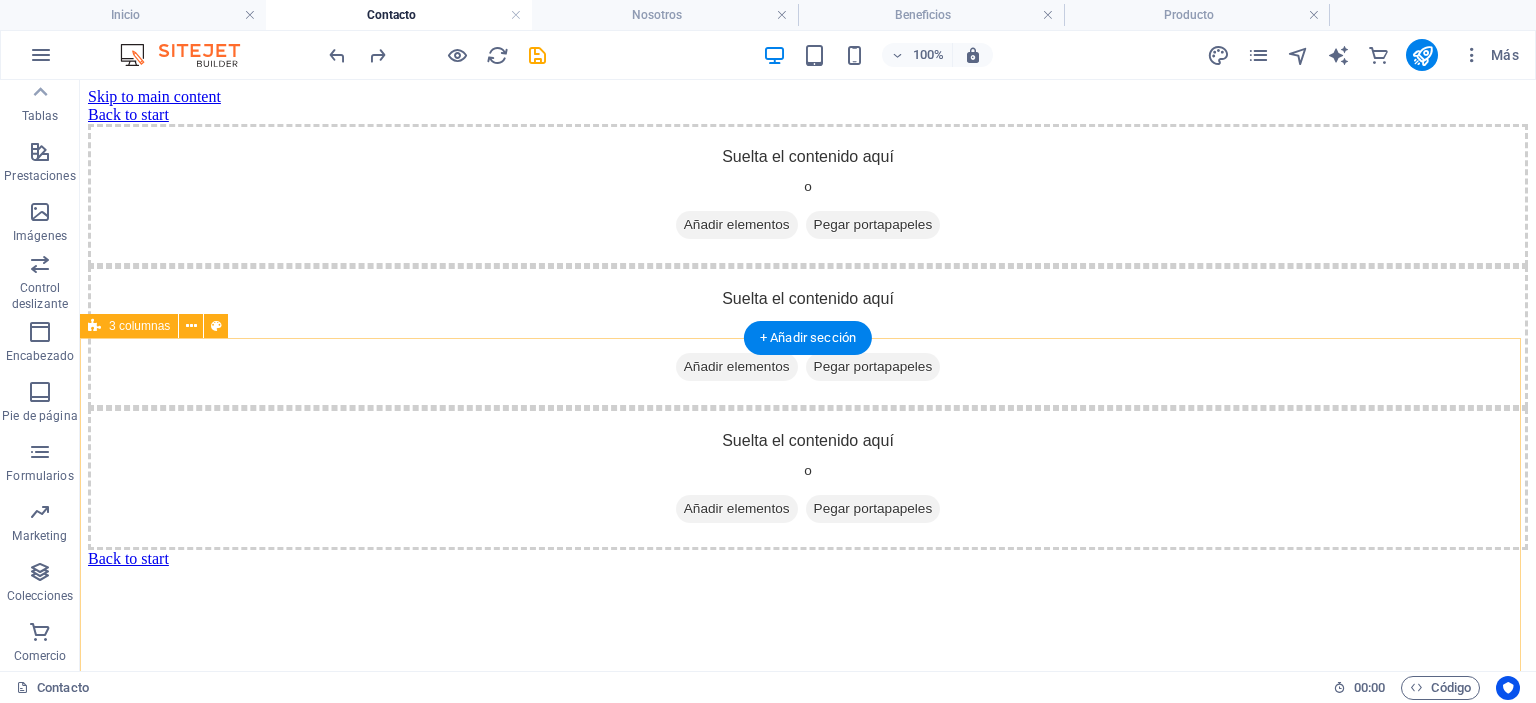 scroll, scrollTop: 0, scrollLeft: 0, axis: both 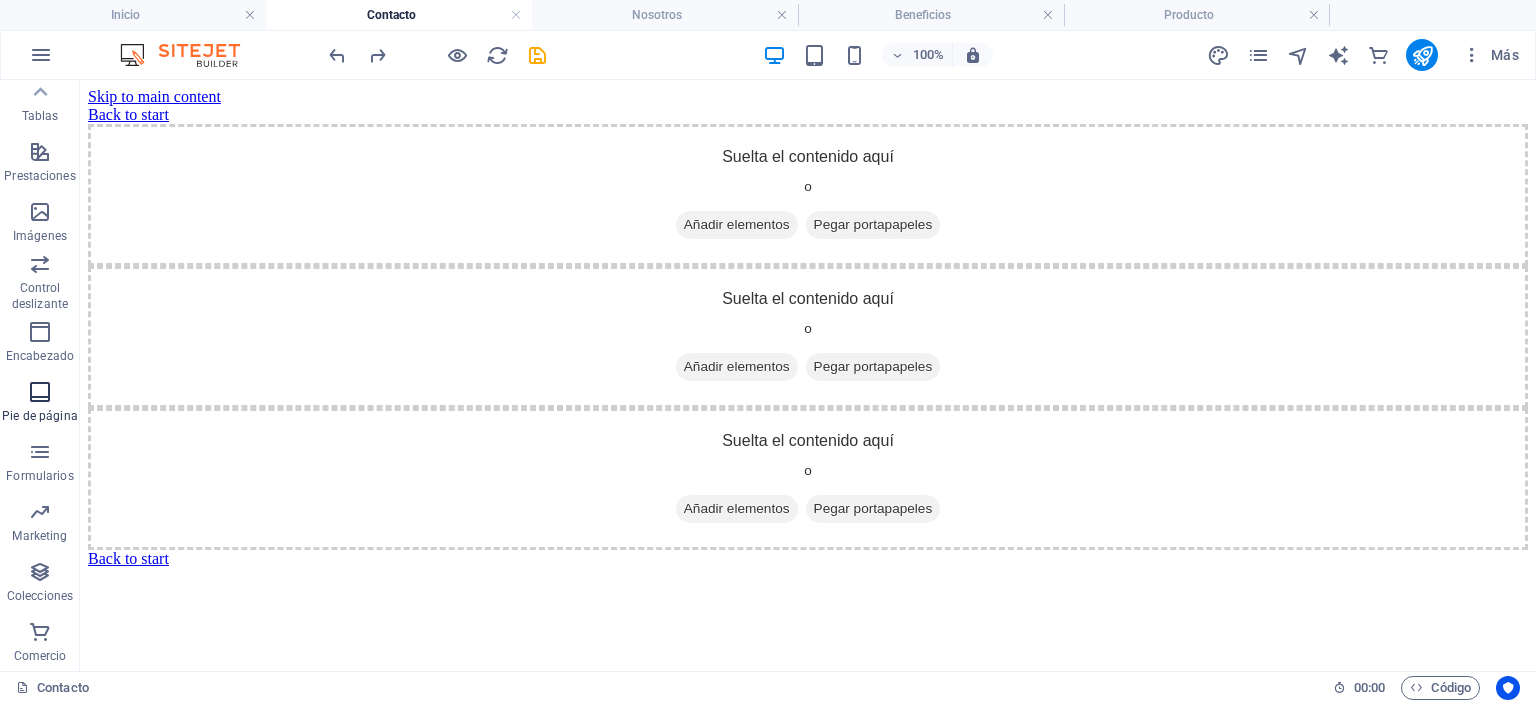 click at bounding box center [40, 392] 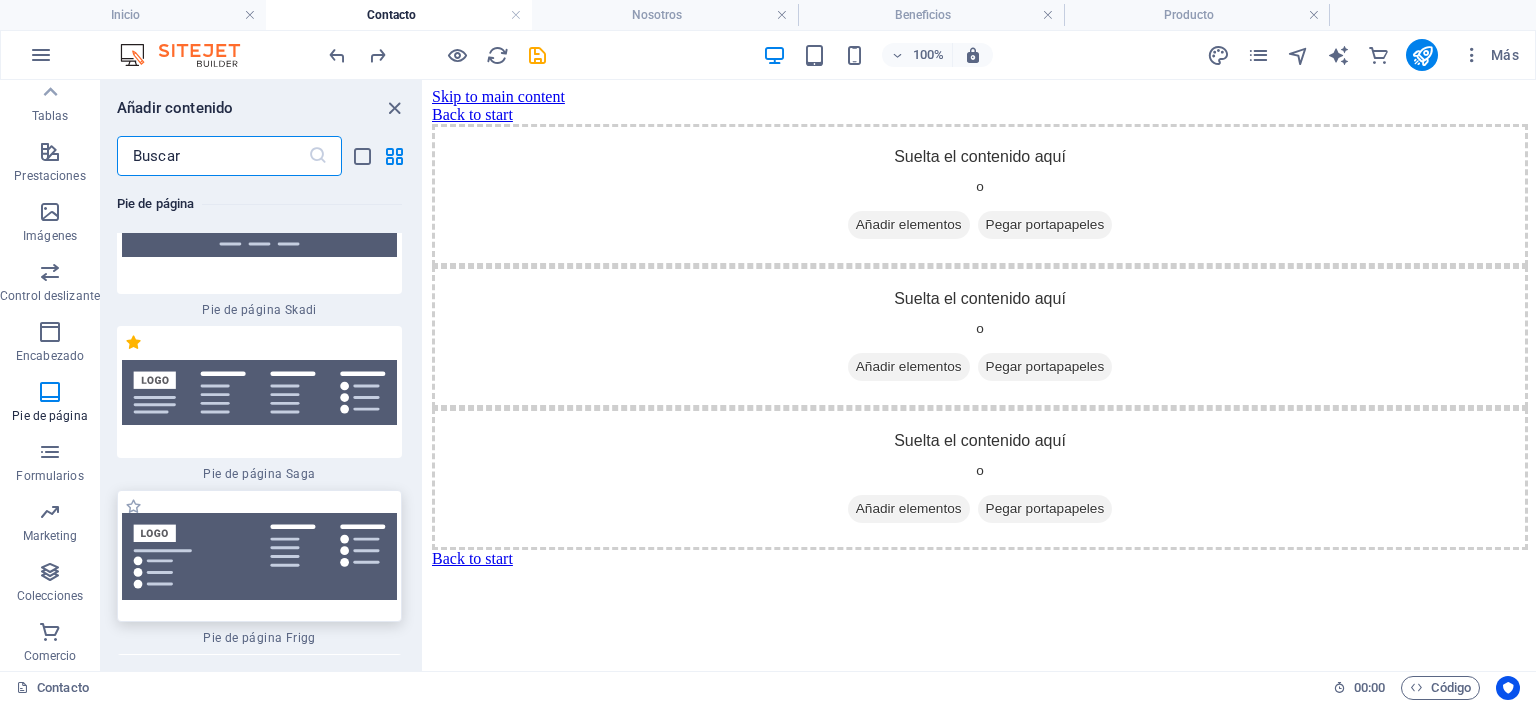 scroll, scrollTop: 28736, scrollLeft: 0, axis: vertical 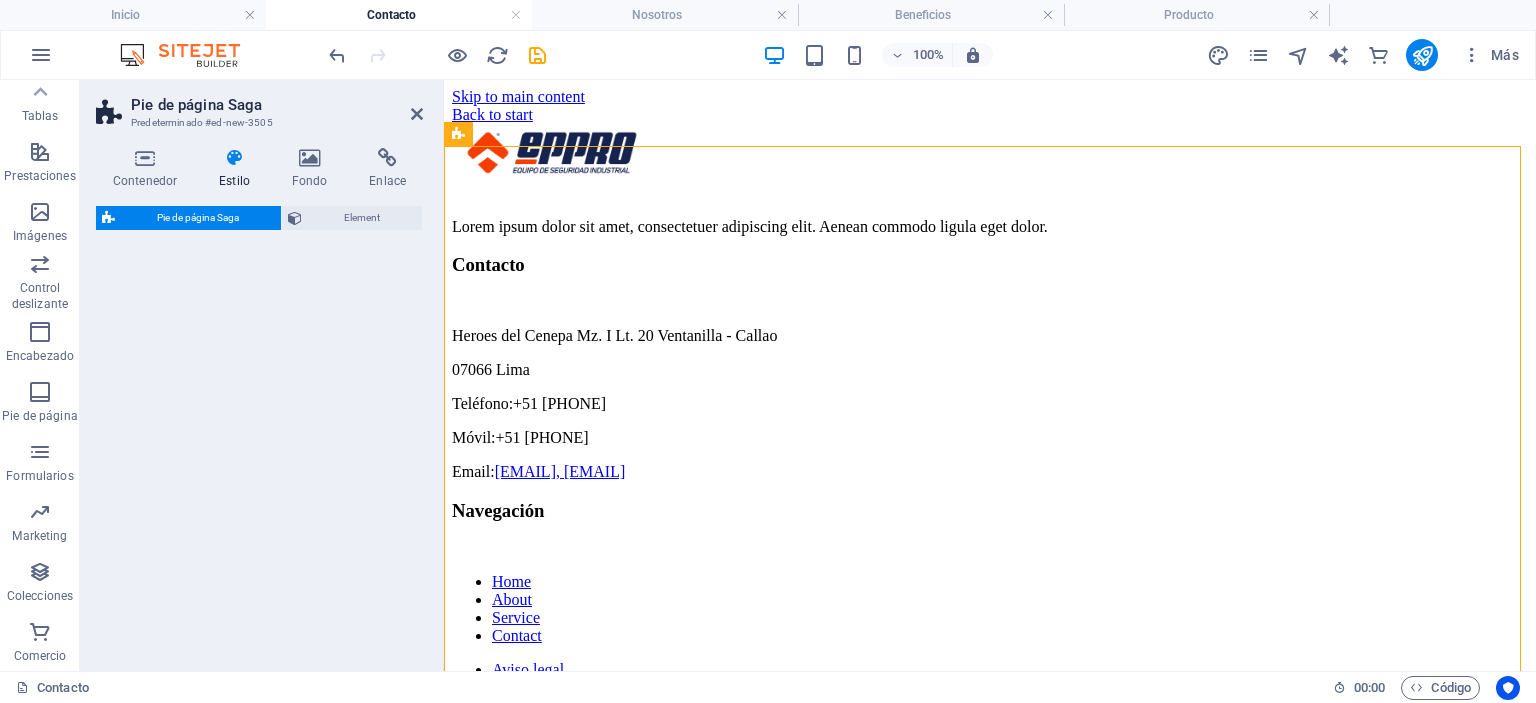 select on "rem" 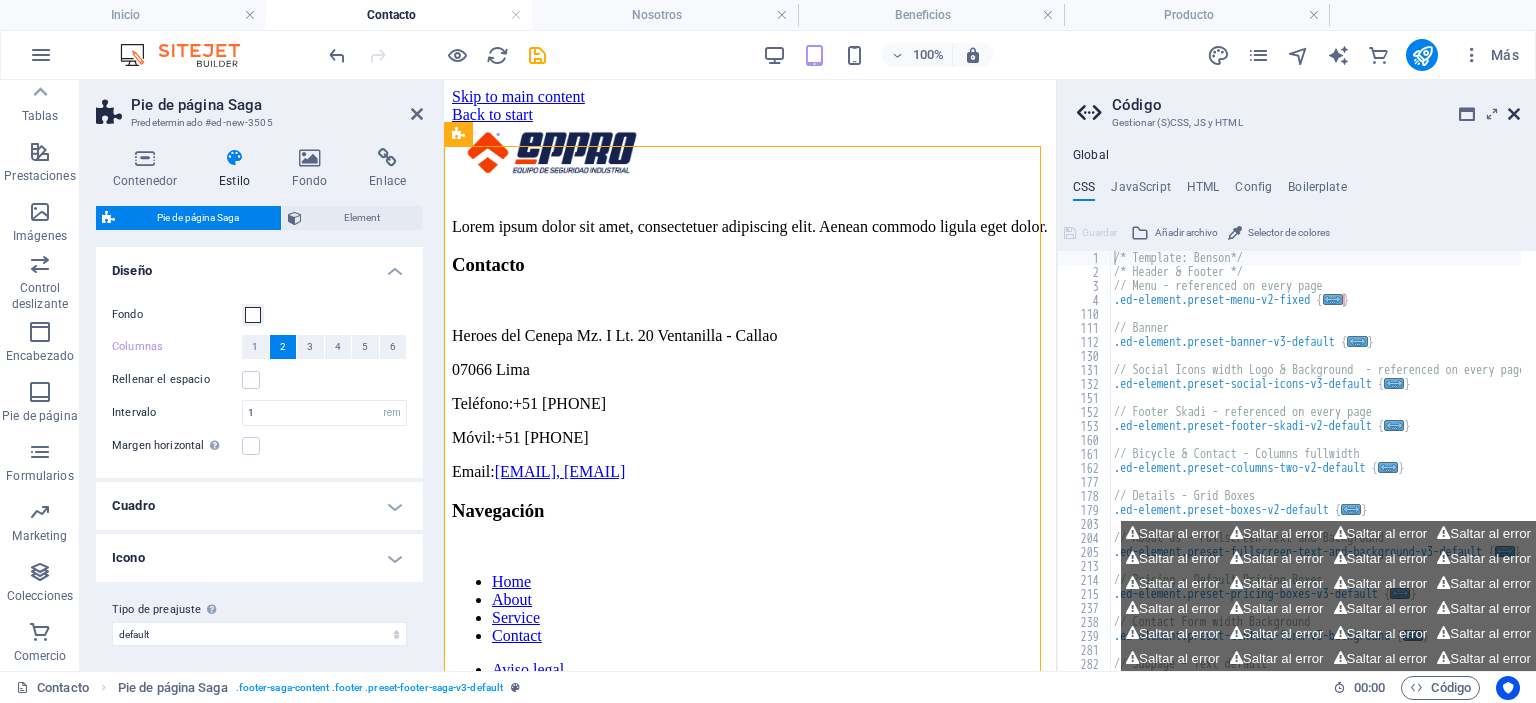 click at bounding box center (1514, 114) 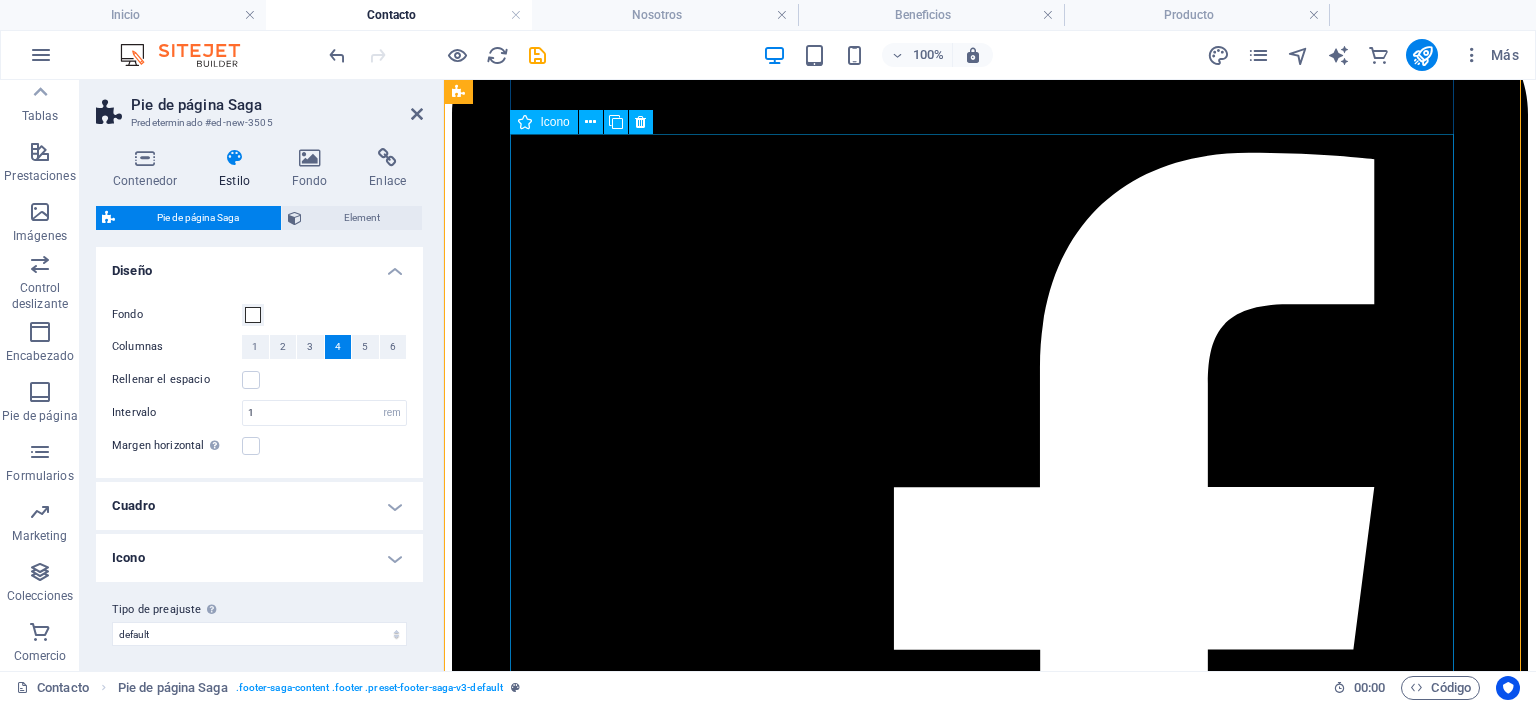 scroll, scrollTop: 0, scrollLeft: 0, axis: both 